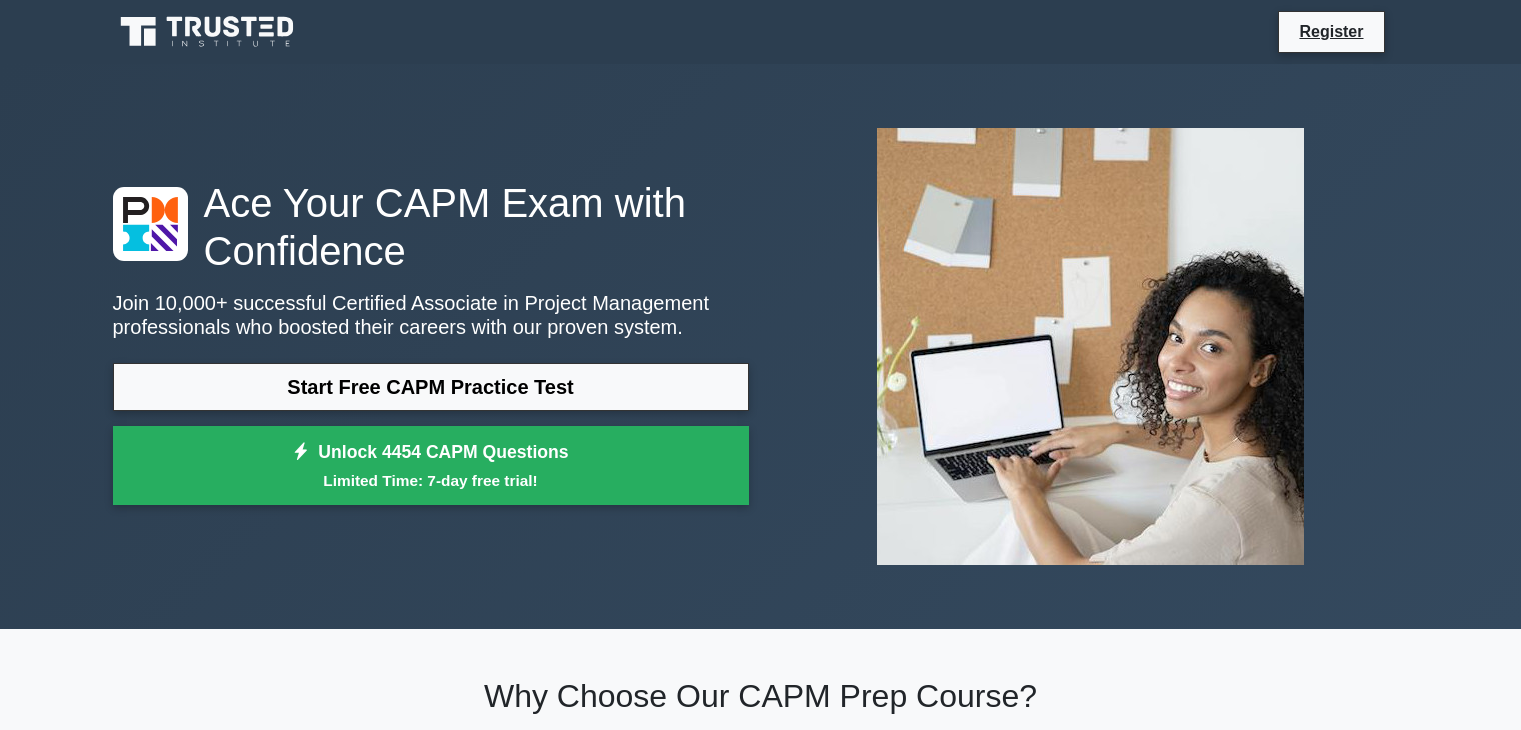 scroll, scrollTop: 0, scrollLeft: 0, axis: both 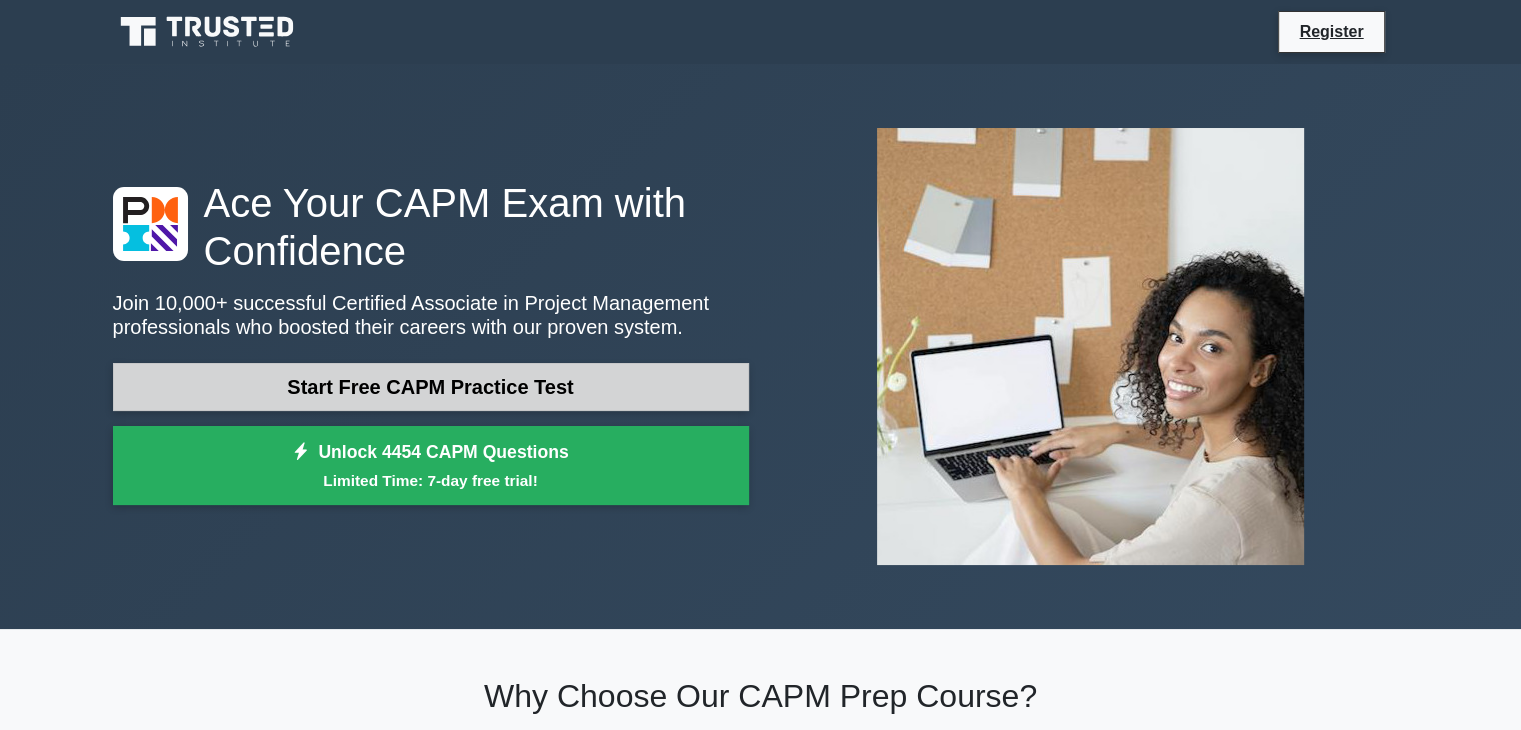 click on "Start Free CAPM Practice Test" at bounding box center (431, 387) 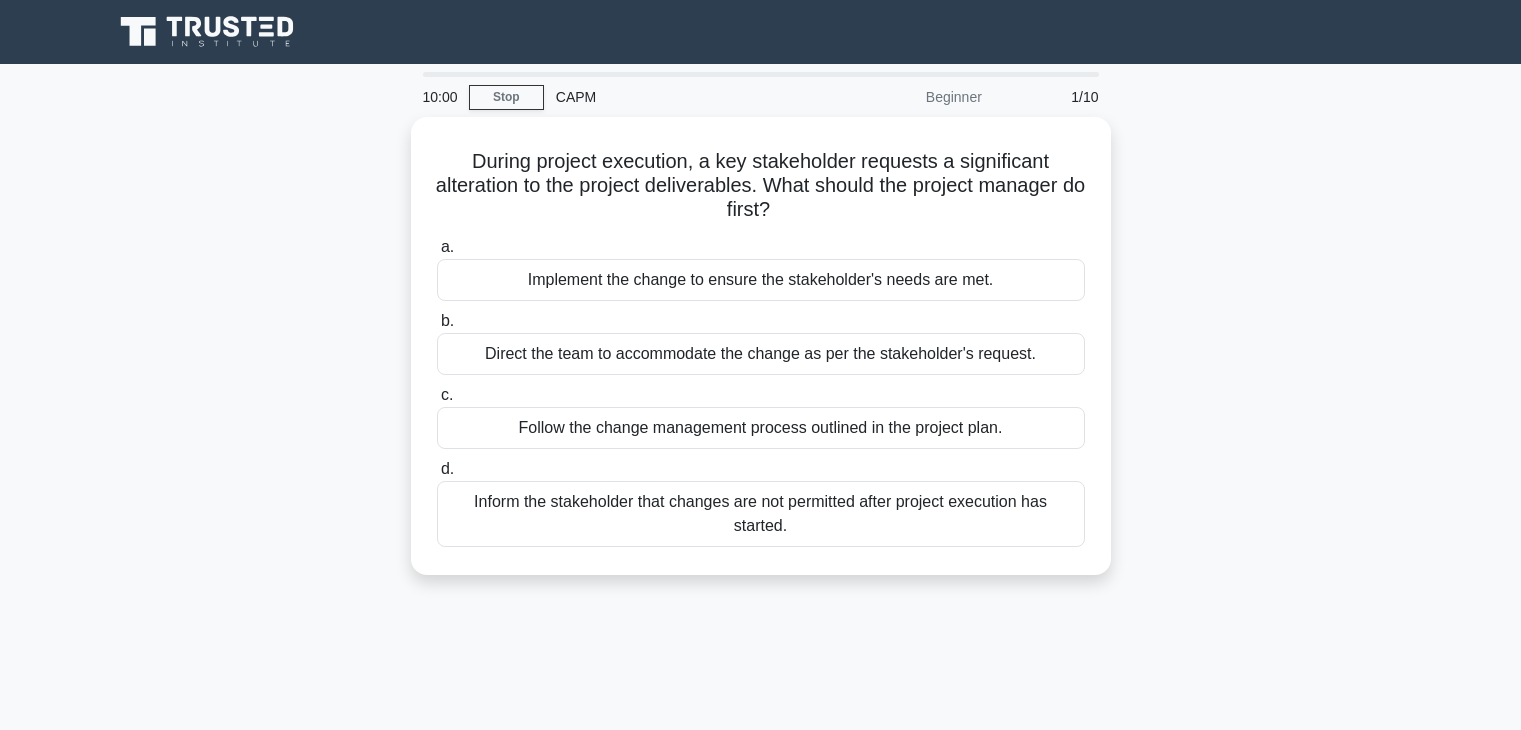scroll, scrollTop: 0, scrollLeft: 0, axis: both 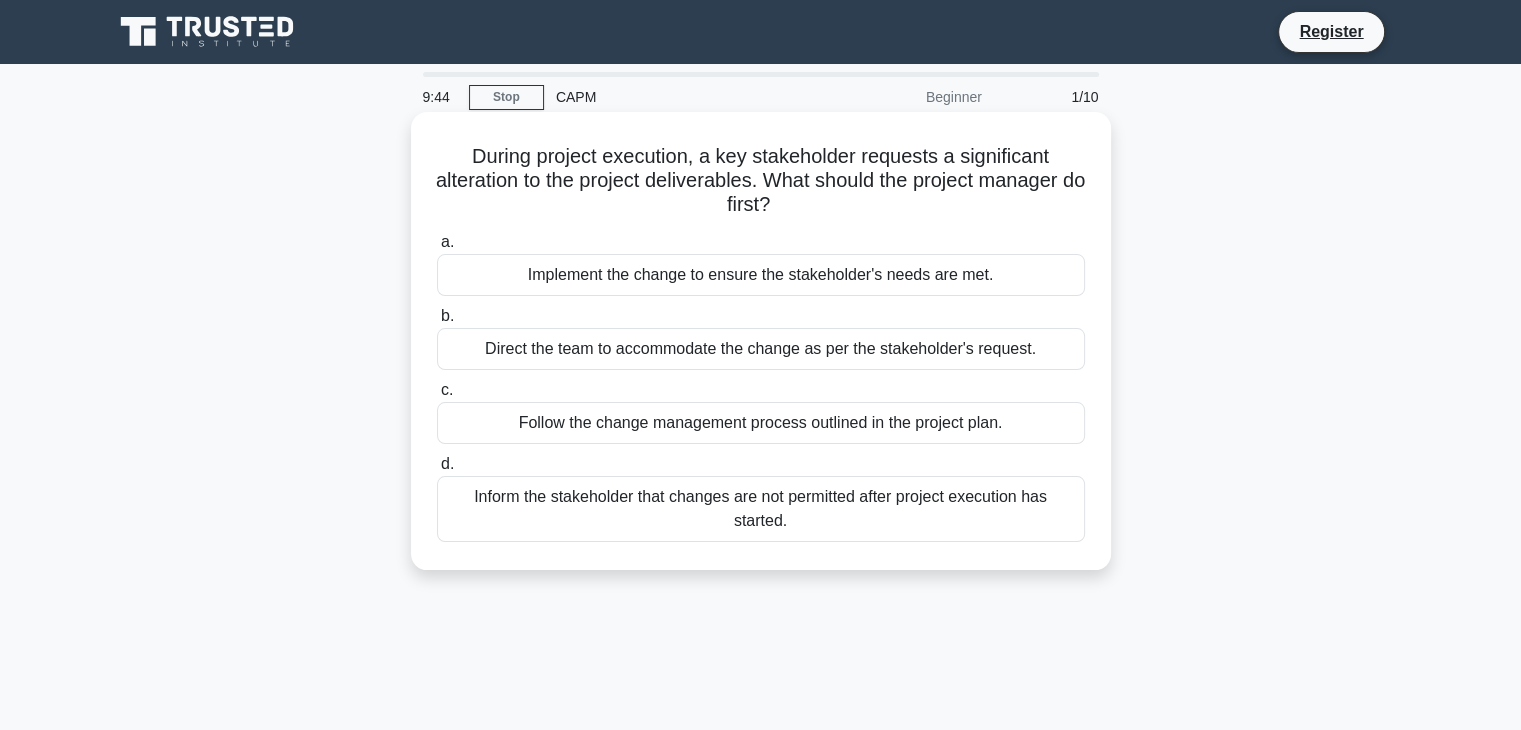 click on "Follow the change management process outlined in the project plan." at bounding box center (761, 423) 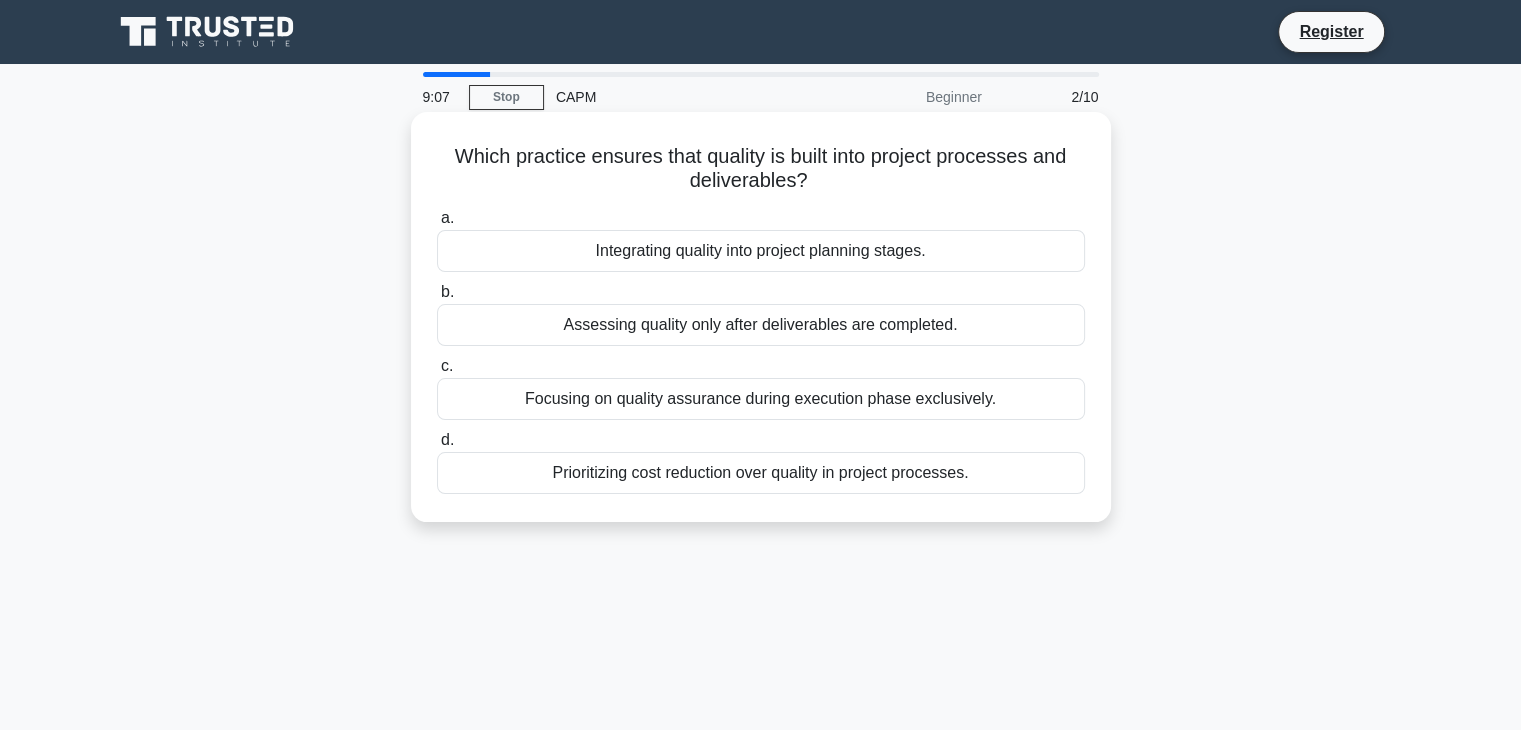 click on "Integrating quality into project planning stages." at bounding box center (761, 251) 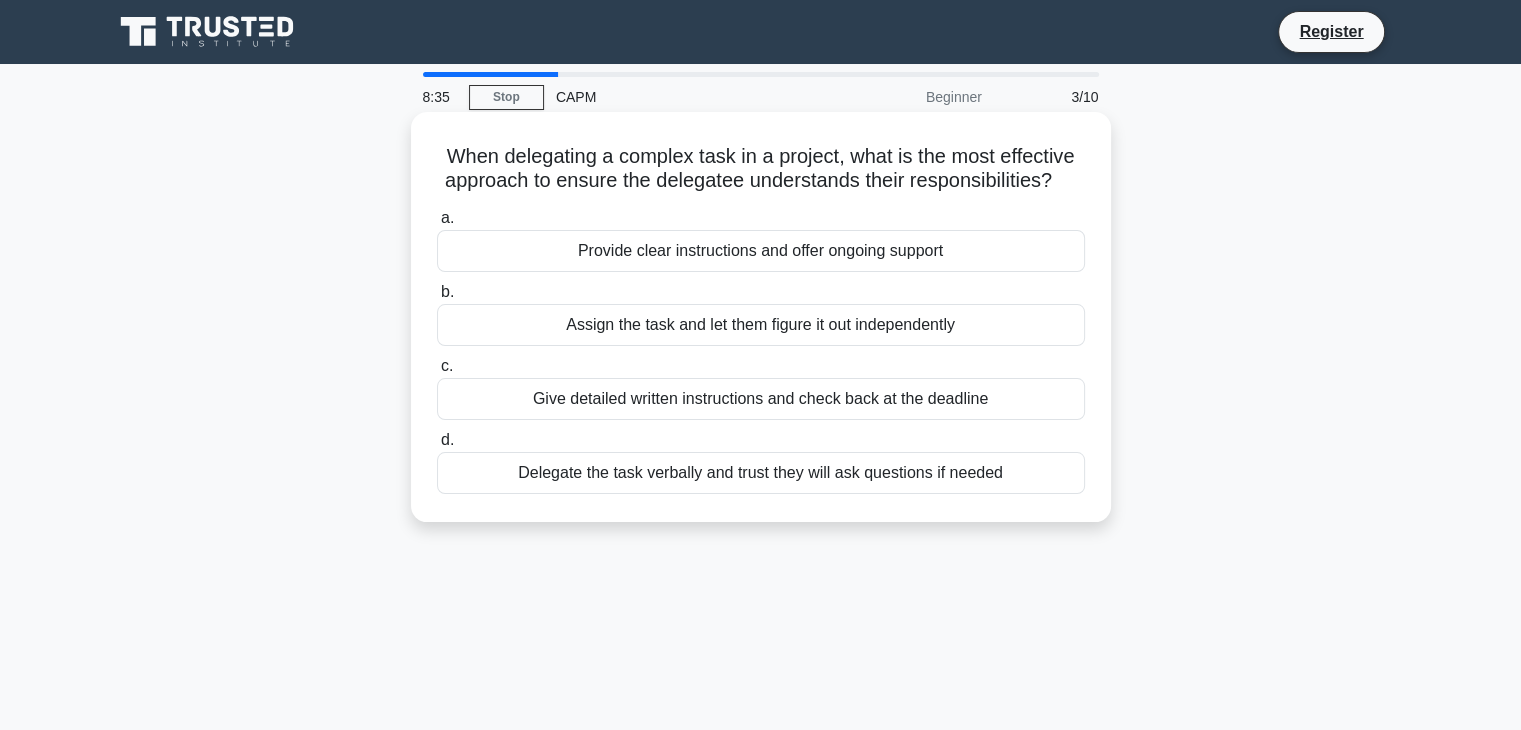 click on "Provide clear instructions and offer ongoing support" at bounding box center [761, 251] 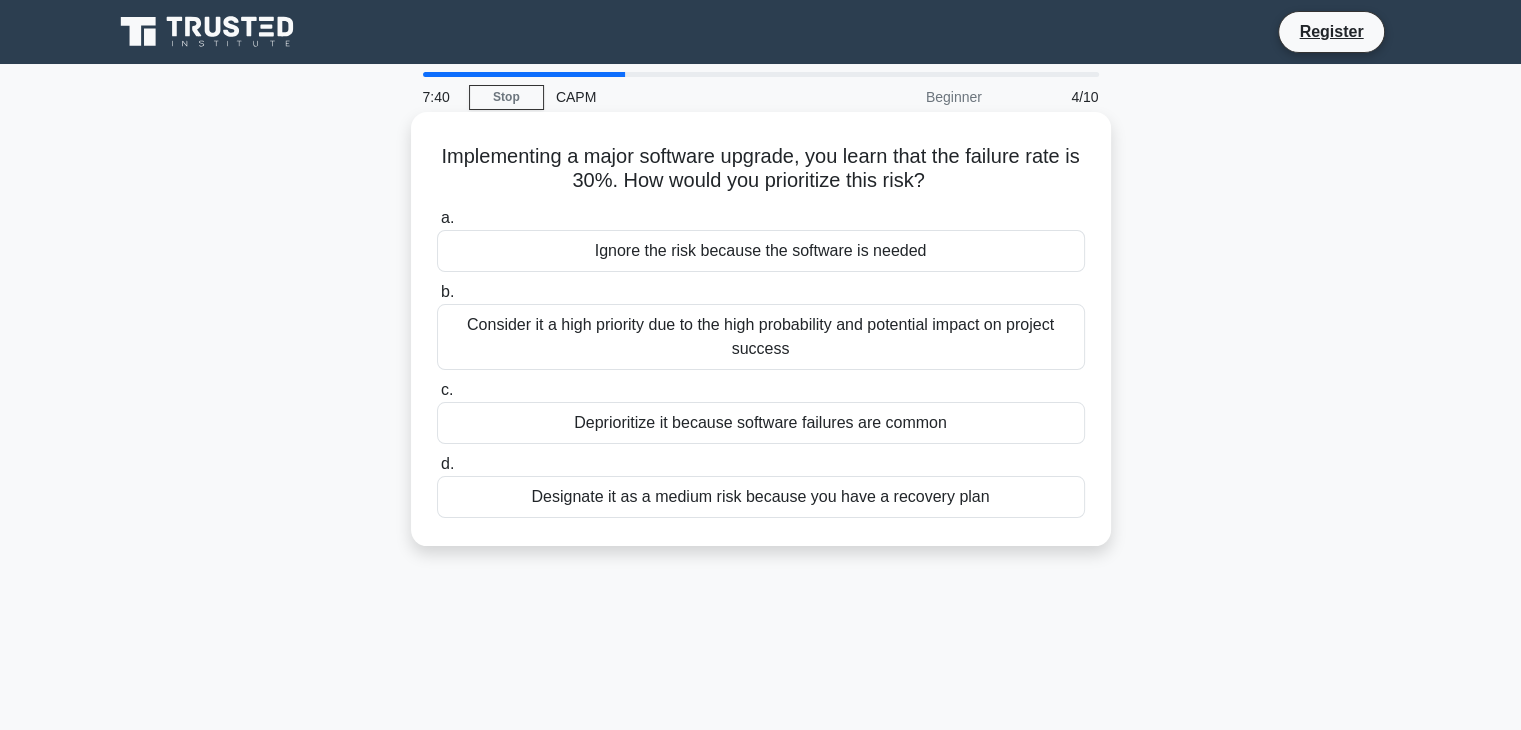 click on "Consider it a high priority due to the high probability and potential impact on project success" at bounding box center [761, 337] 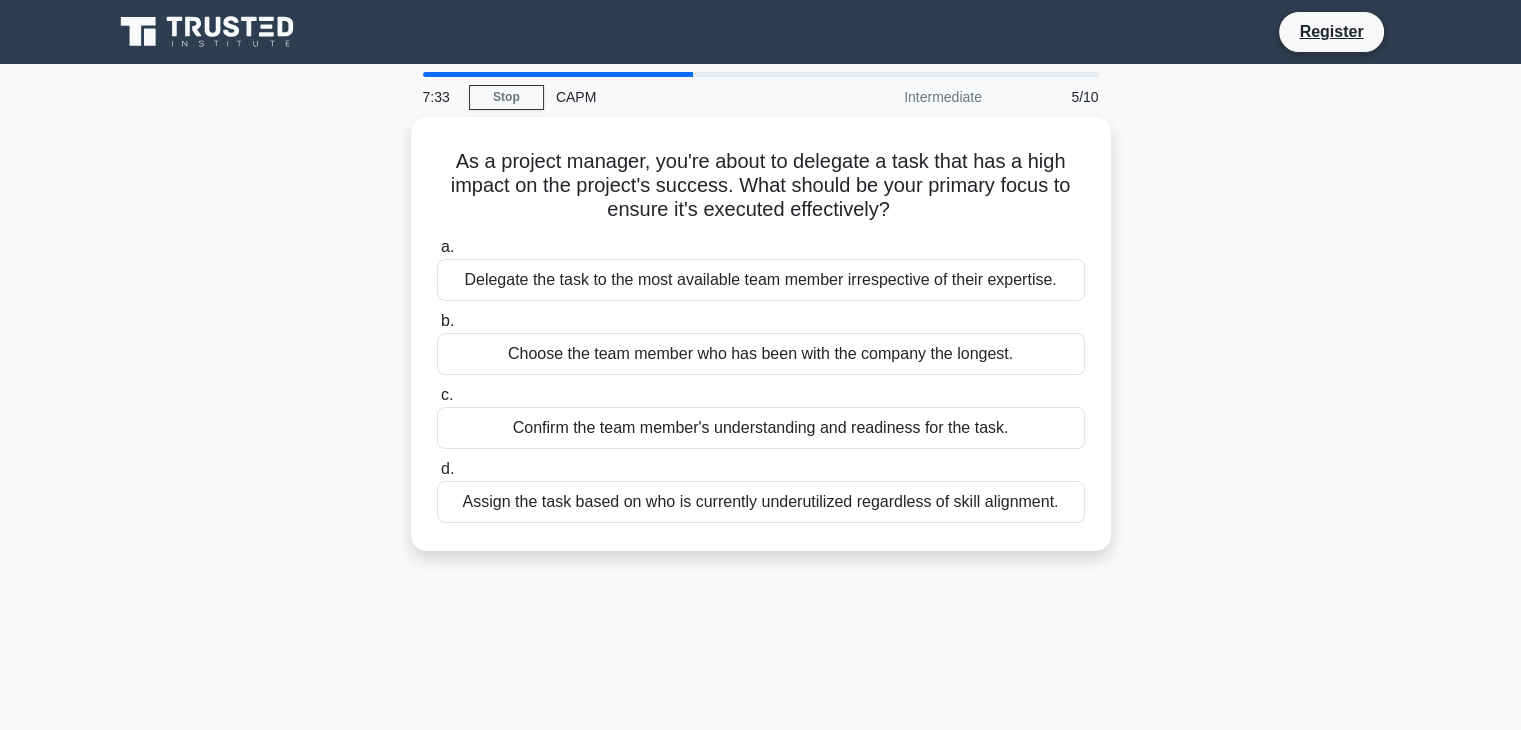 click on "7:33
Stop
CAPM
Intermediate
5/10
As a project manager, you're about to delegate a task that has a high impact on the project's success. What should be your primary focus to ensure it's executed effectively?
.spinner_0XTQ{transform-origin:center;animation:spinner_y6GP .75s linear infinite}@keyframes spinner_y6GP{100%{transform:rotate(360deg)}}
a.
b. c. d." at bounding box center [761, 572] 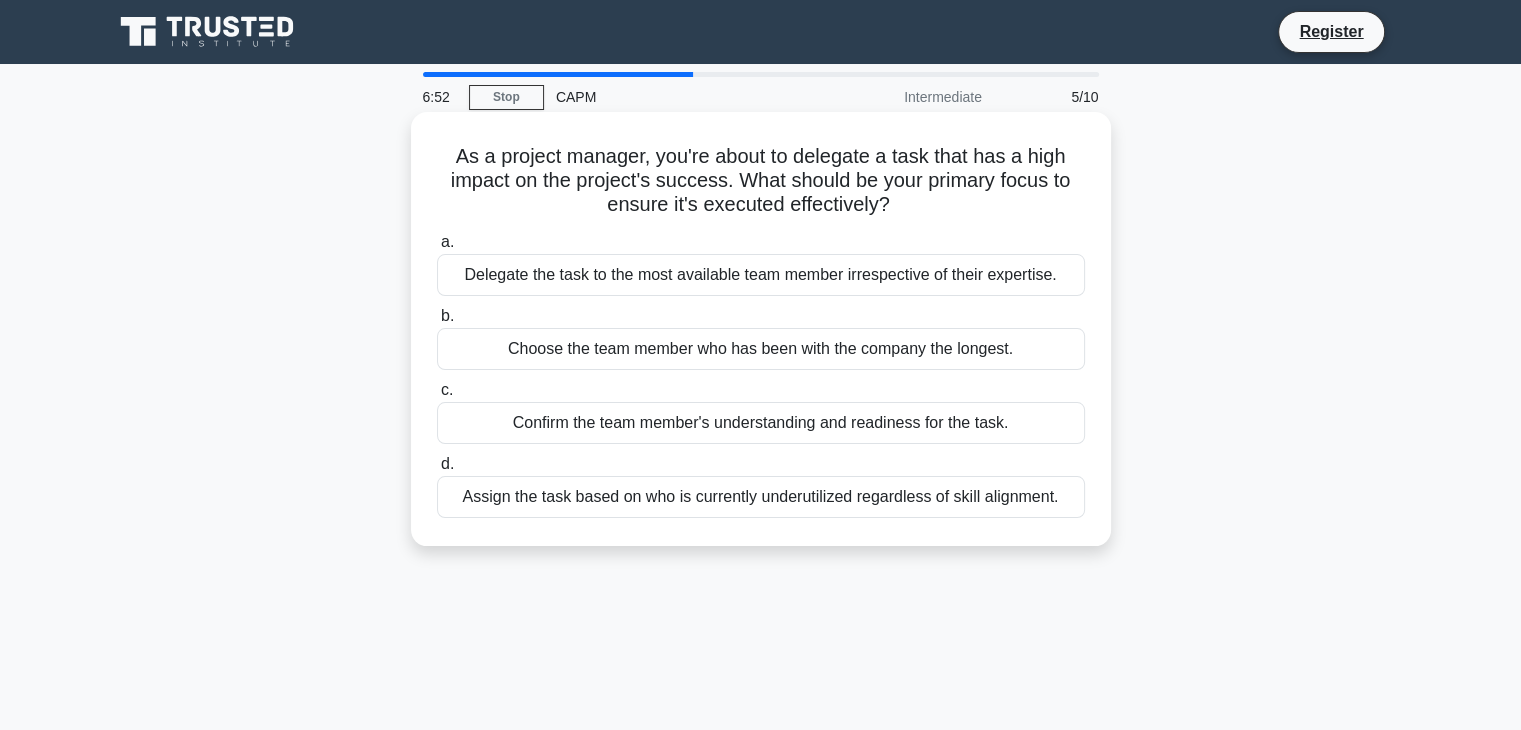 click on "Confirm the team member's understanding and readiness for the task." at bounding box center [761, 423] 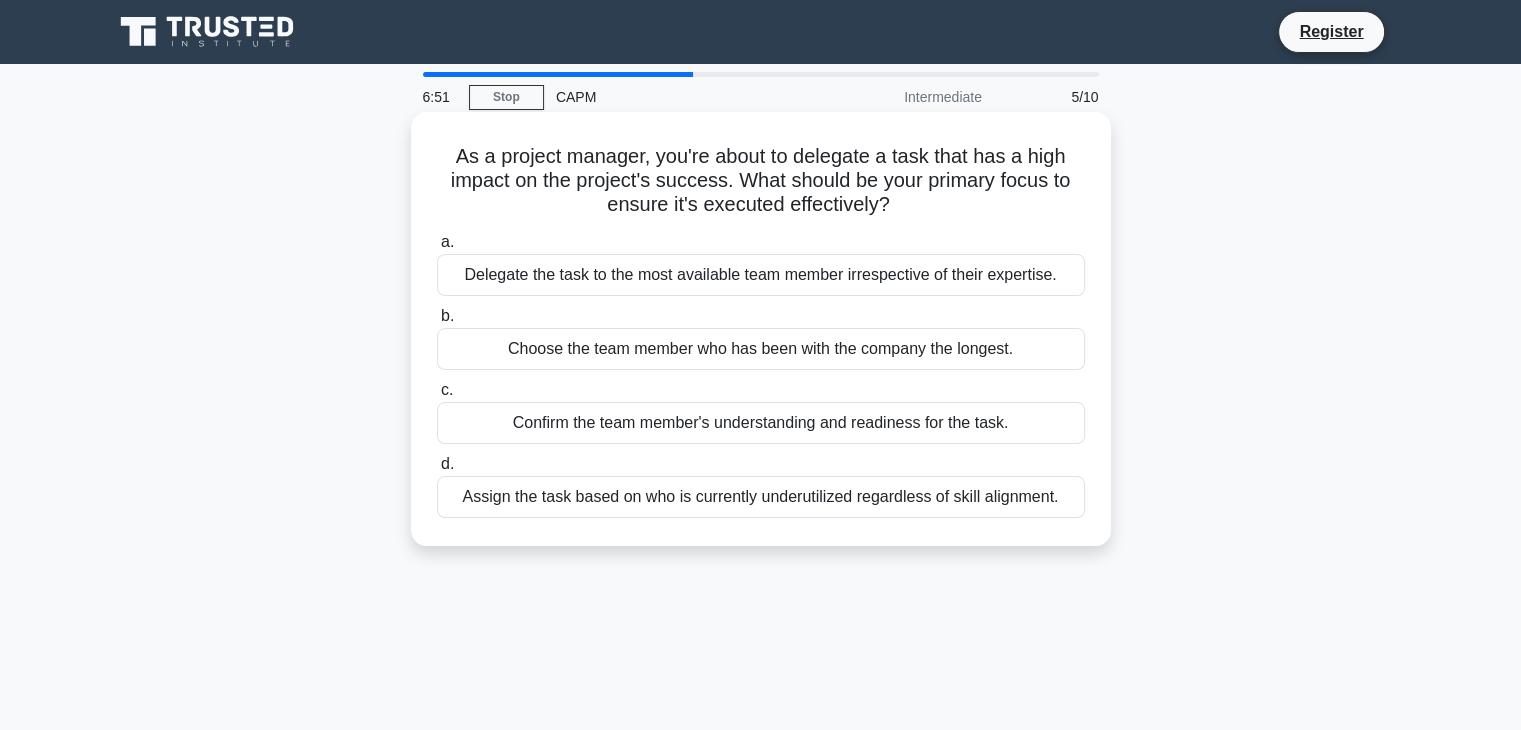 click on "Confirm the team member's understanding and readiness for the task." at bounding box center [761, 423] 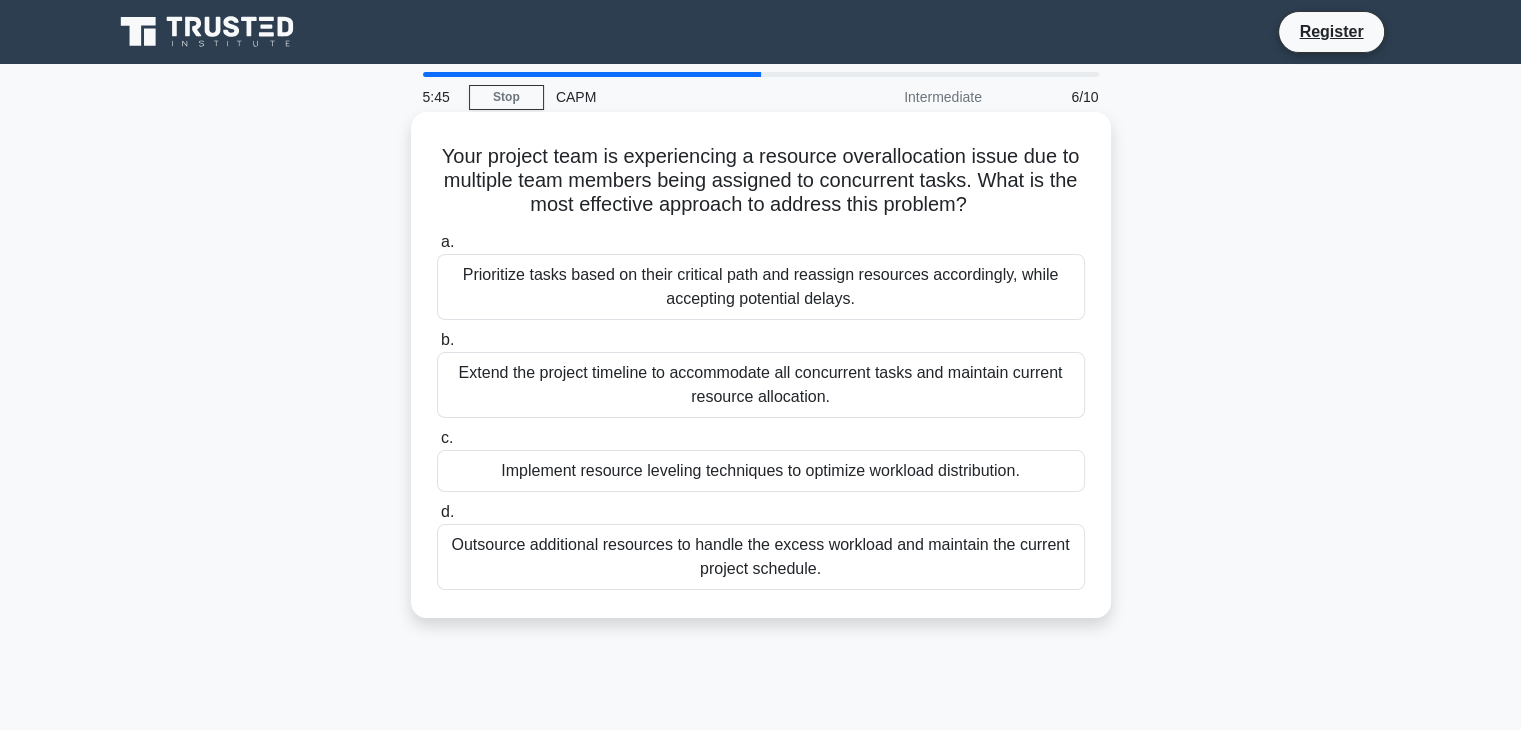 click on "Prioritize tasks based on their critical path and reassign resources accordingly, while accepting potential delays." at bounding box center (761, 287) 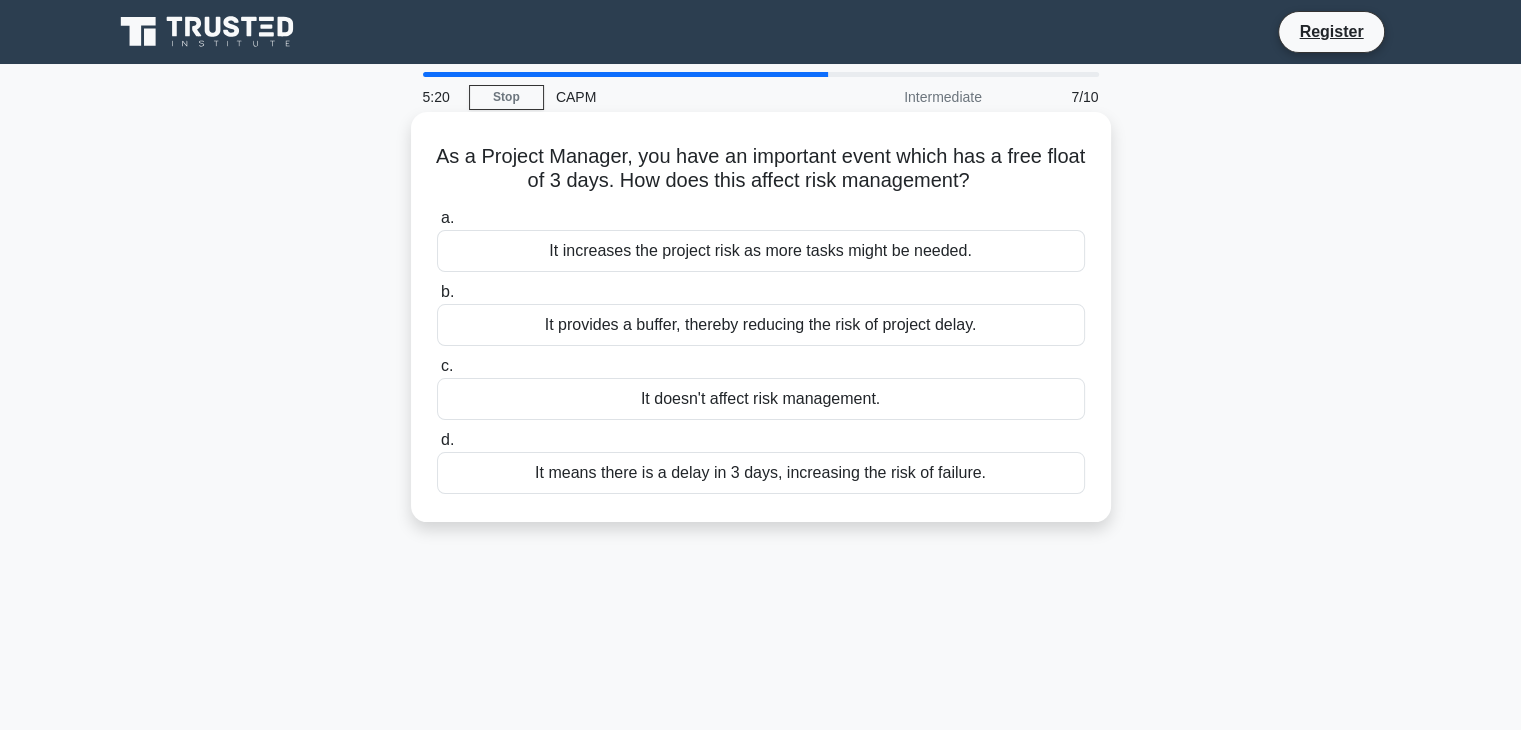 click on "It means there is a delay in 3 days, increasing the risk of failure." at bounding box center (761, 473) 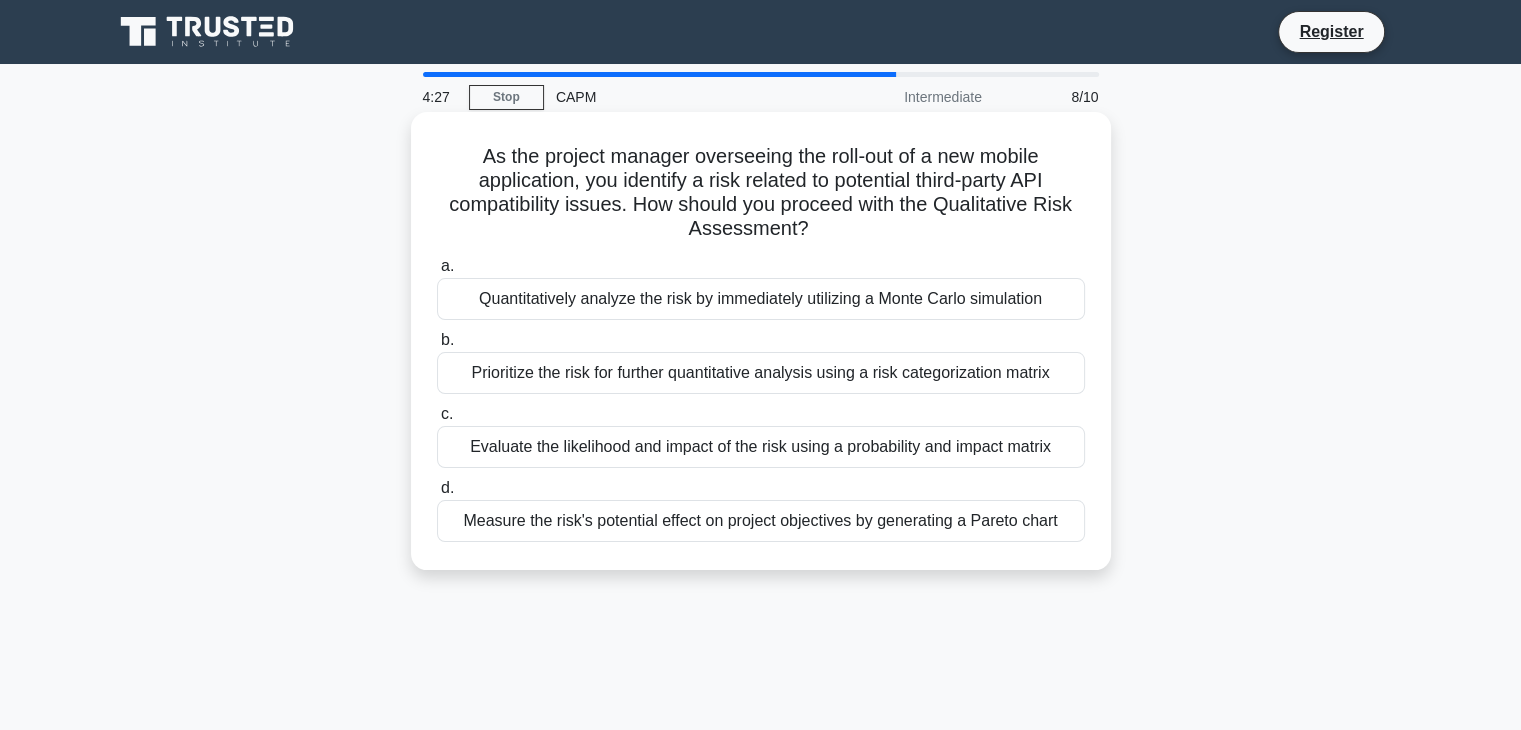 click on "Measure the risk's potential effect on project objectives by generating a Pareto chart" at bounding box center [761, 521] 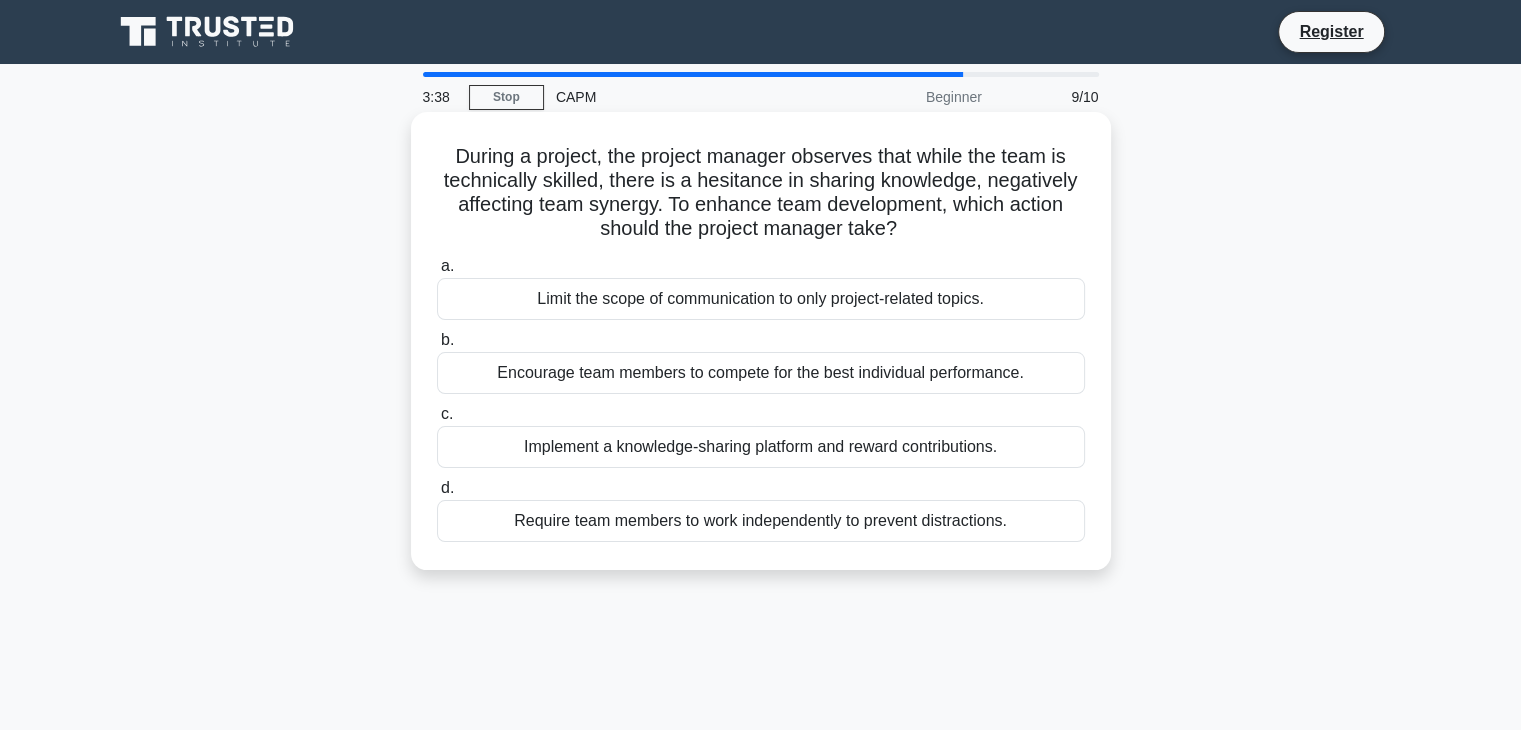 click on "Implement a knowledge-sharing platform and reward contributions." at bounding box center [761, 447] 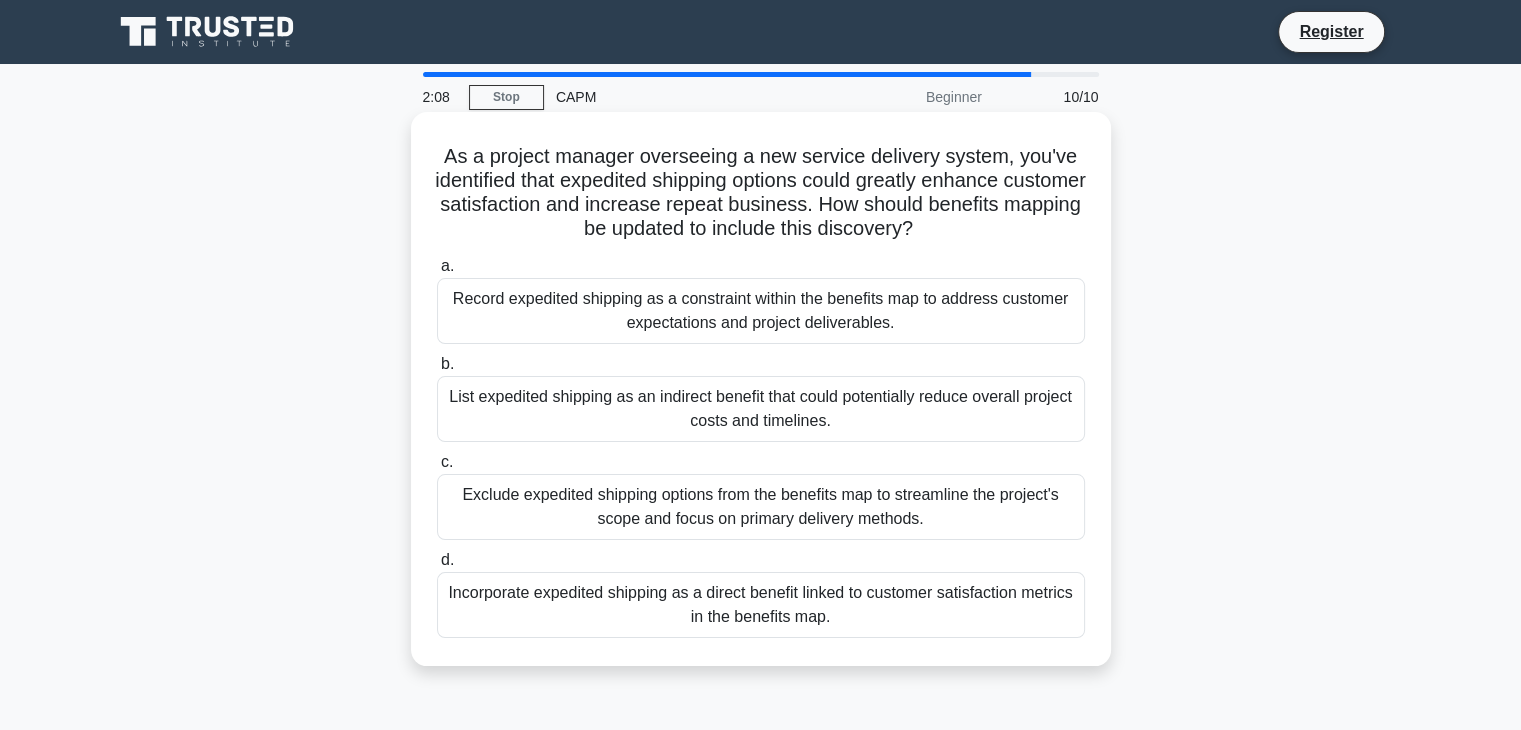 click on "Incorporate expedited shipping as a direct benefit linked to customer satisfaction metrics in the benefits map." at bounding box center [761, 605] 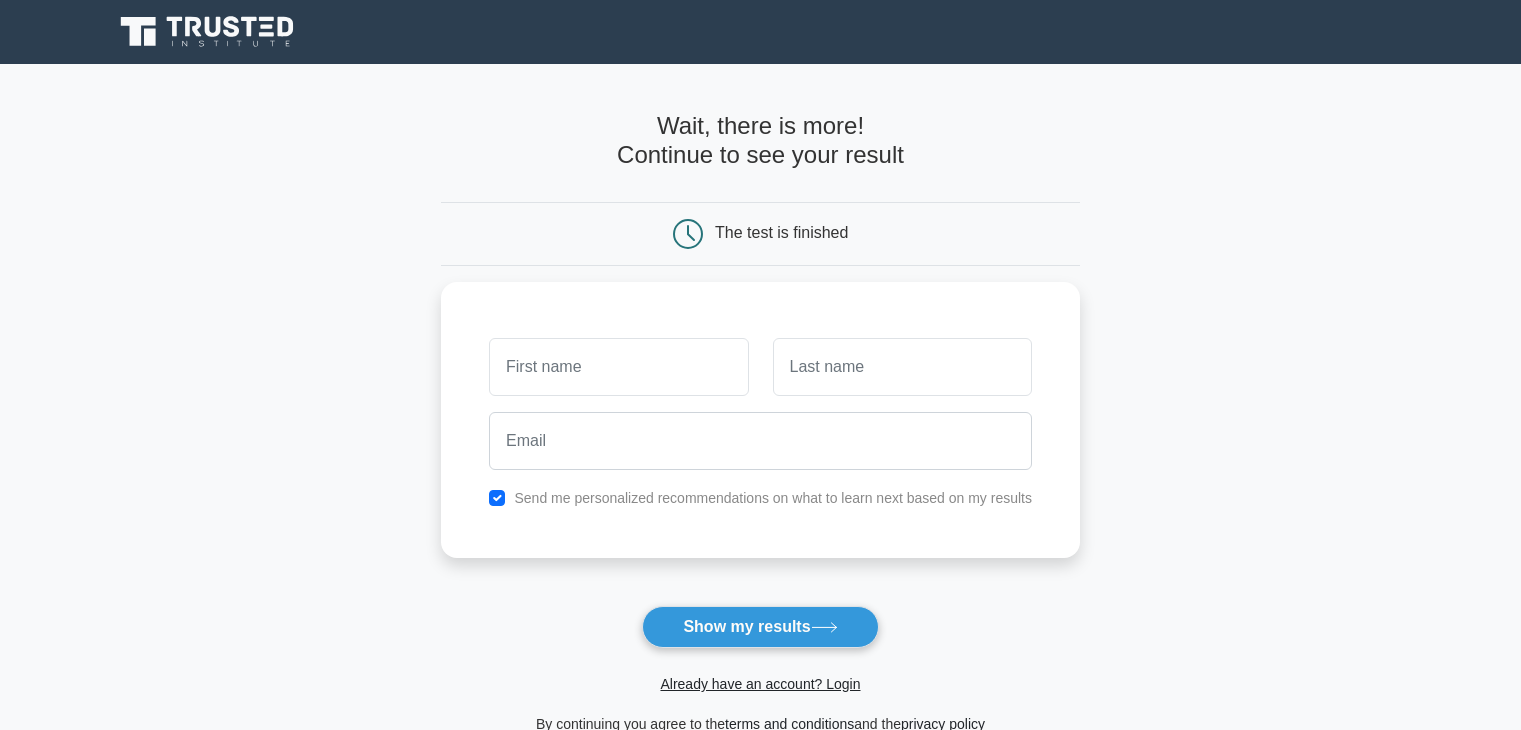 scroll, scrollTop: 0, scrollLeft: 0, axis: both 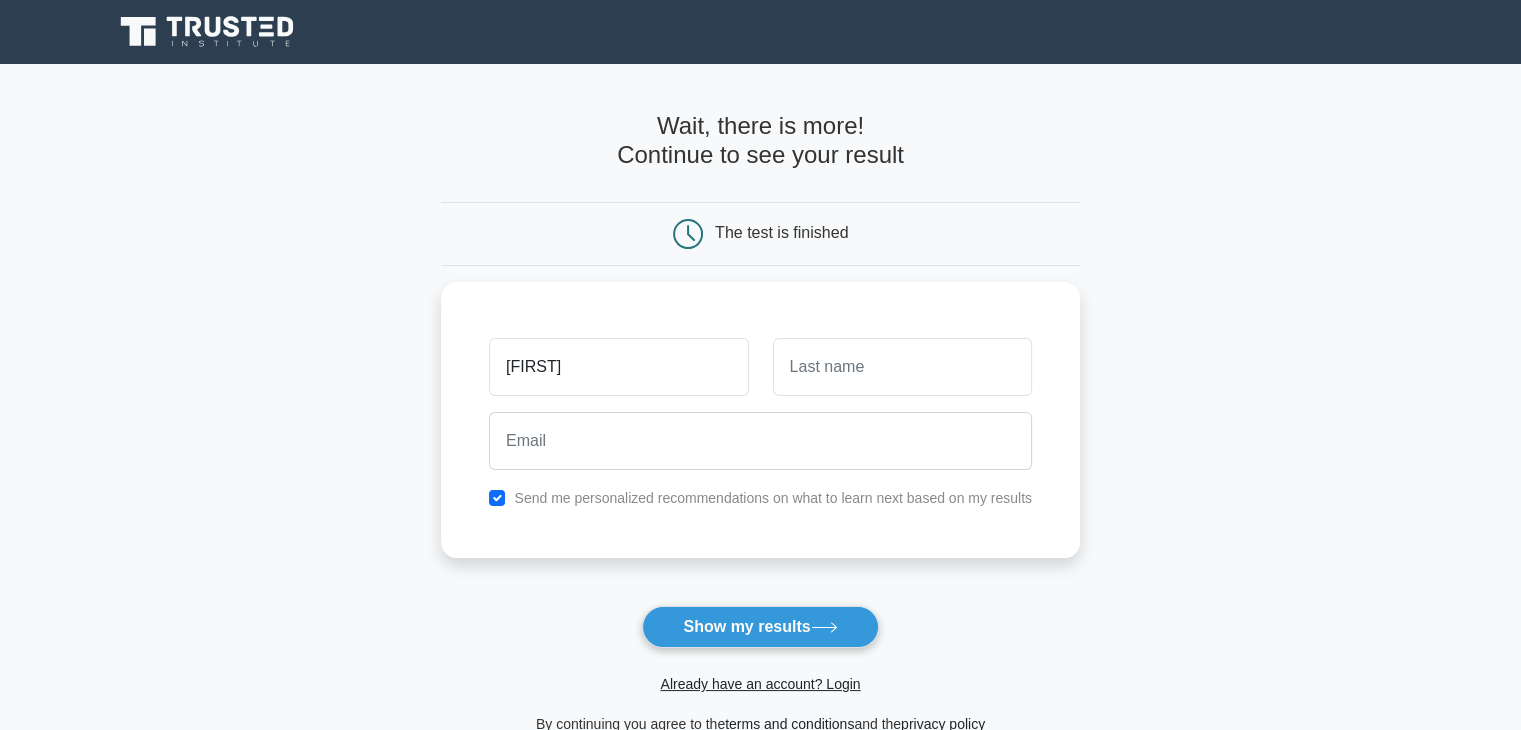 type on "[FIRST]" 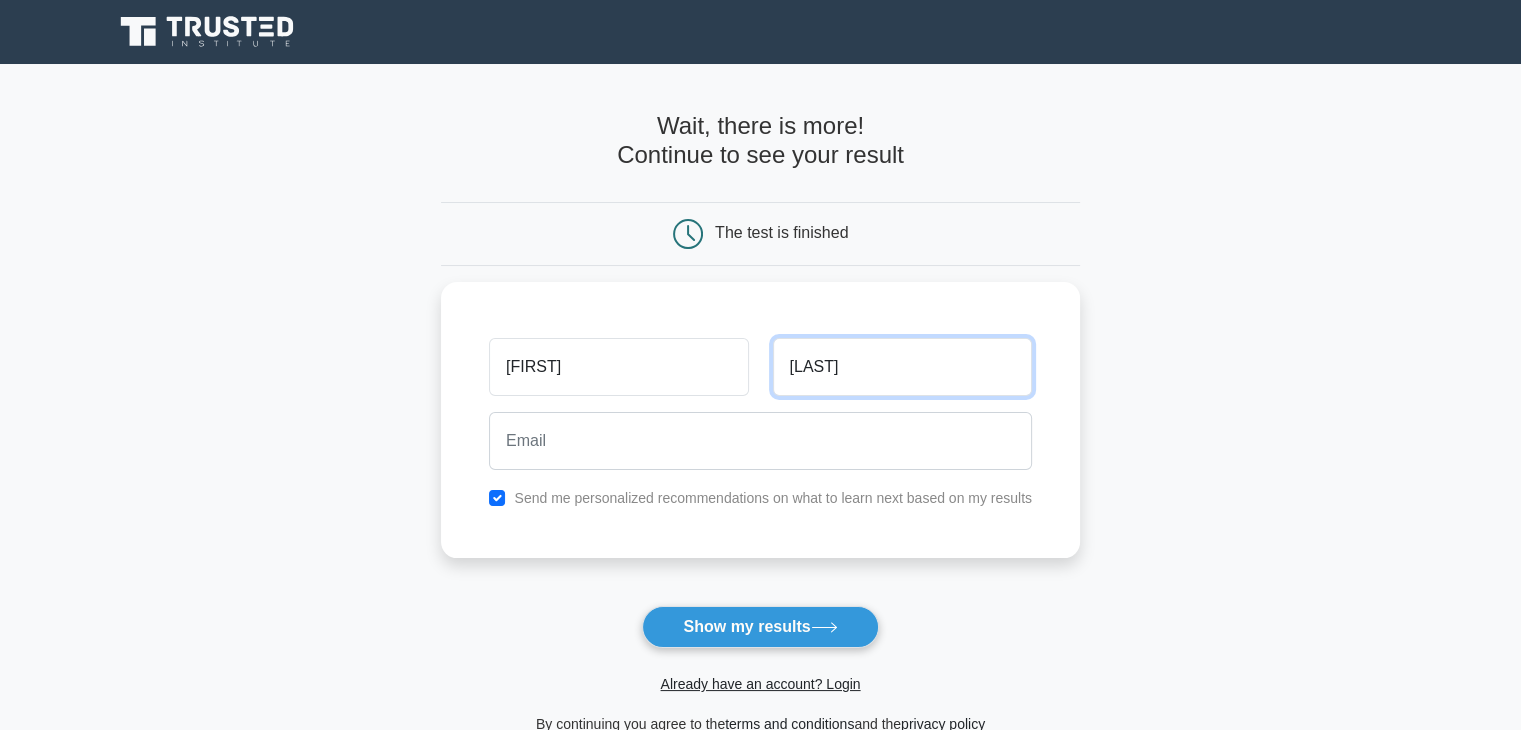type on "Caria" 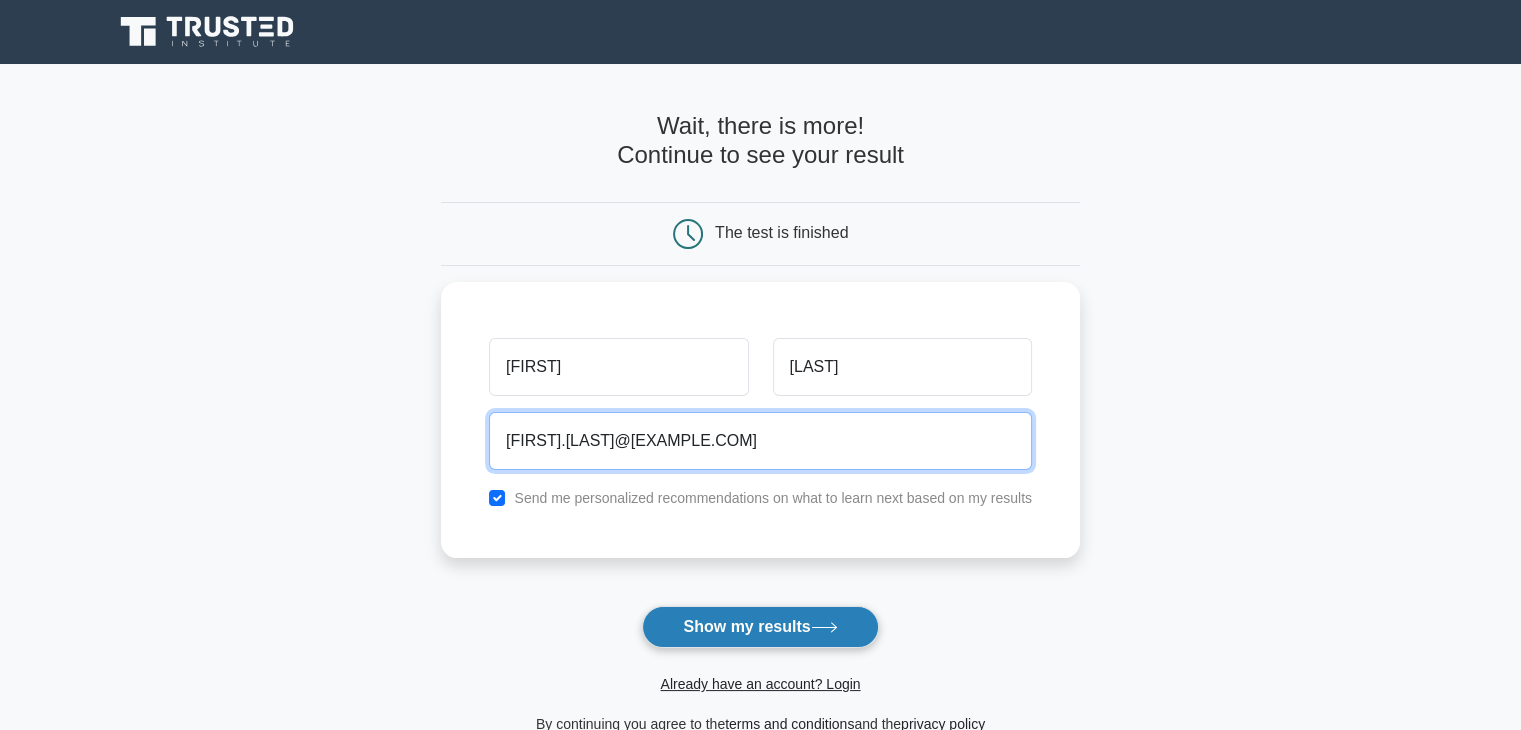 type on "giuseppe.caria@libero.it" 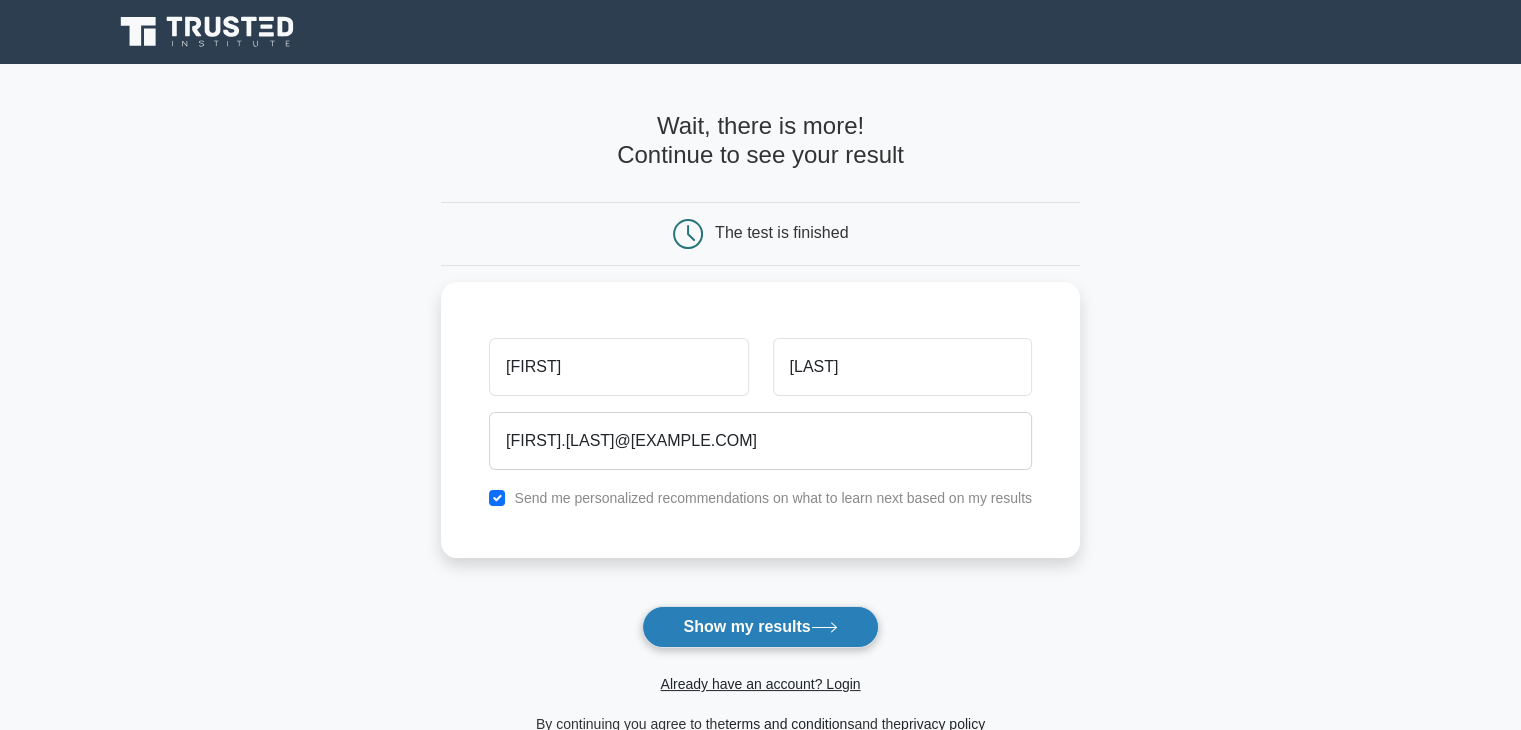 click on "Show my results" at bounding box center [760, 627] 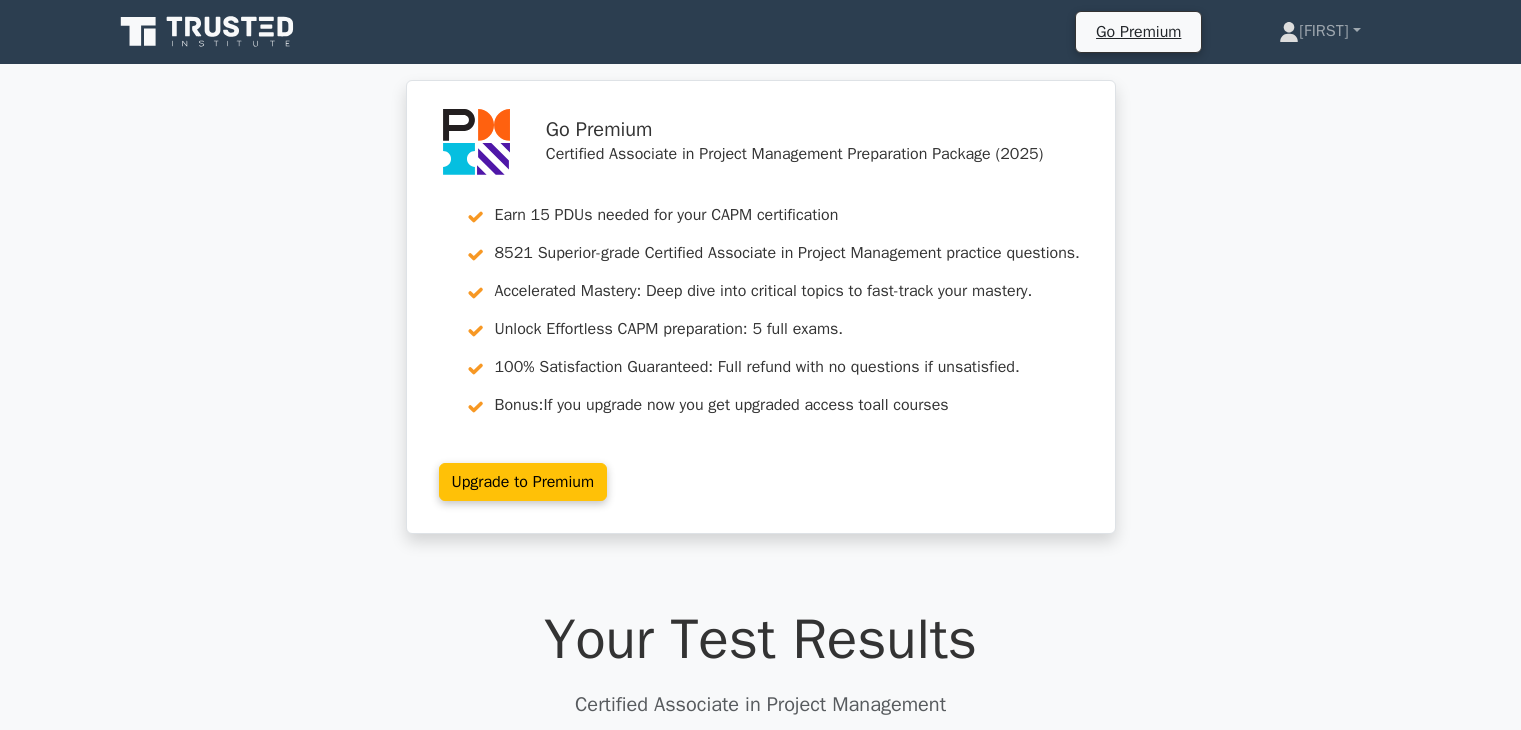 scroll, scrollTop: 0, scrollLeft: 0, axis: both 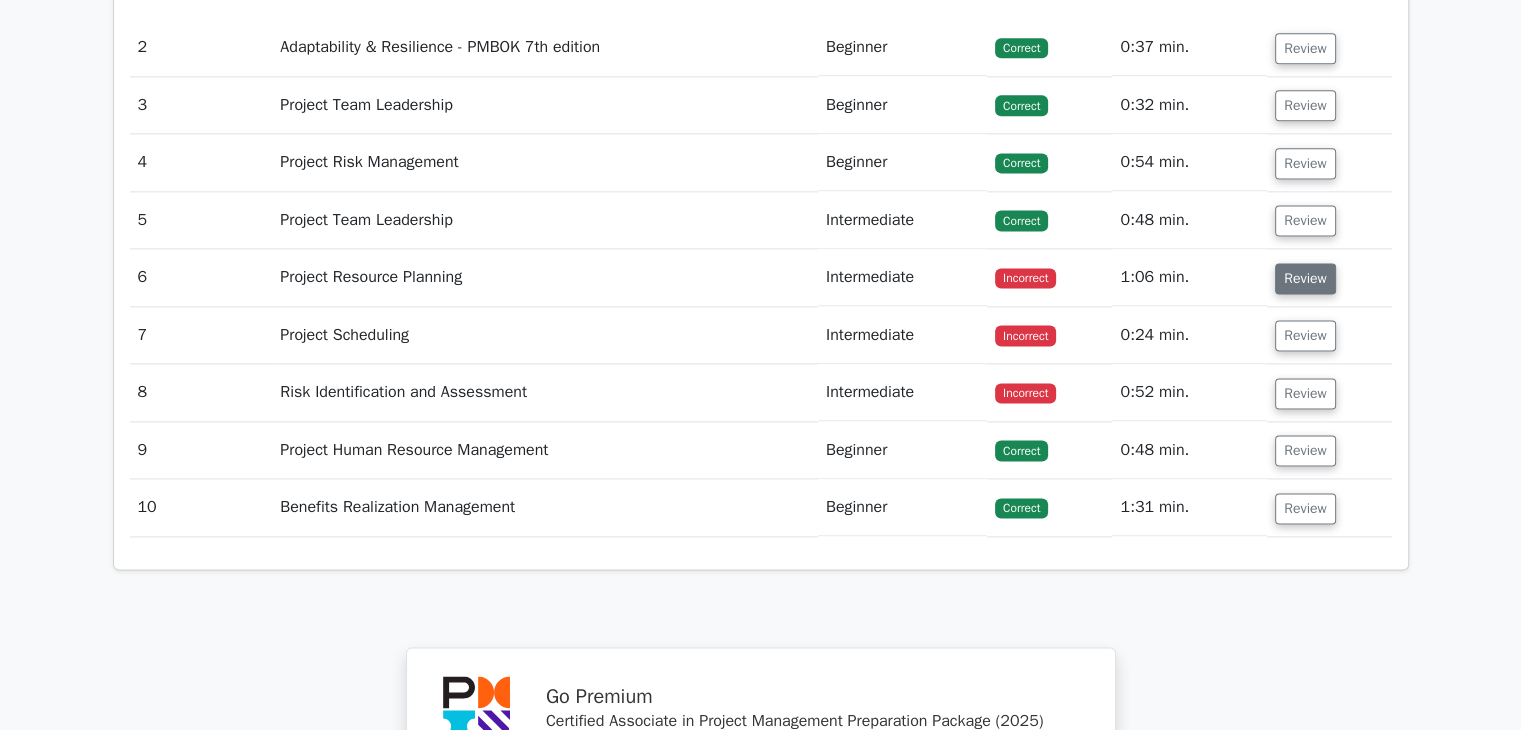 click on "Review" at bounding box center [1305, 278] 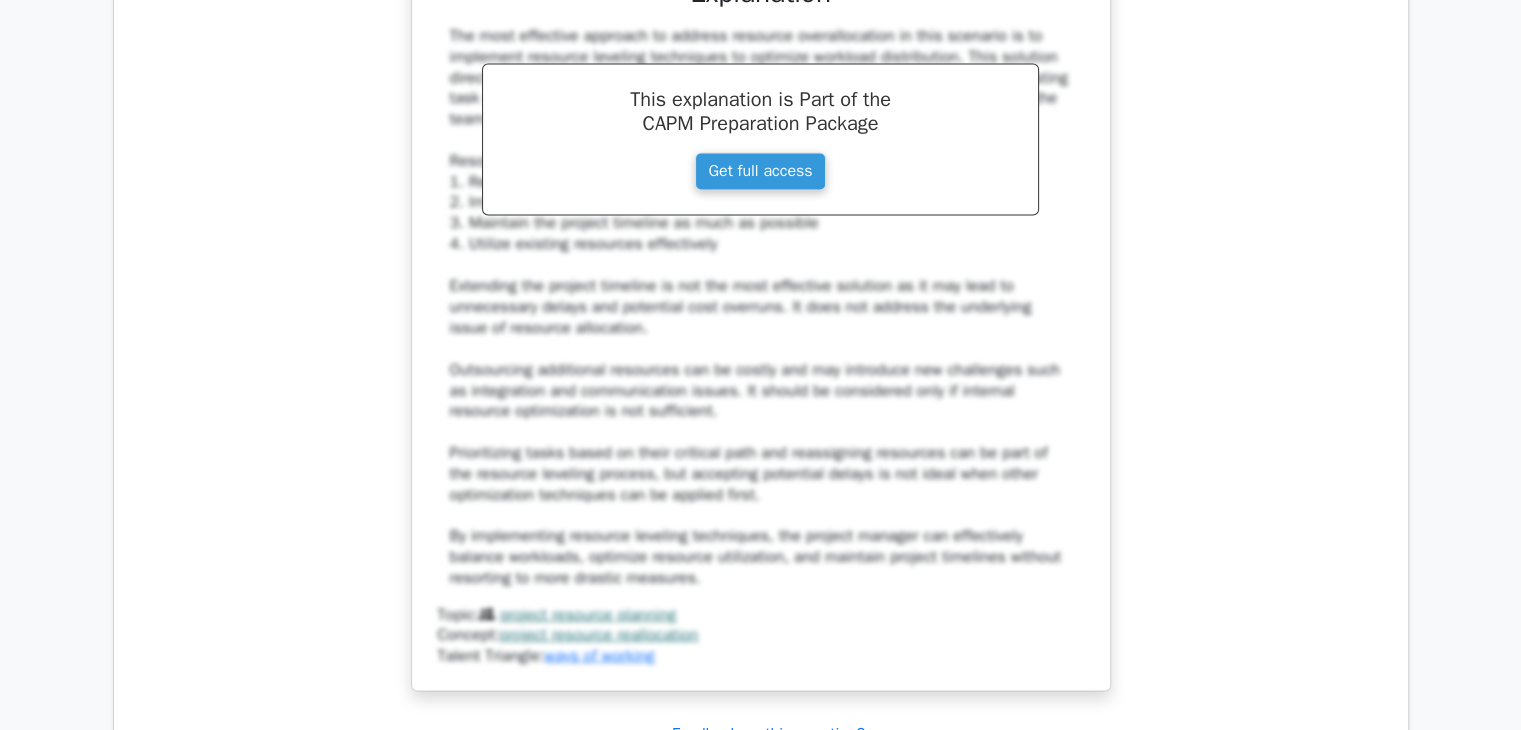 scroll, scrollTop: 3900, scrollLeft: 0, axis: vertical 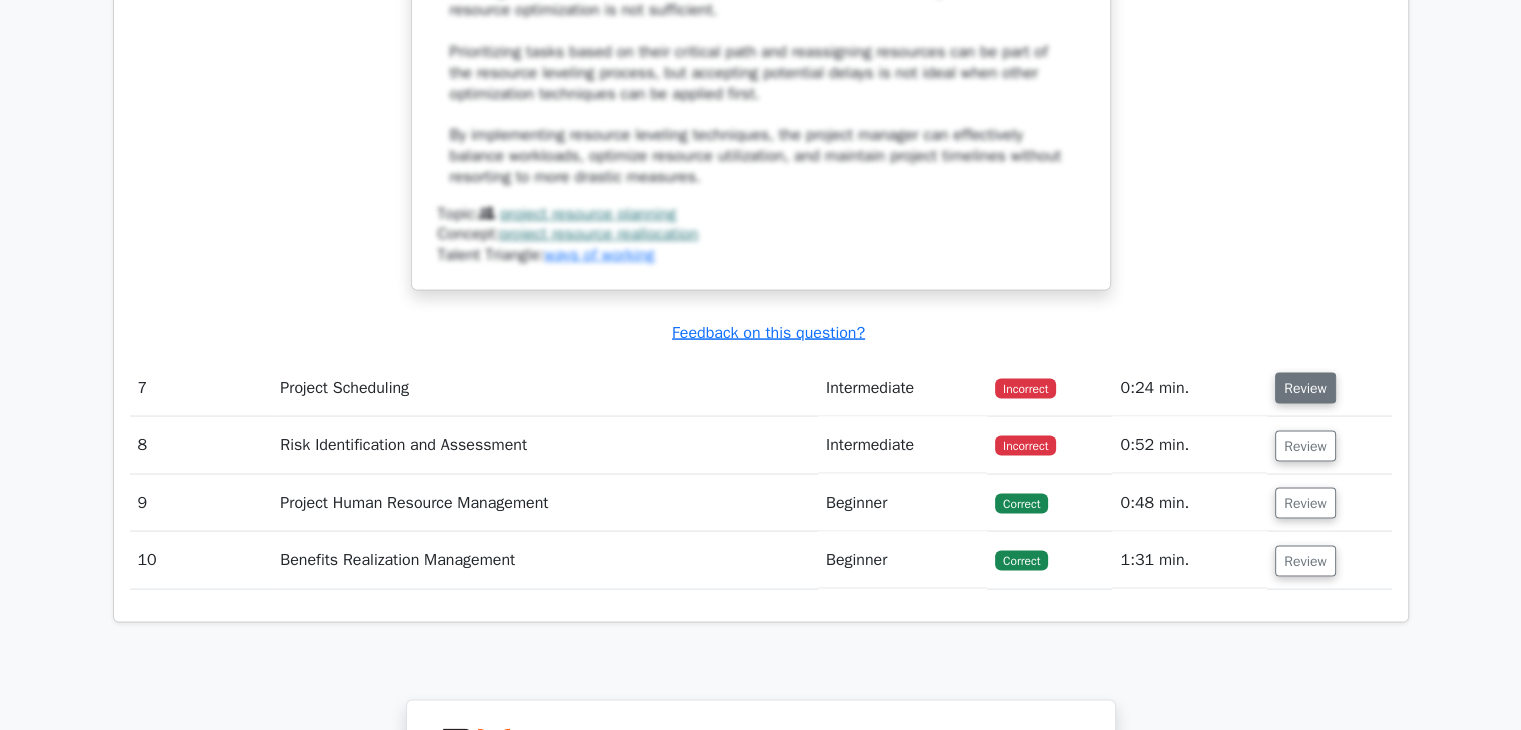 click on "Review" at bounding box center (1305, 388) 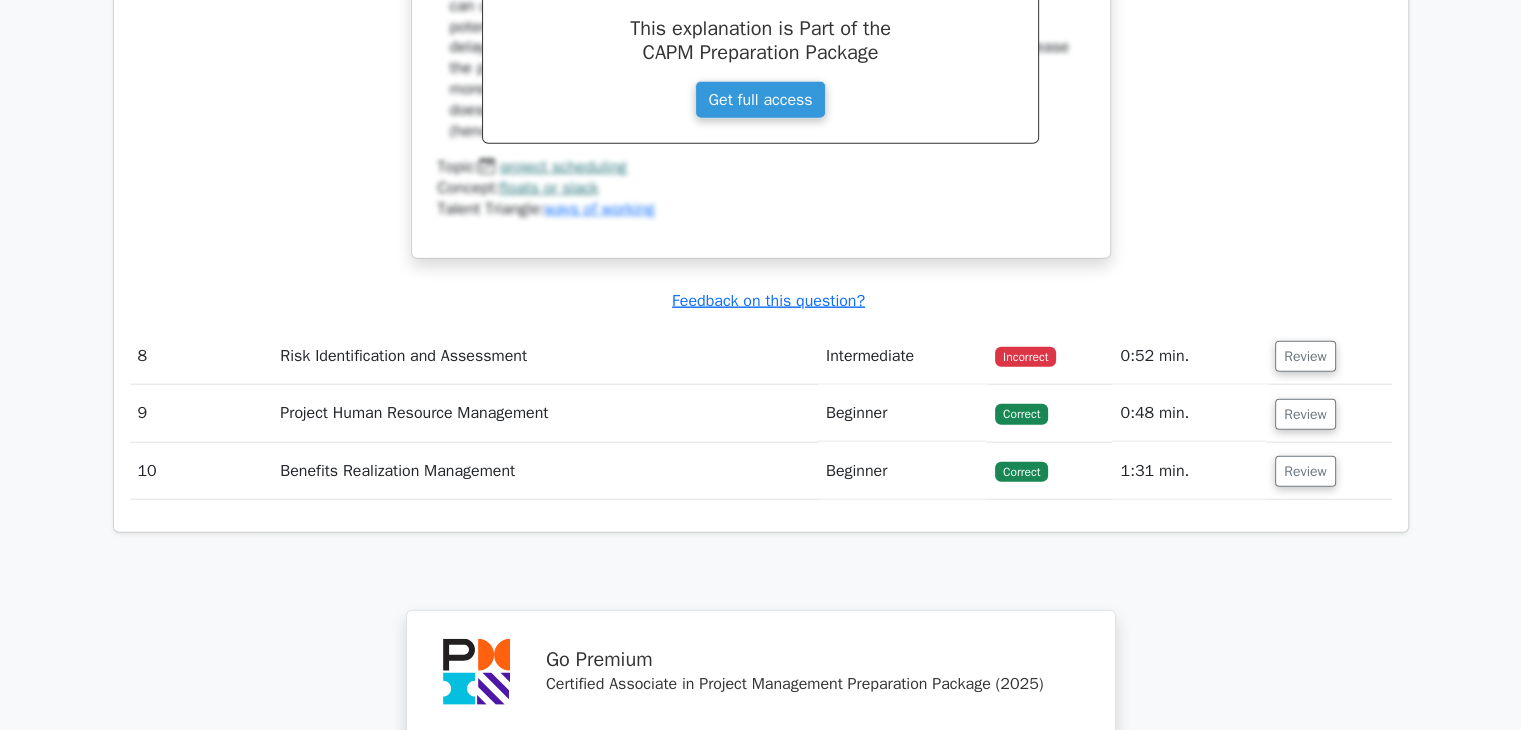 scroll, scrollTop: 4800, scrollLeft: 0, axis: vertical 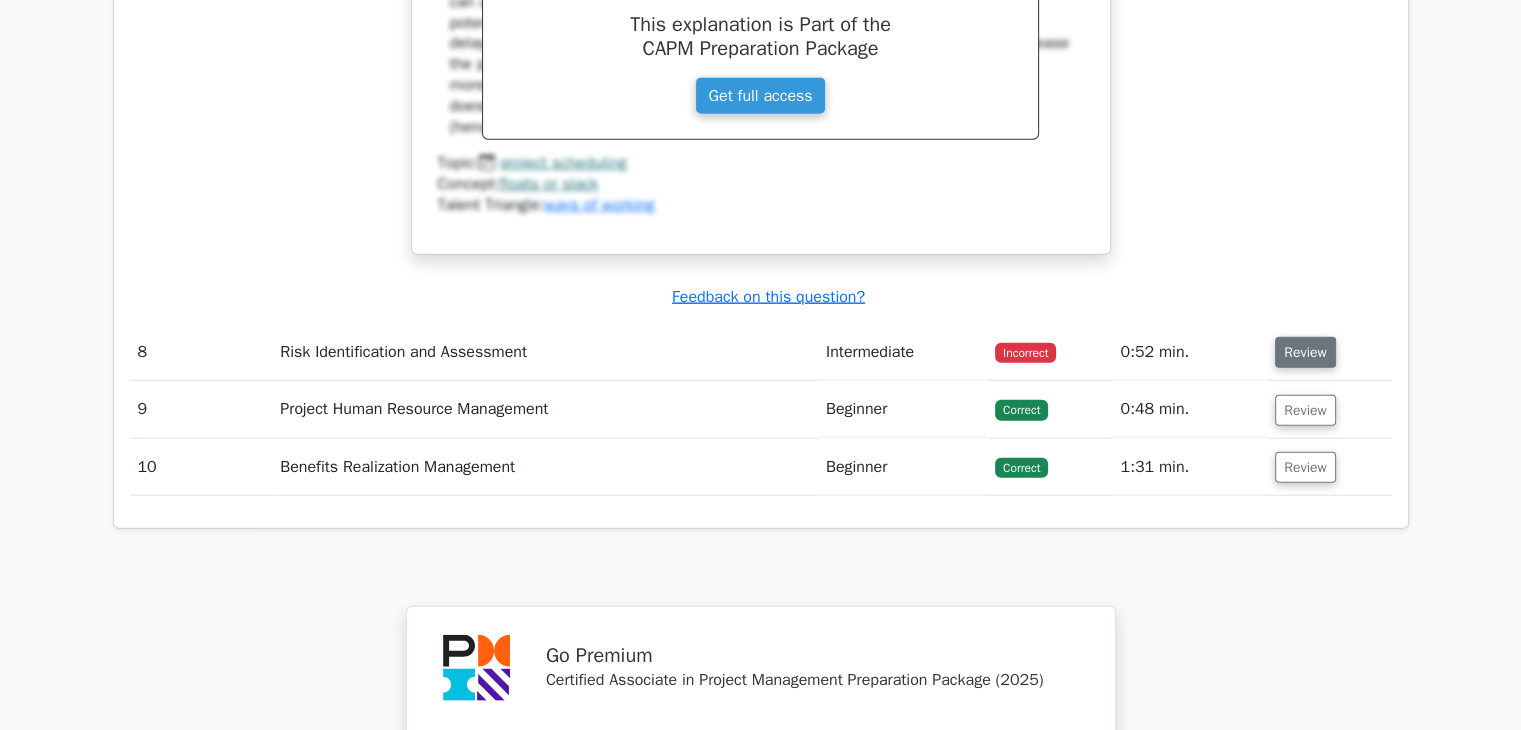 click on "Review" at bounding box center [1329, 352] 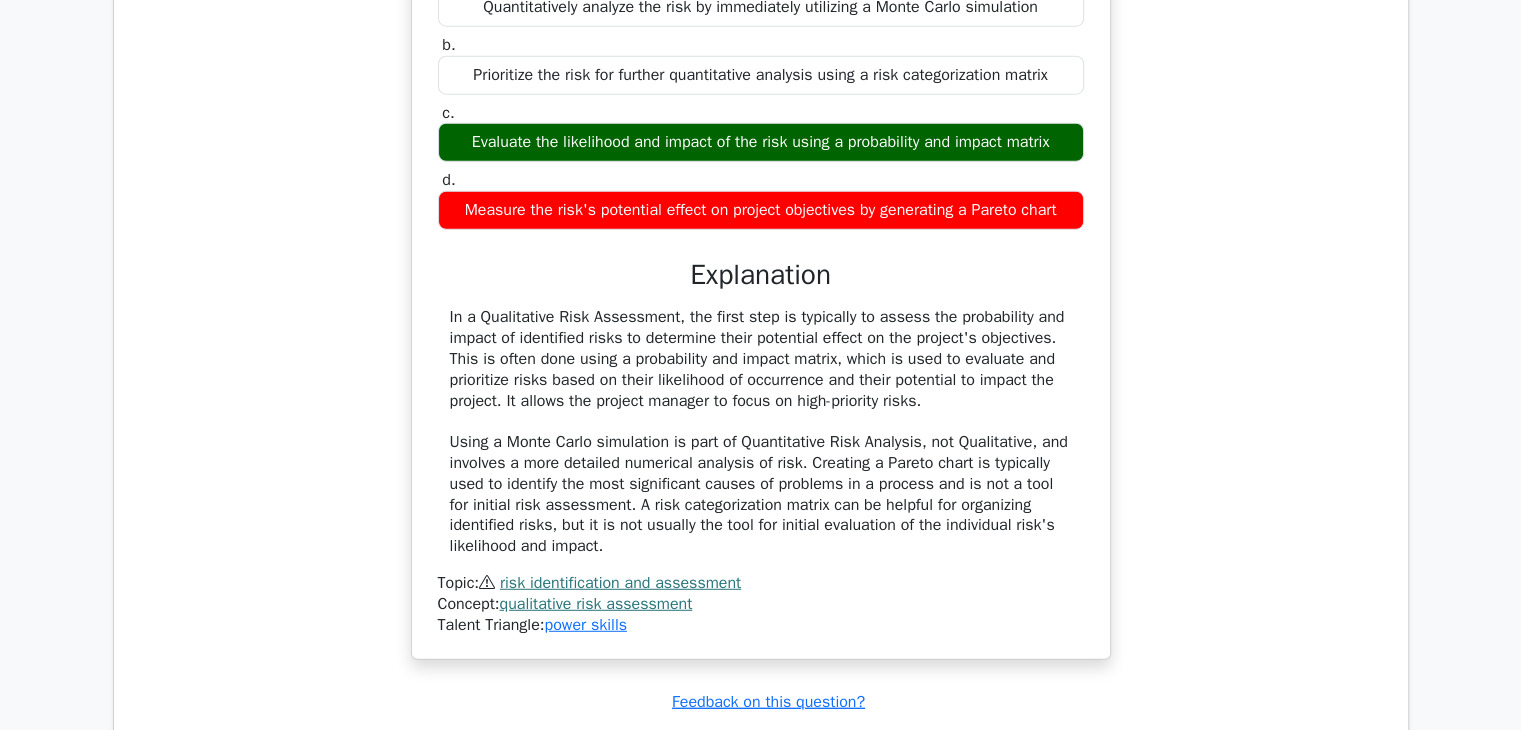 scroll, scrollTop: 5400, scrollLeft: 0, axis: vertical 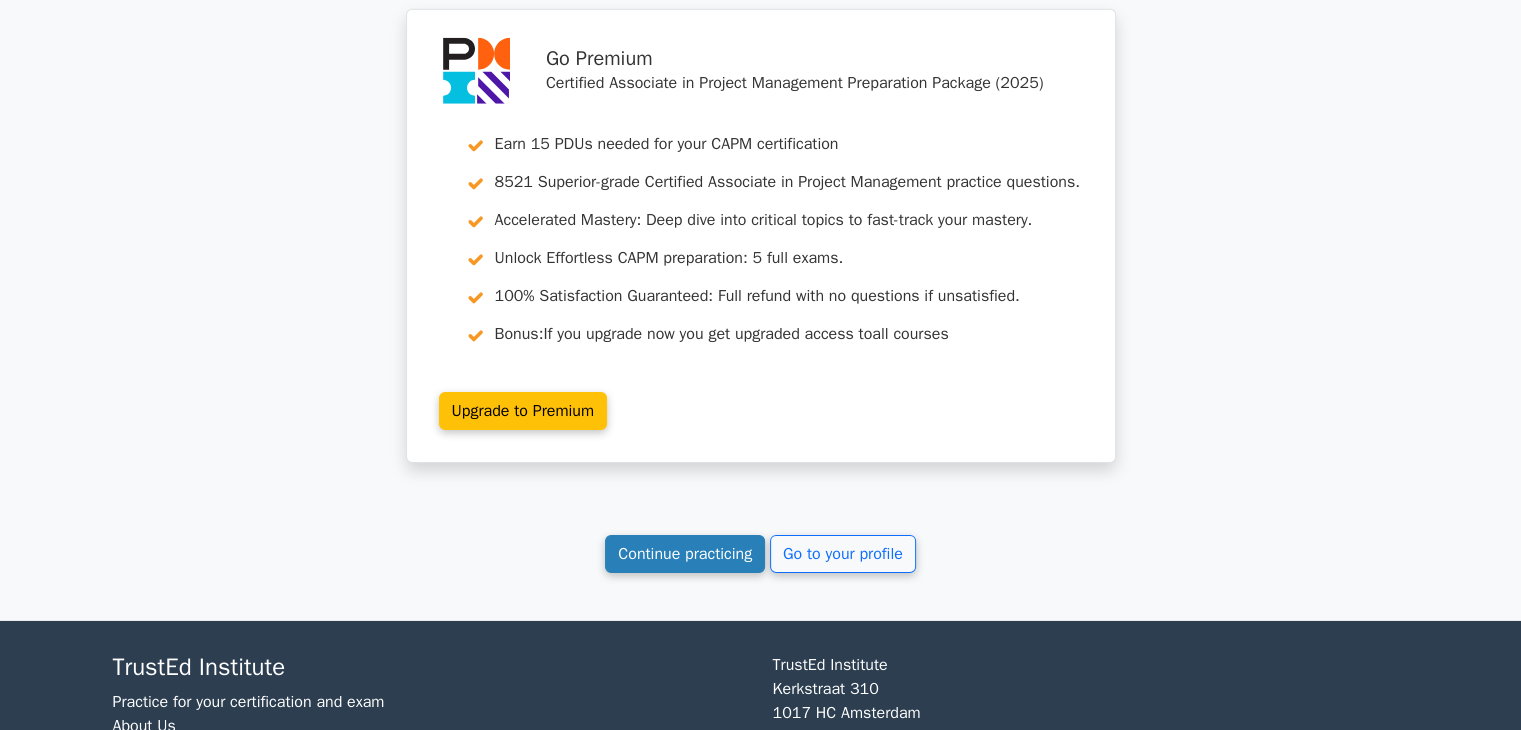 click on "Continue practicing" at bounding box center [685, 554] 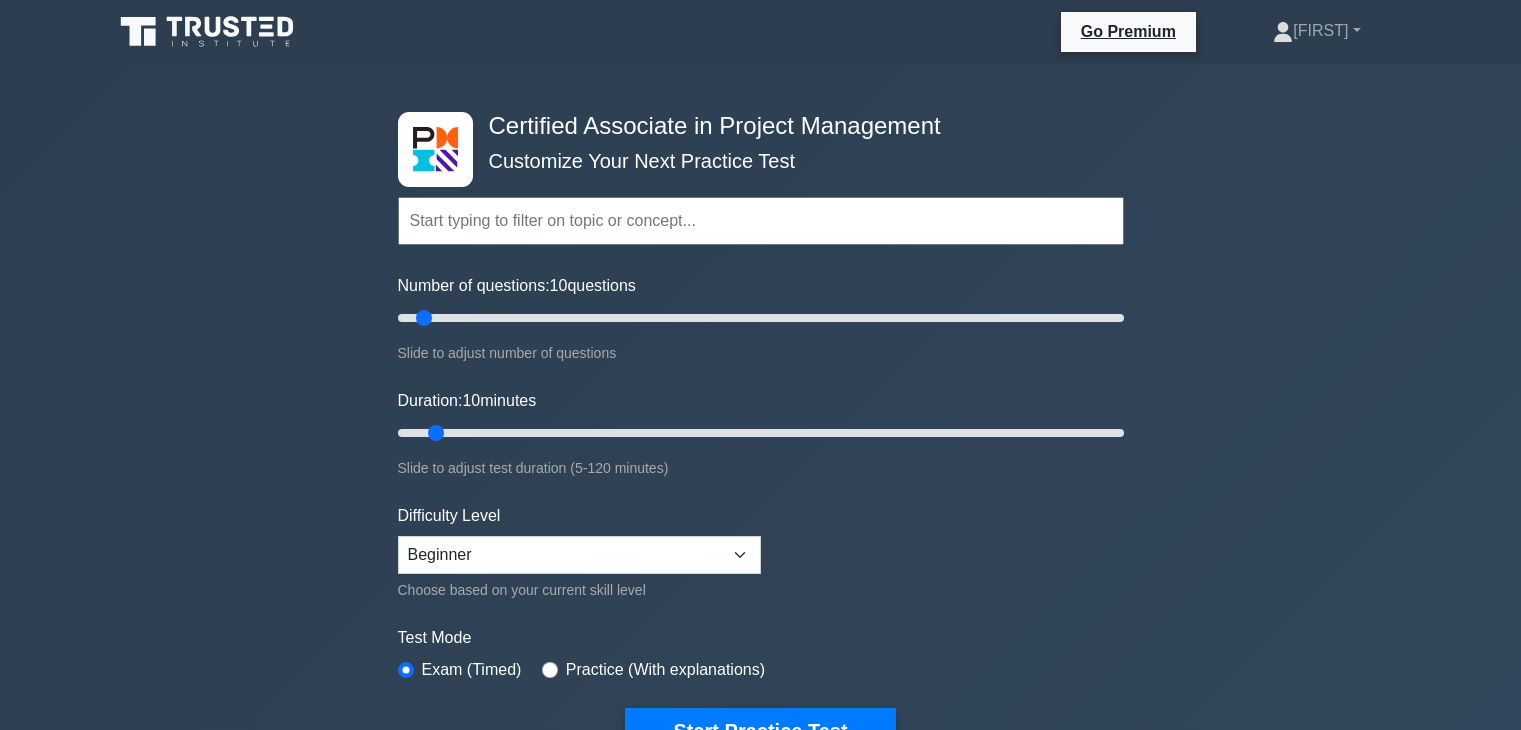 scroll, scrollTop: 0, scrollLeft: 0, axis: both 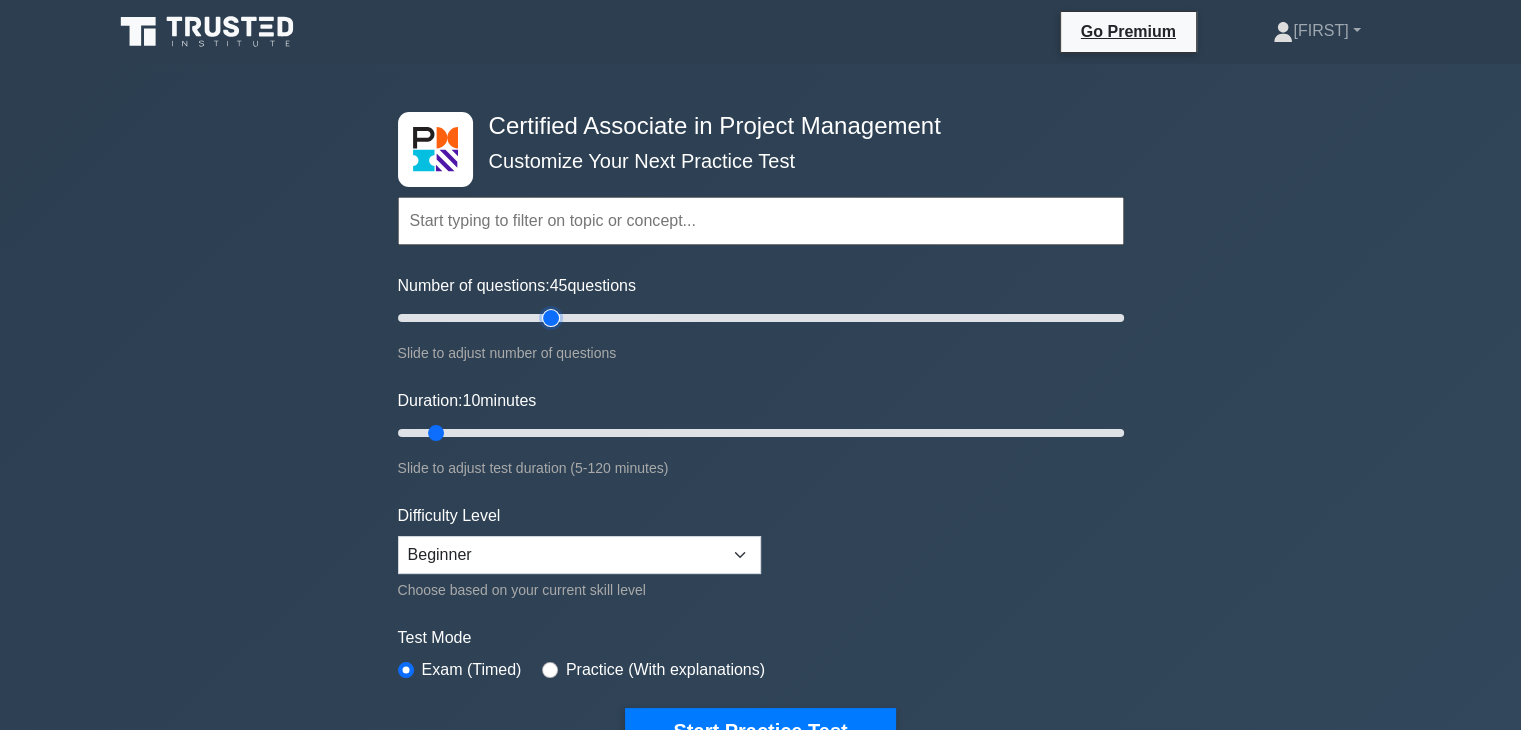 type on "45" 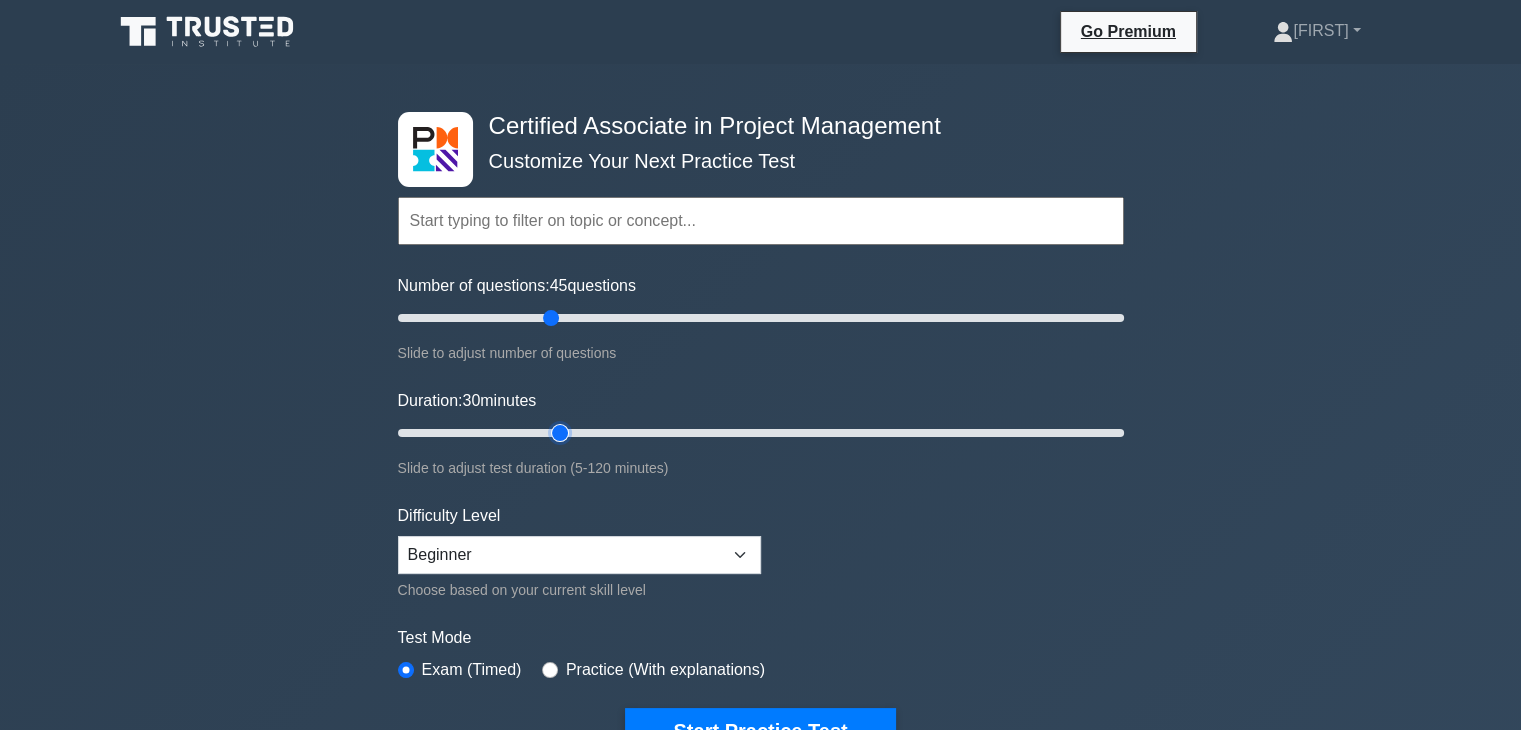 type on "30" 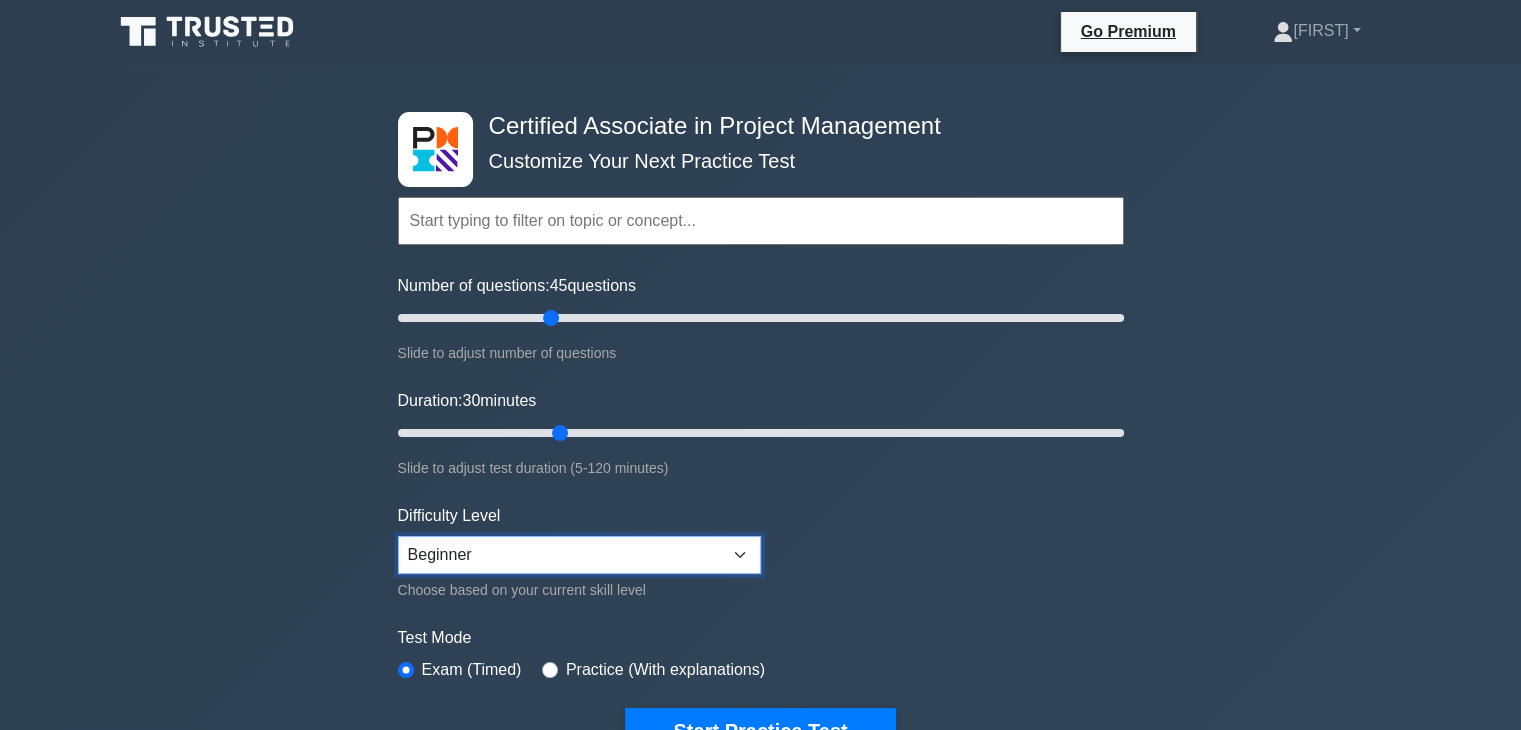 click on "Beginner
Intermediate
Expert" at bounding box center (579, 555) 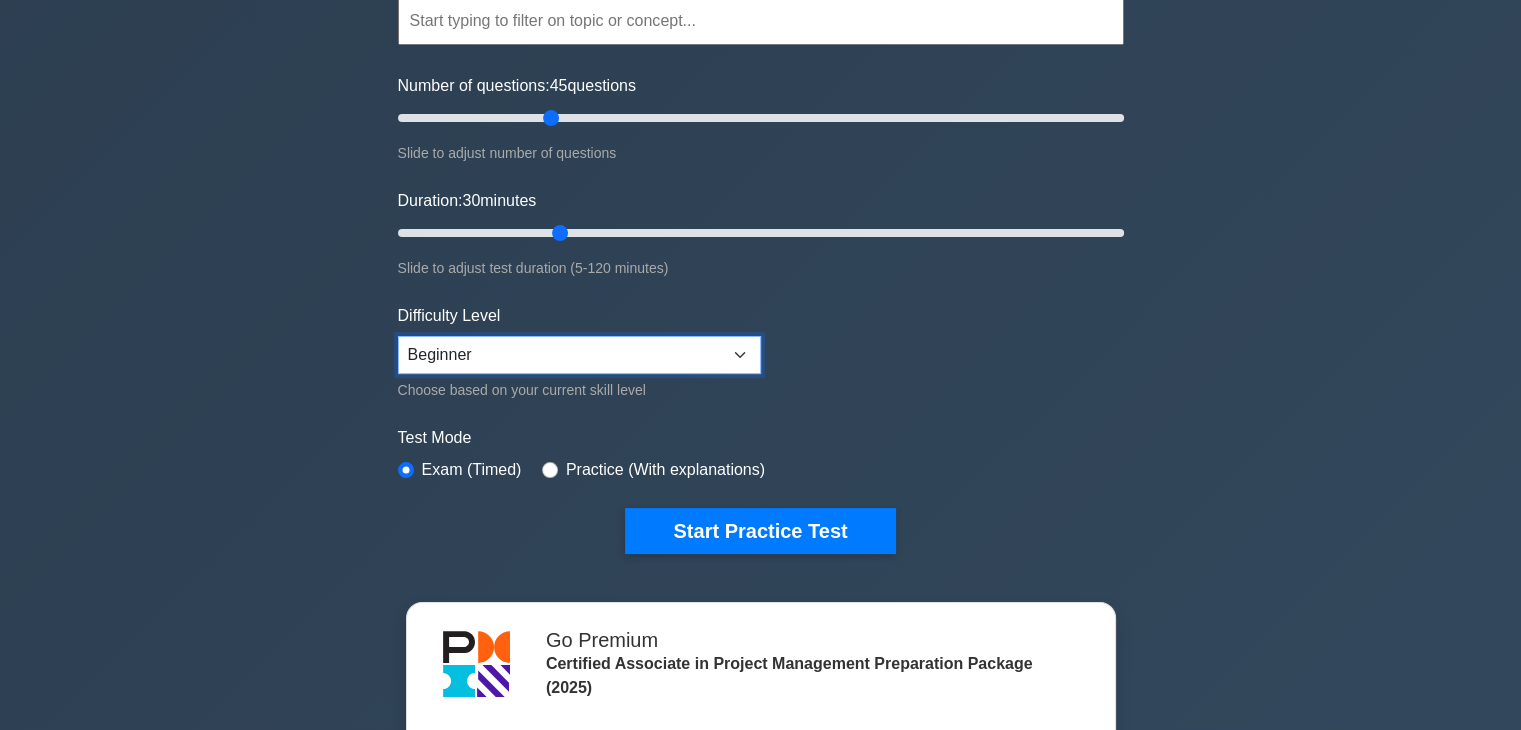 scroll, scrollTop: 300, scrollLeft: 0, axis: vertical 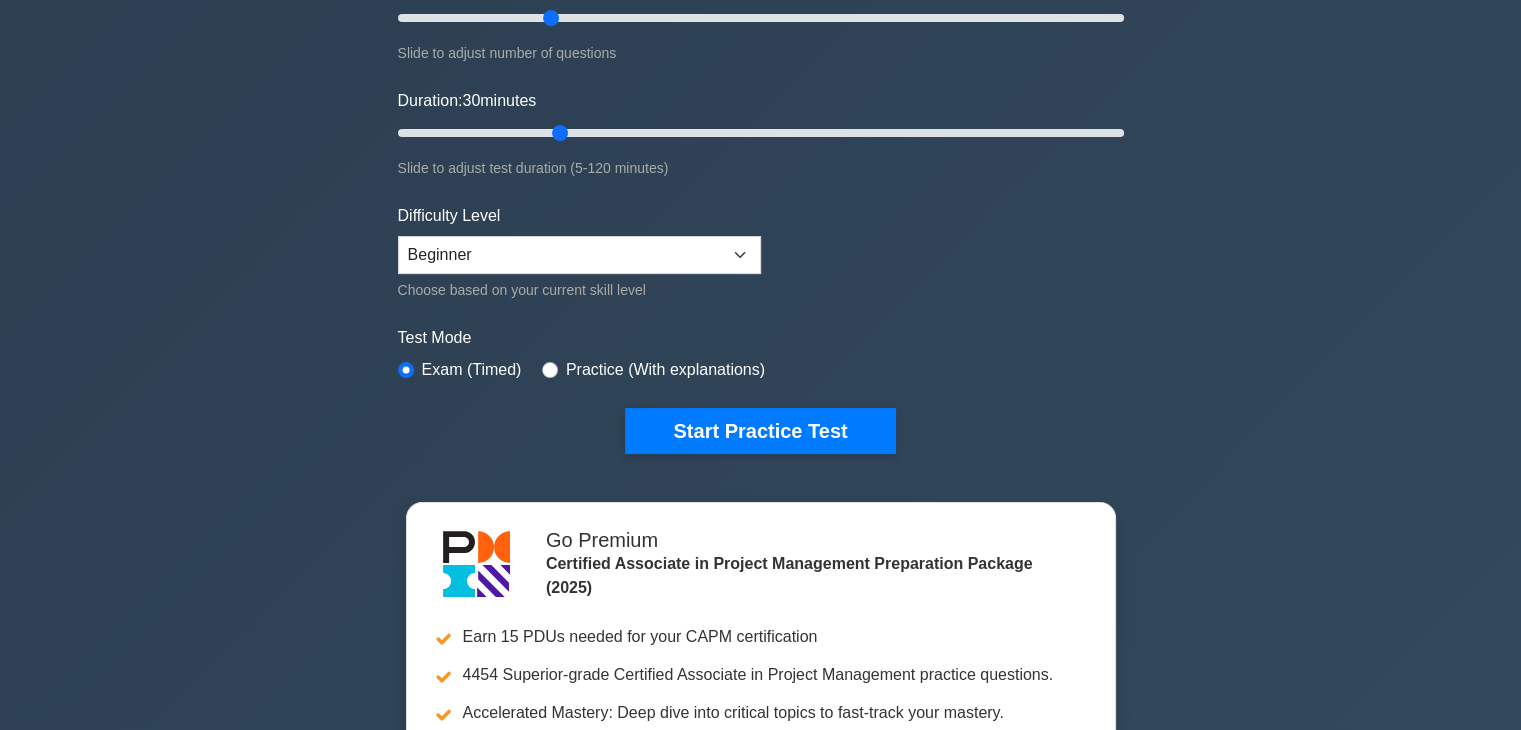 click on "Practice (With explanations)" at bounding box center (665, 370) 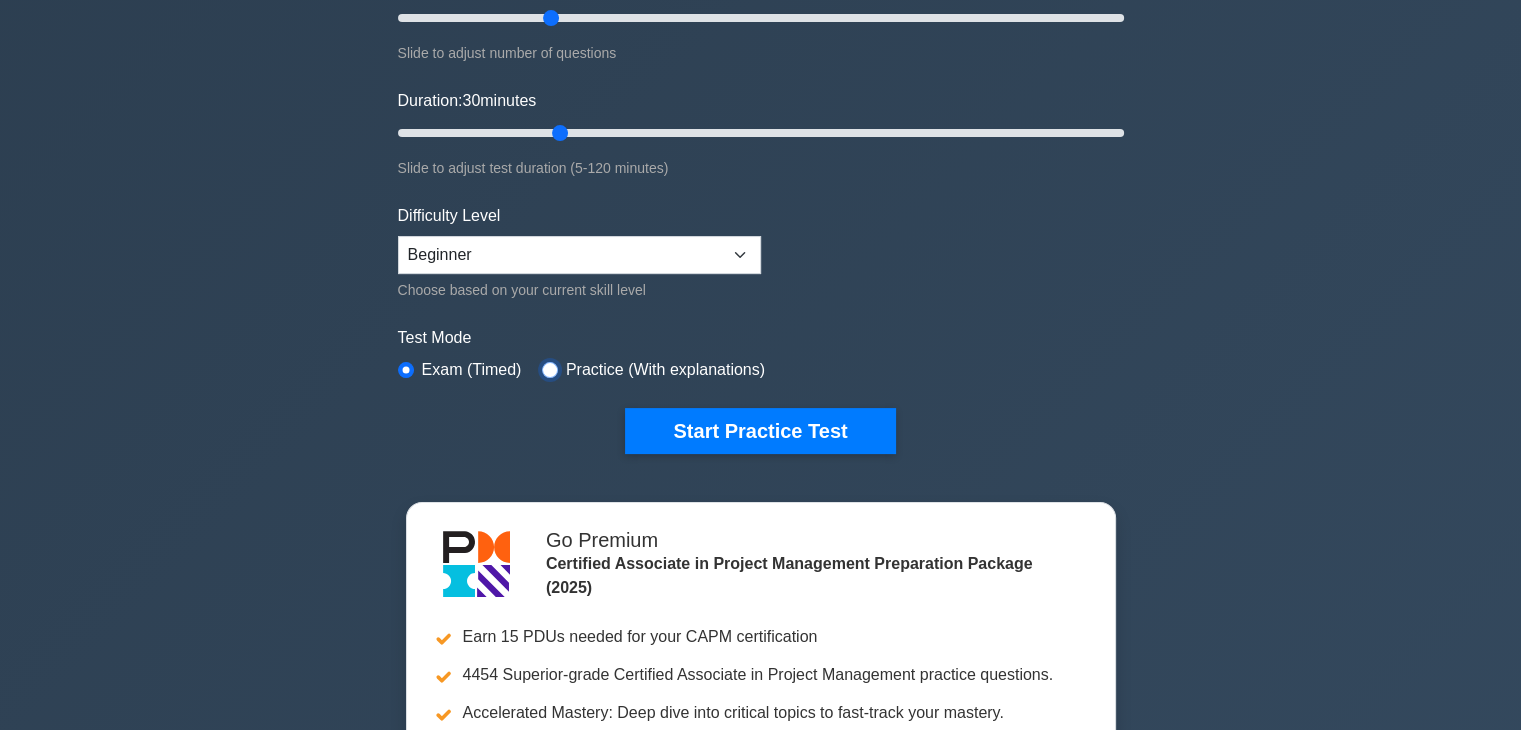 click on "Test Mode
Exam (Timed)
Practice (With explanations)" at bounding box center (761, 355) 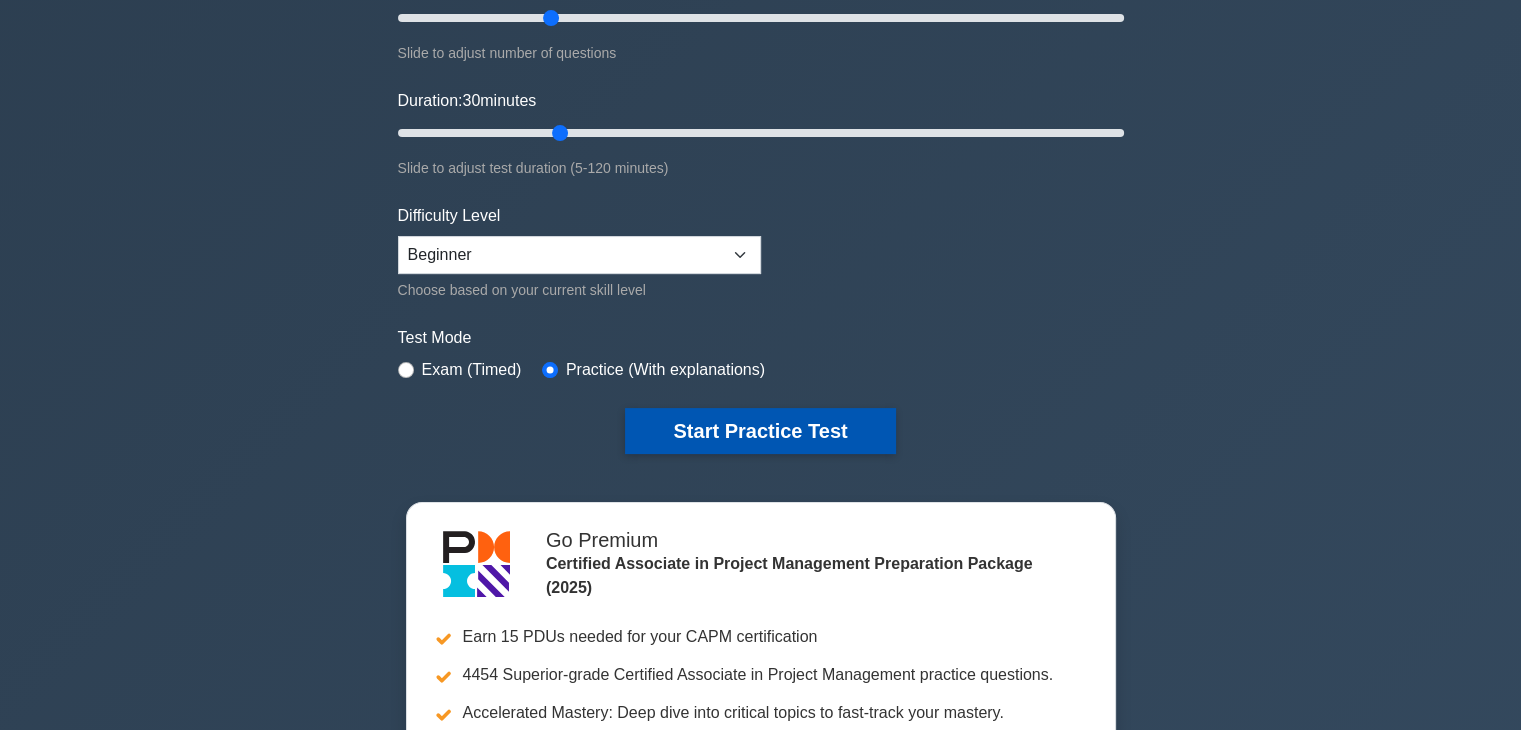 click on "Start Practice Test" at bounding box center [760, 431] 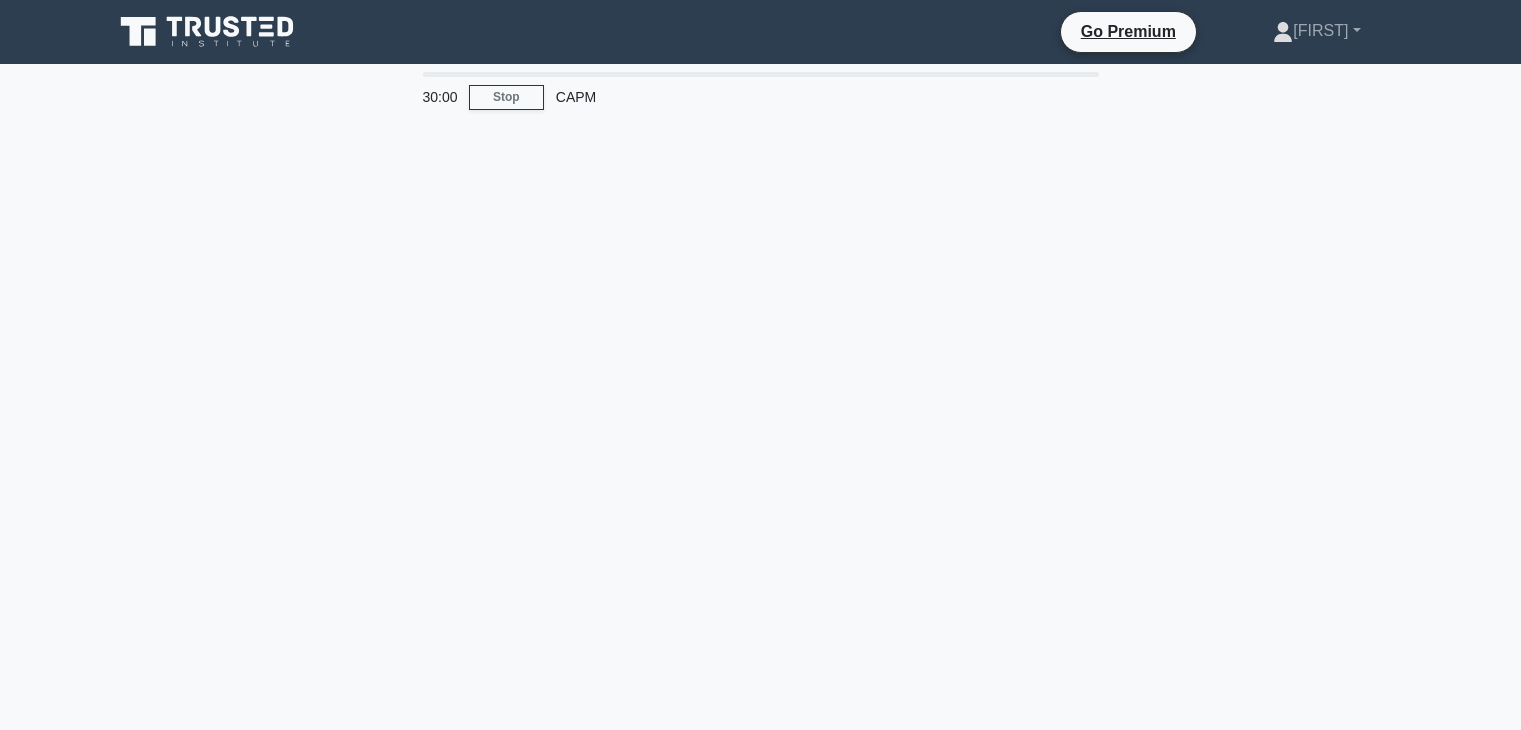 scroll, scrollTop: 0, scrollLeft: 0, axis: both 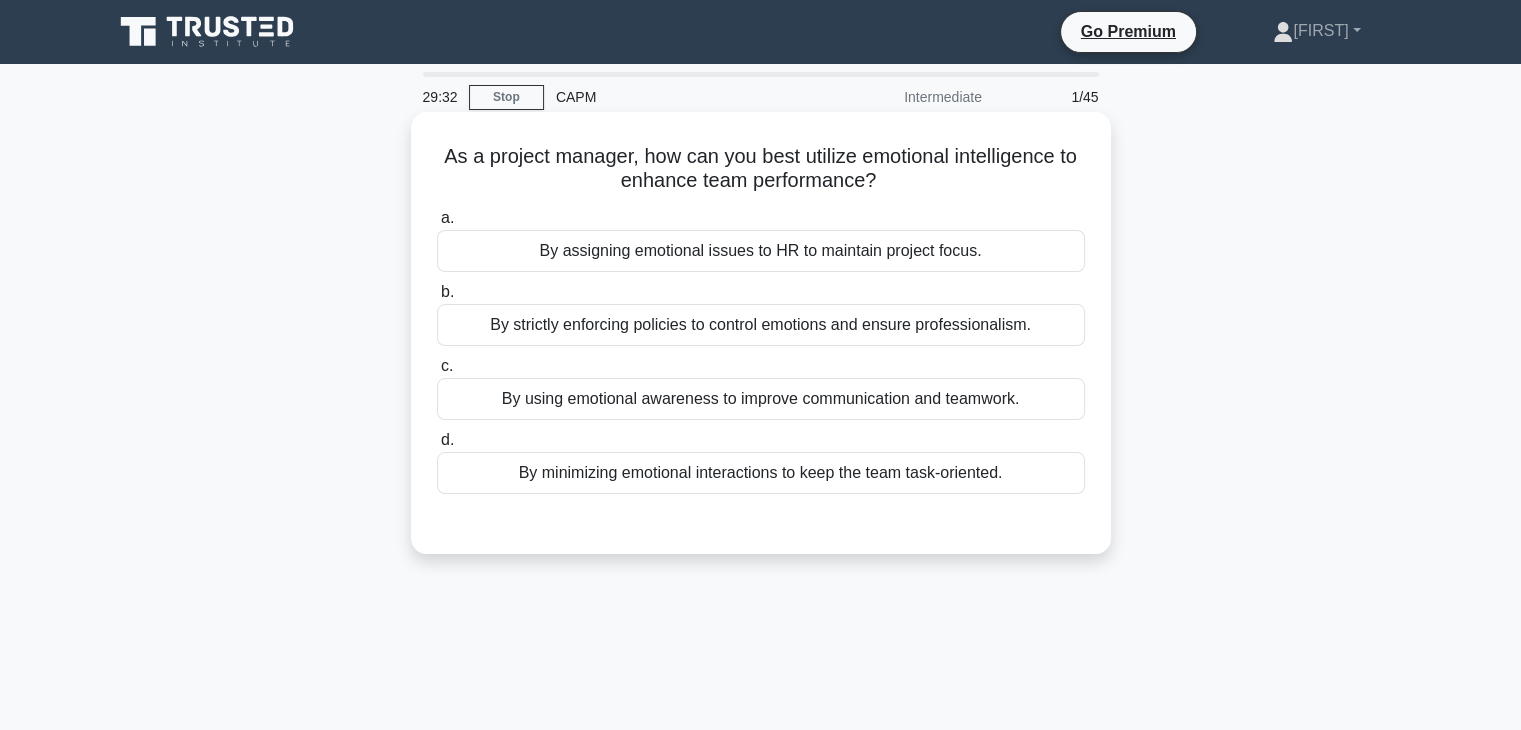click on "By using emotional awareness to improve communication and teamwork." at bounding box center [761, 399] 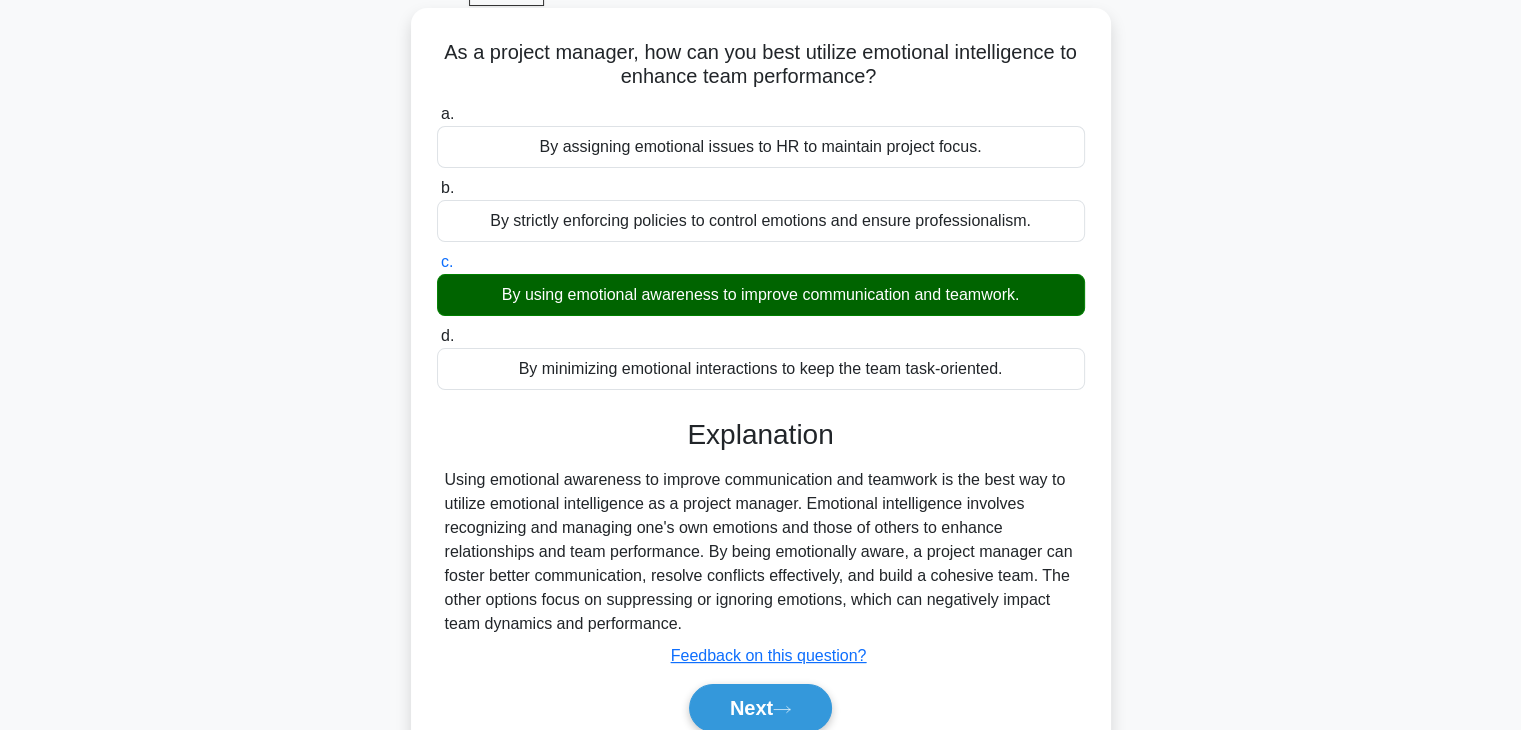 scroll, scrollTop: 351, scrollLeft: 0, axis: vertical 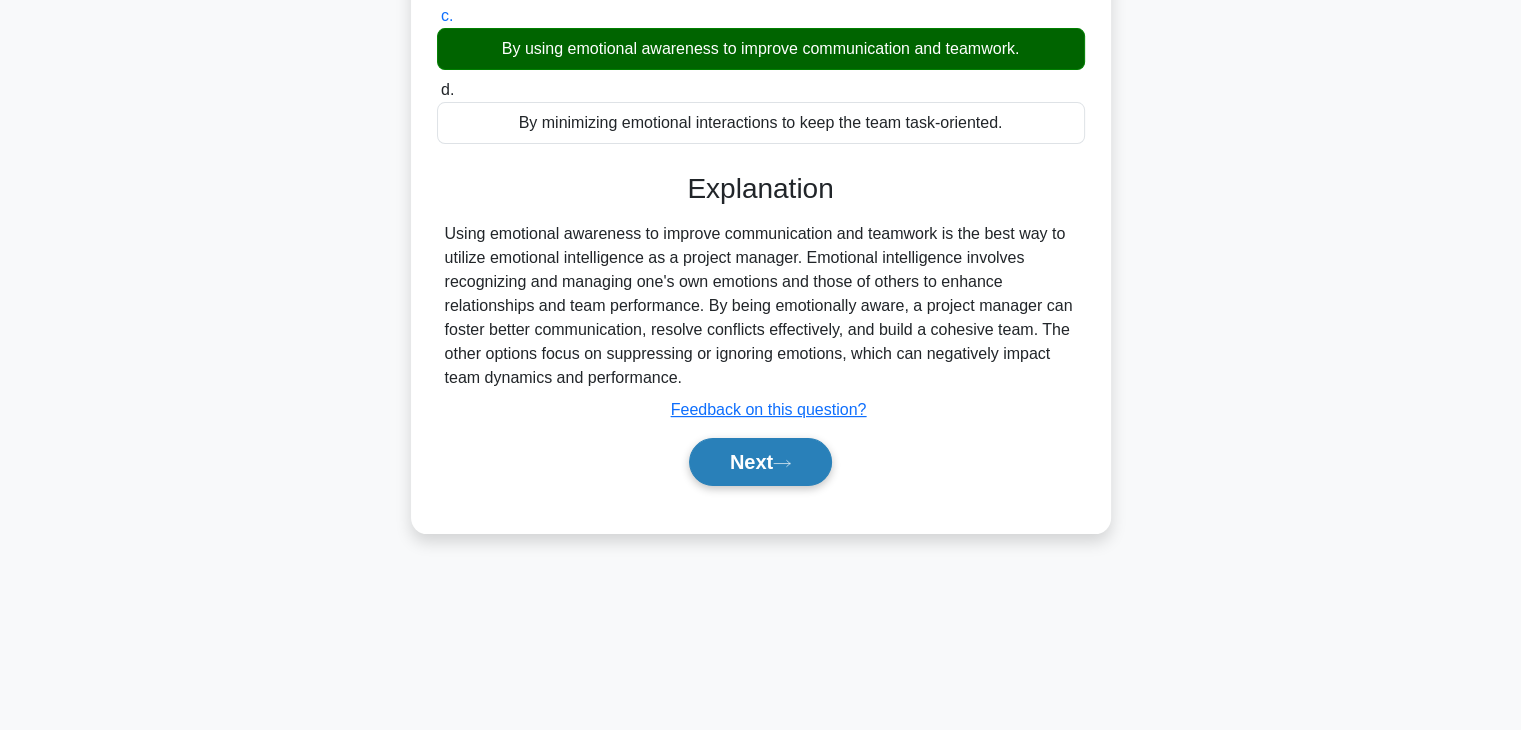click on "Next" at bounding box center (760, 462) 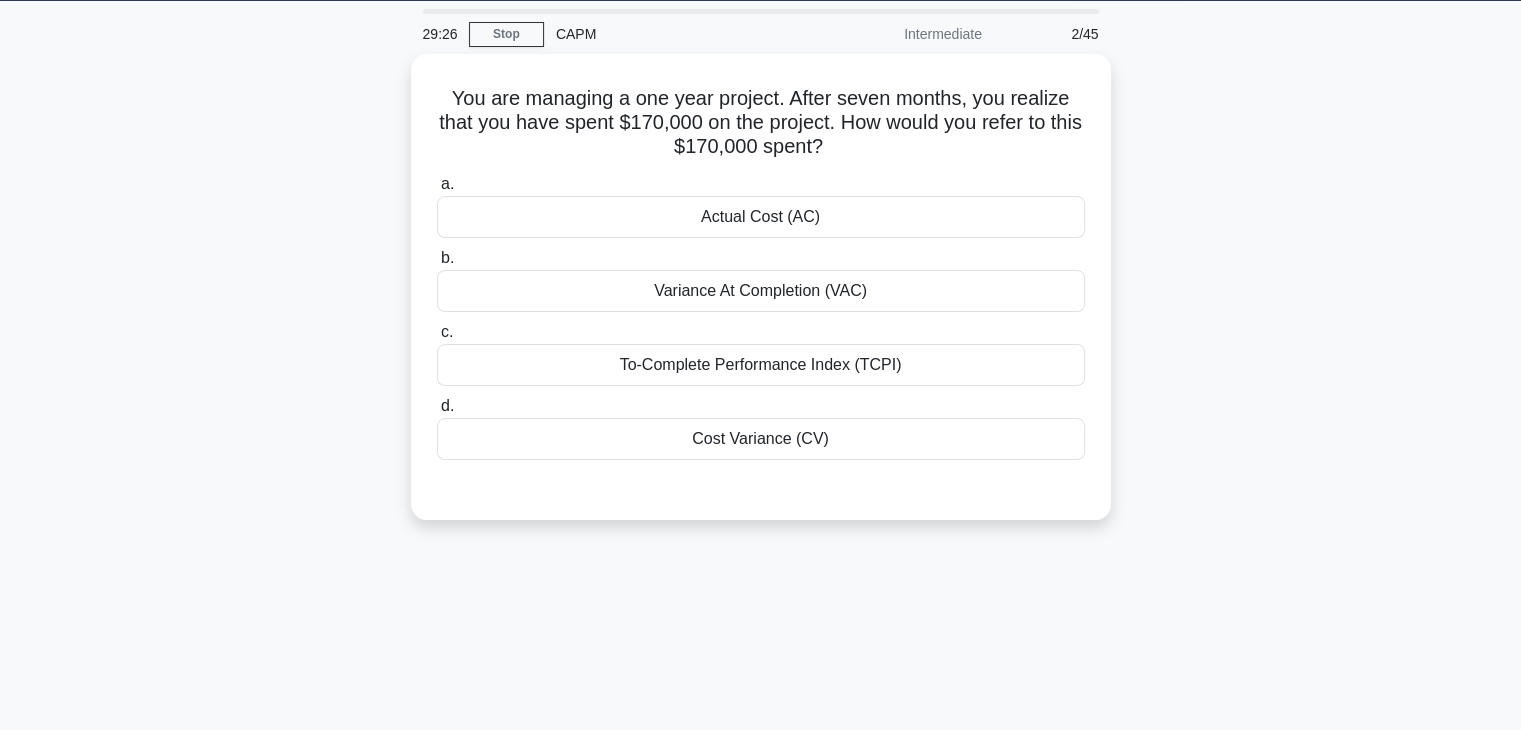 scroll, scrollTop: 51, scrollLeft: 0, axis: vertical 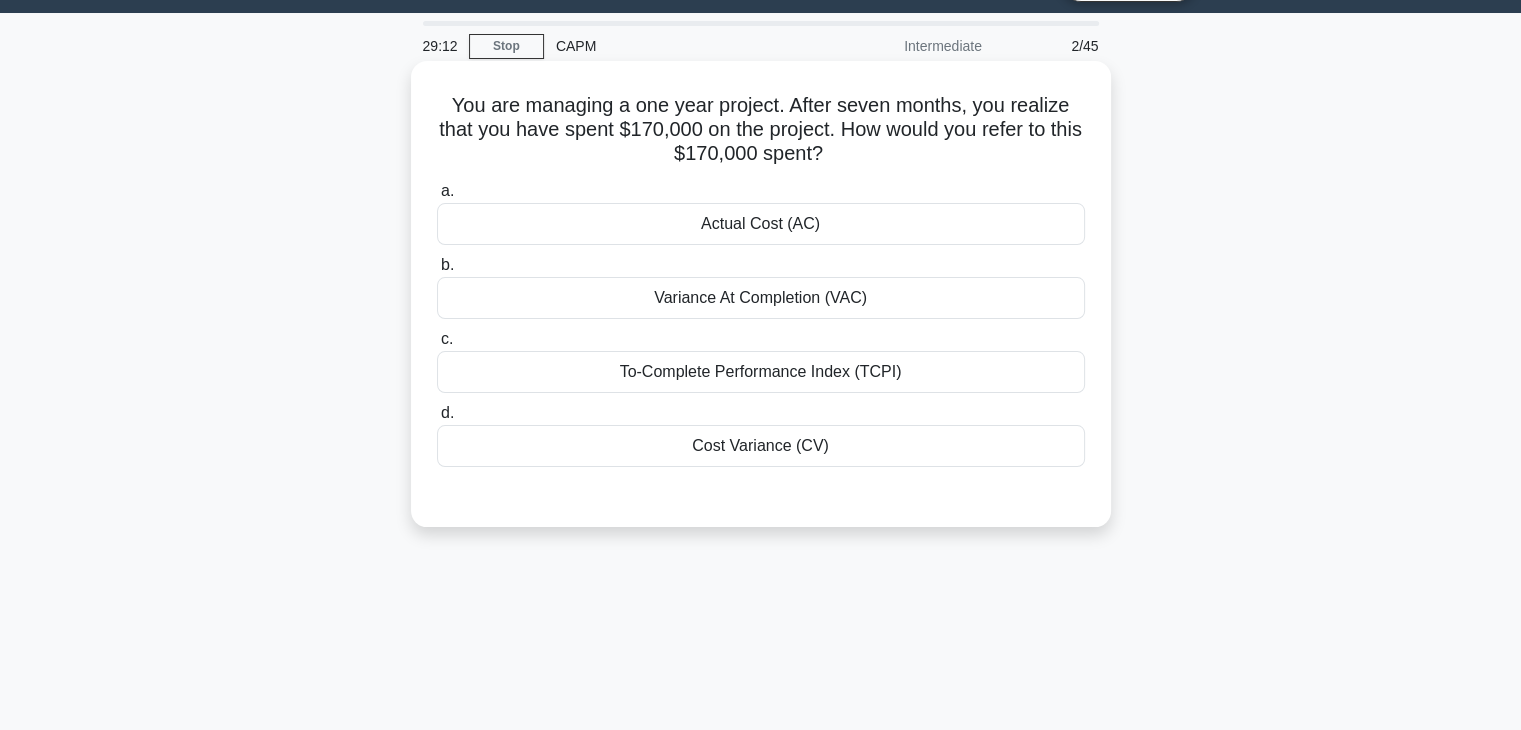 click on "Actual Cost (AC)" at bounding box center [761, 224] 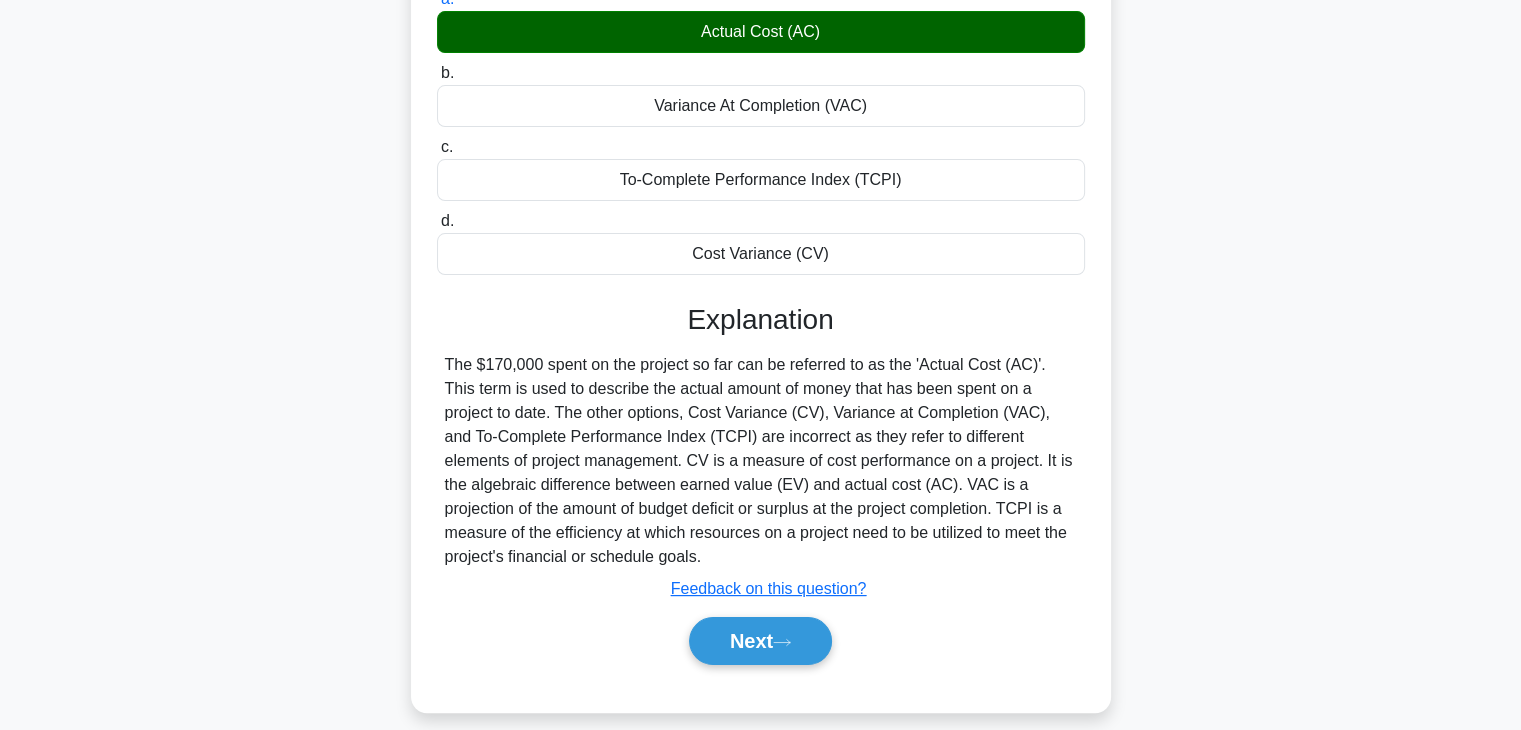 scroll, scrollTop: 351, scrollLeft: 0, axis: vertical 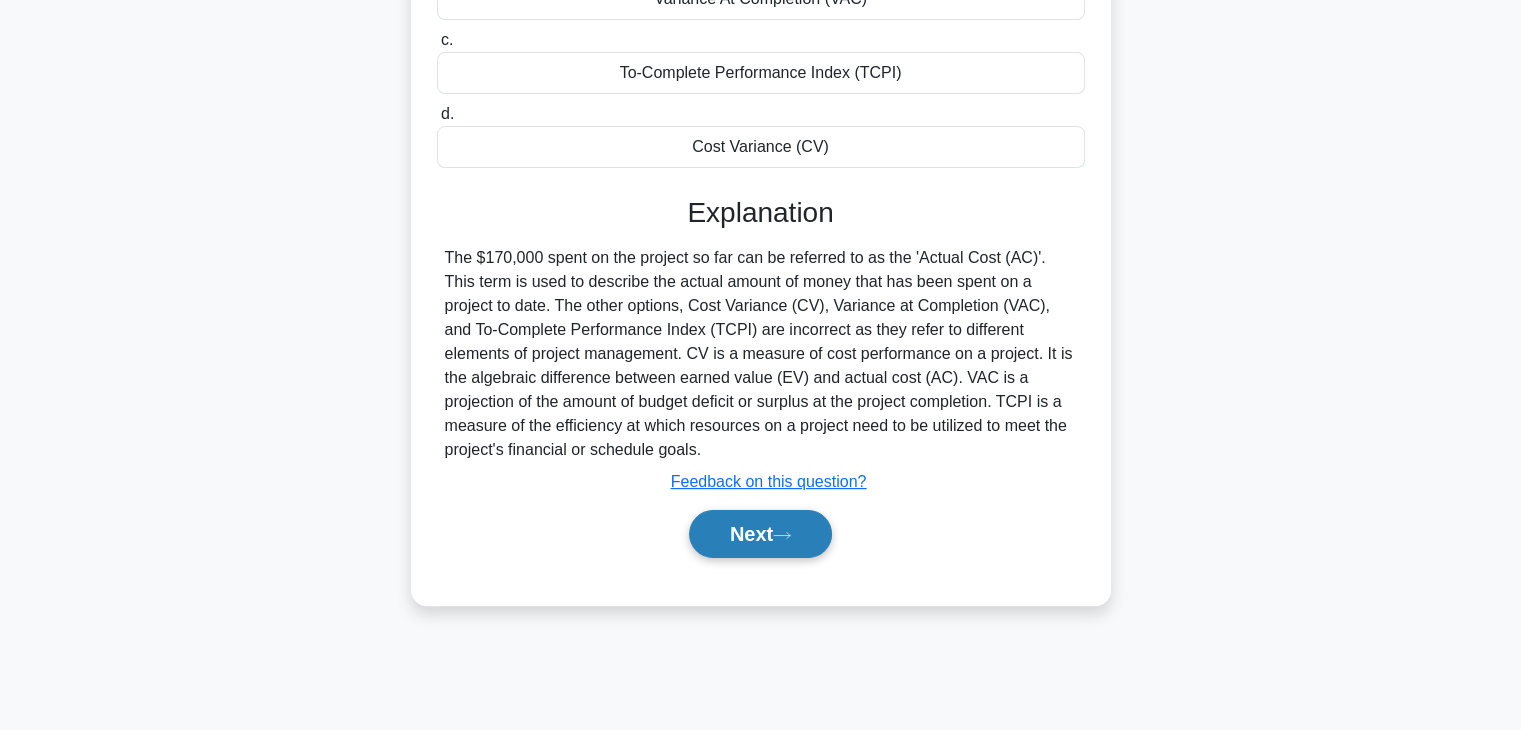 click on "Next" at bounding box center (760, 534) 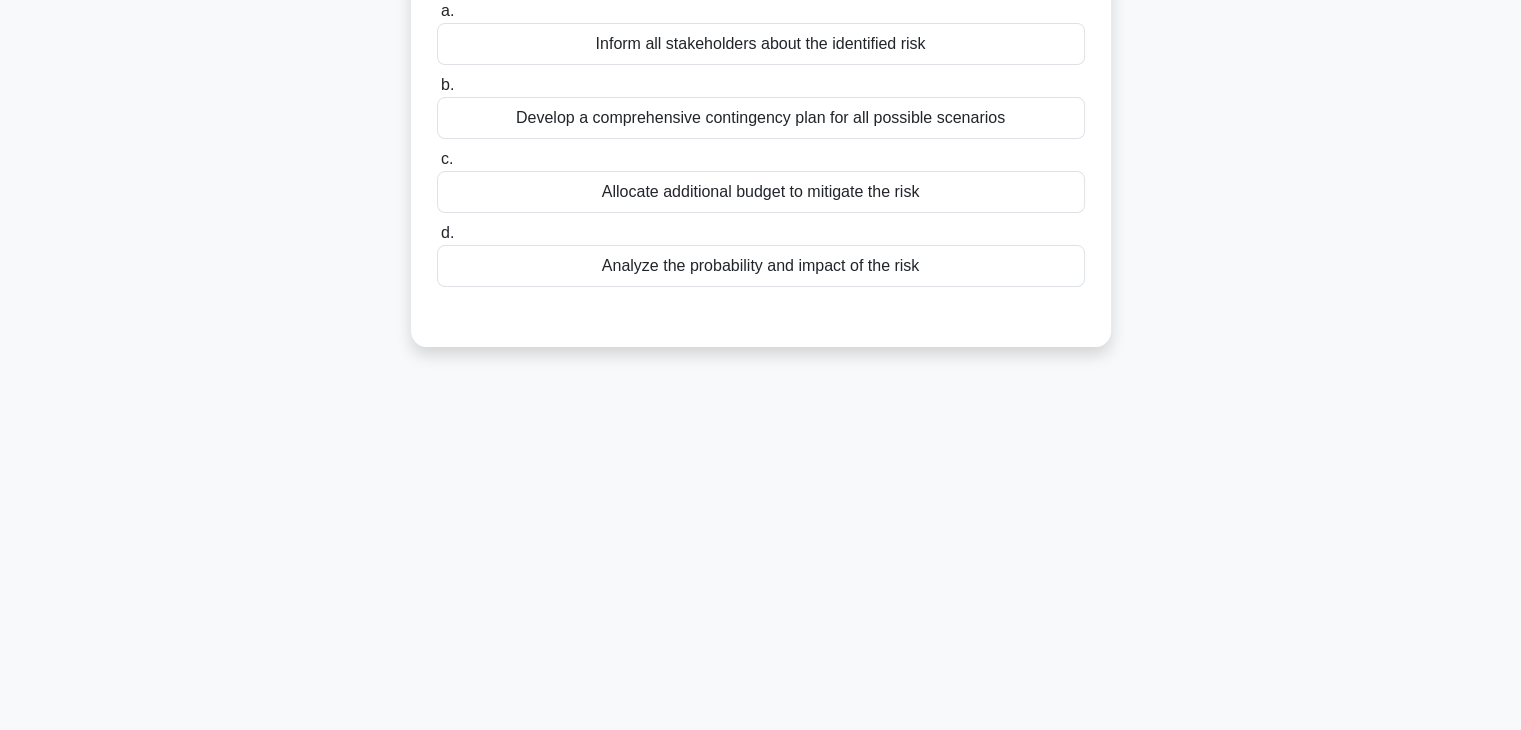 scroll, scrollTop: 51, scrollLeft: 0, axis: vertical 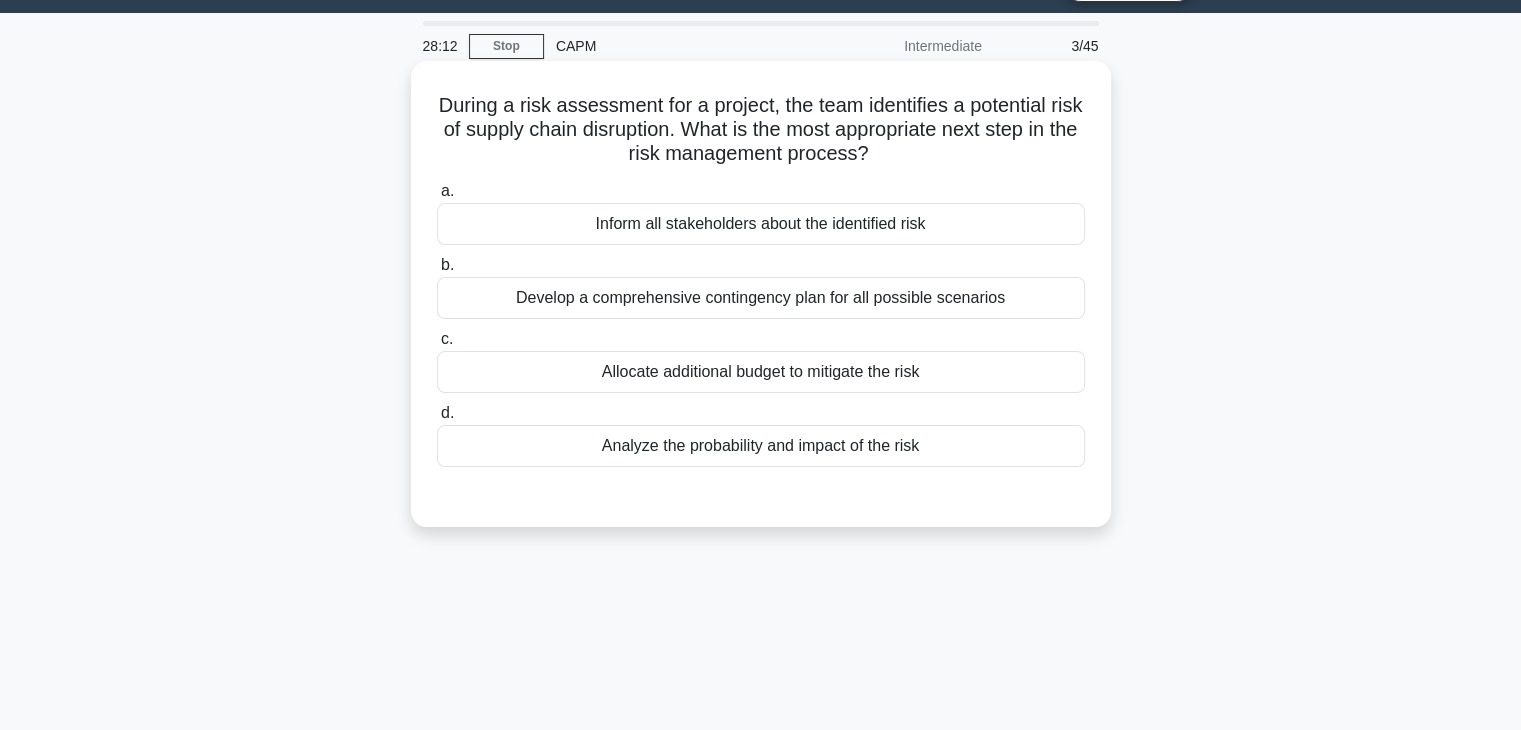click on "Analyze the probability and impact of the risk" at bounding box center (761, 446) 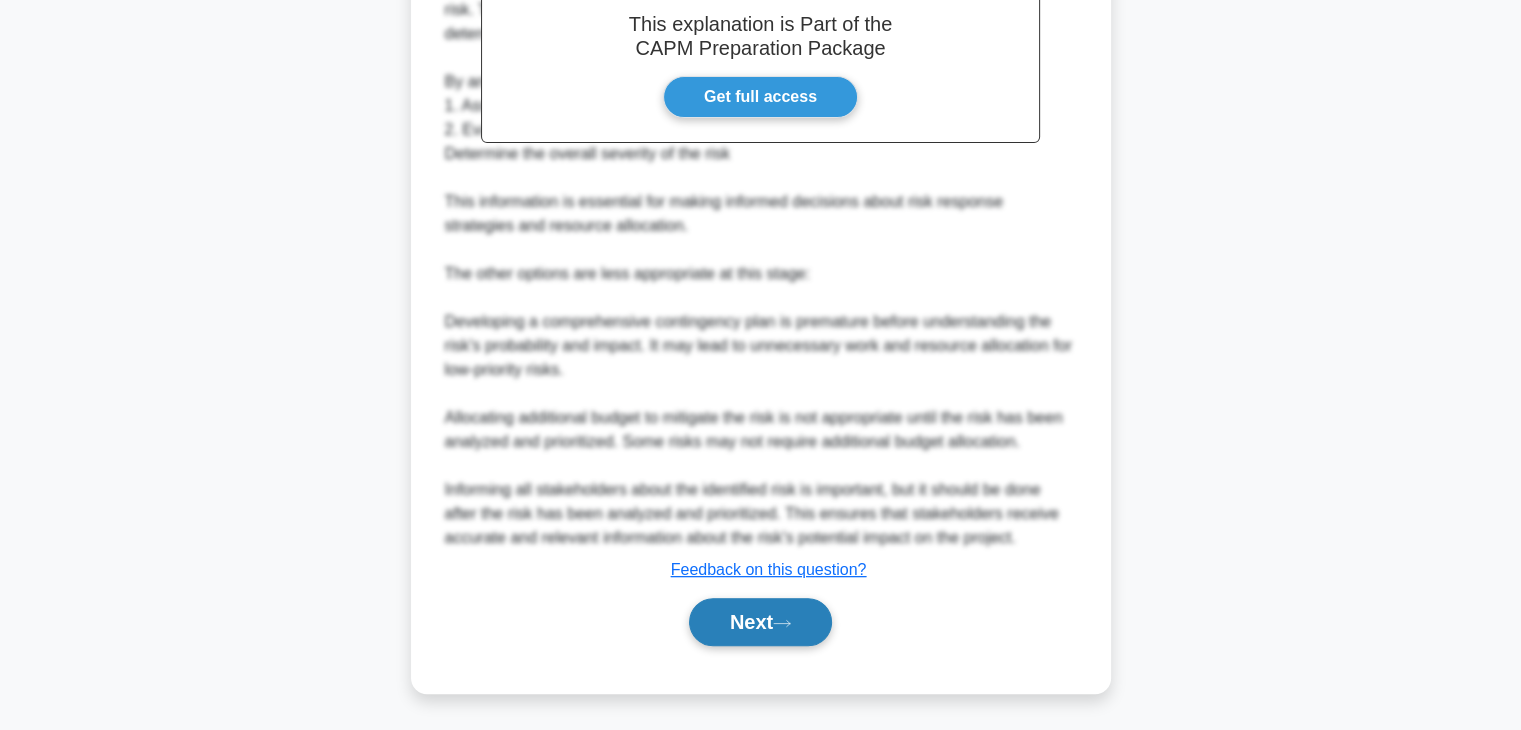 click on "Next" at bounding box center [760, 622] 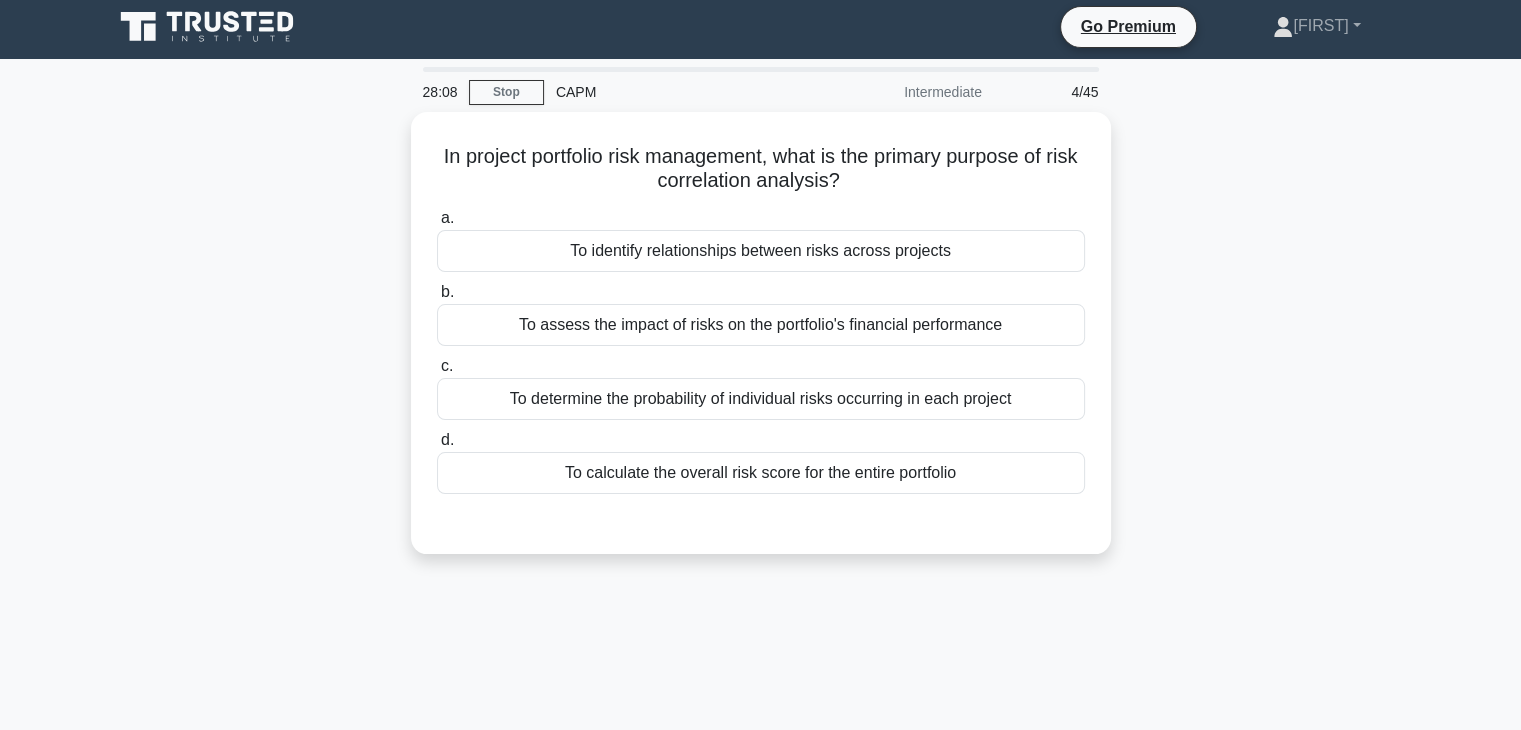 scroll, scrollTop: 0, scrollLeft: 0, axis: both 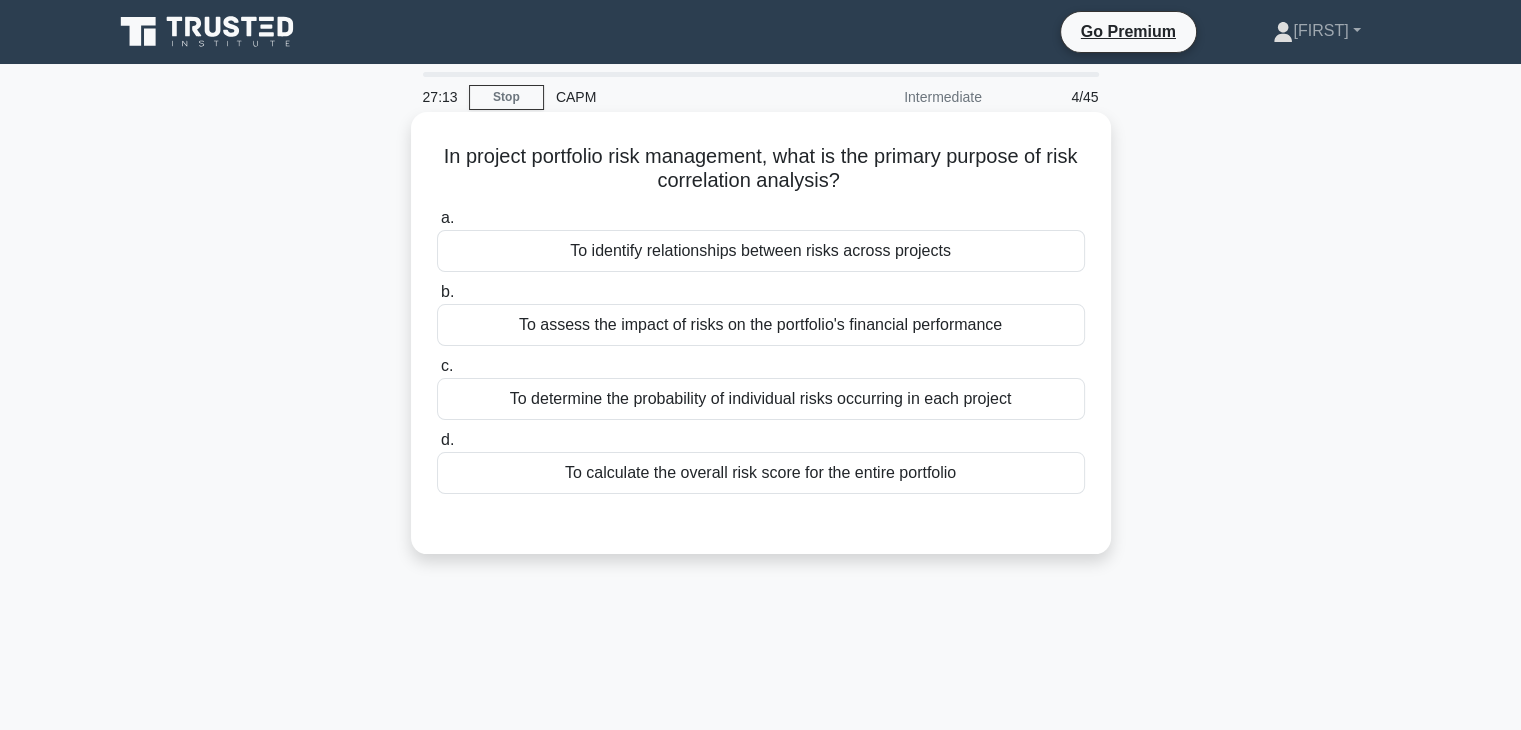 click on "To identify relationships between risks across projects" at bounding box center (761, 251) 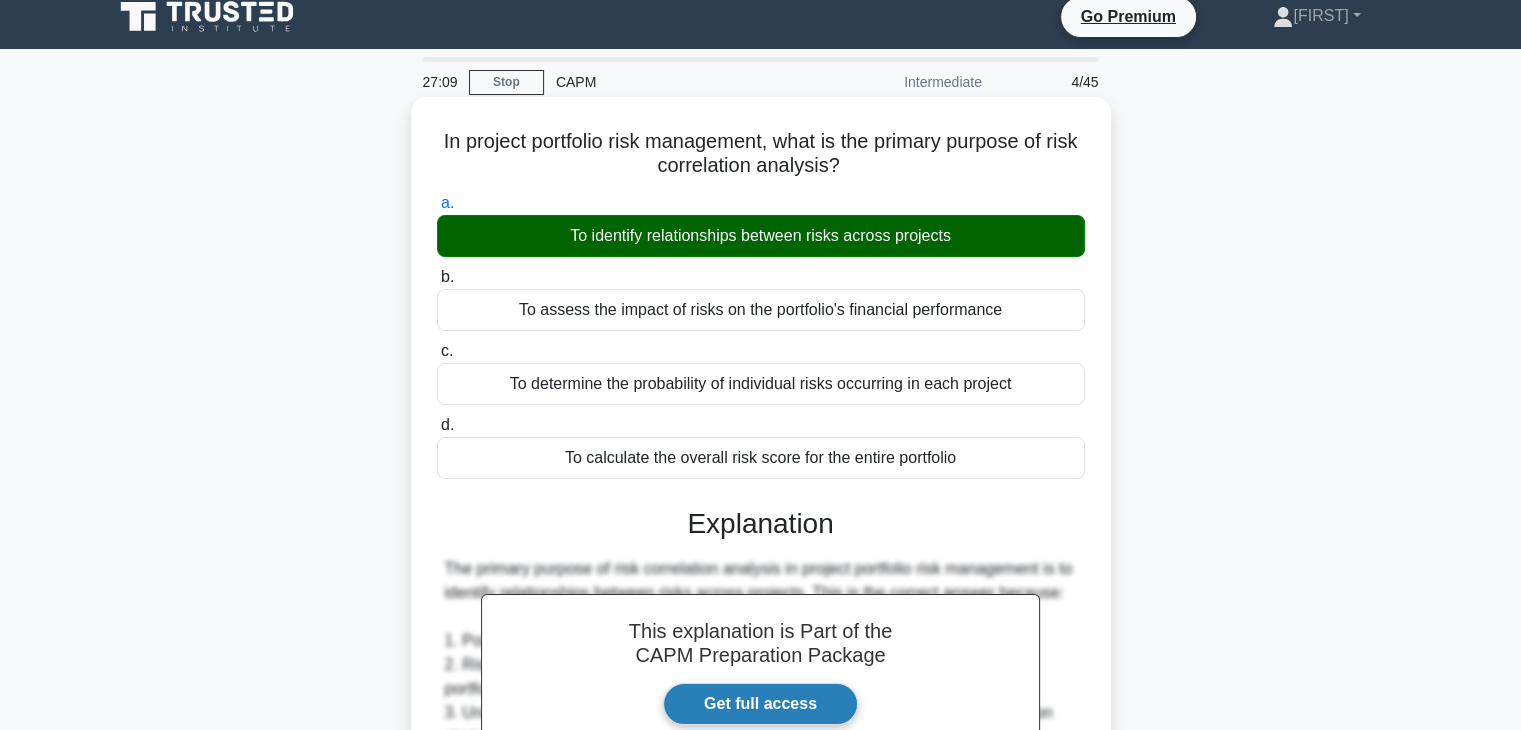 scroll, scrollTop: 500, scrollLeft: 0, axis: vertical 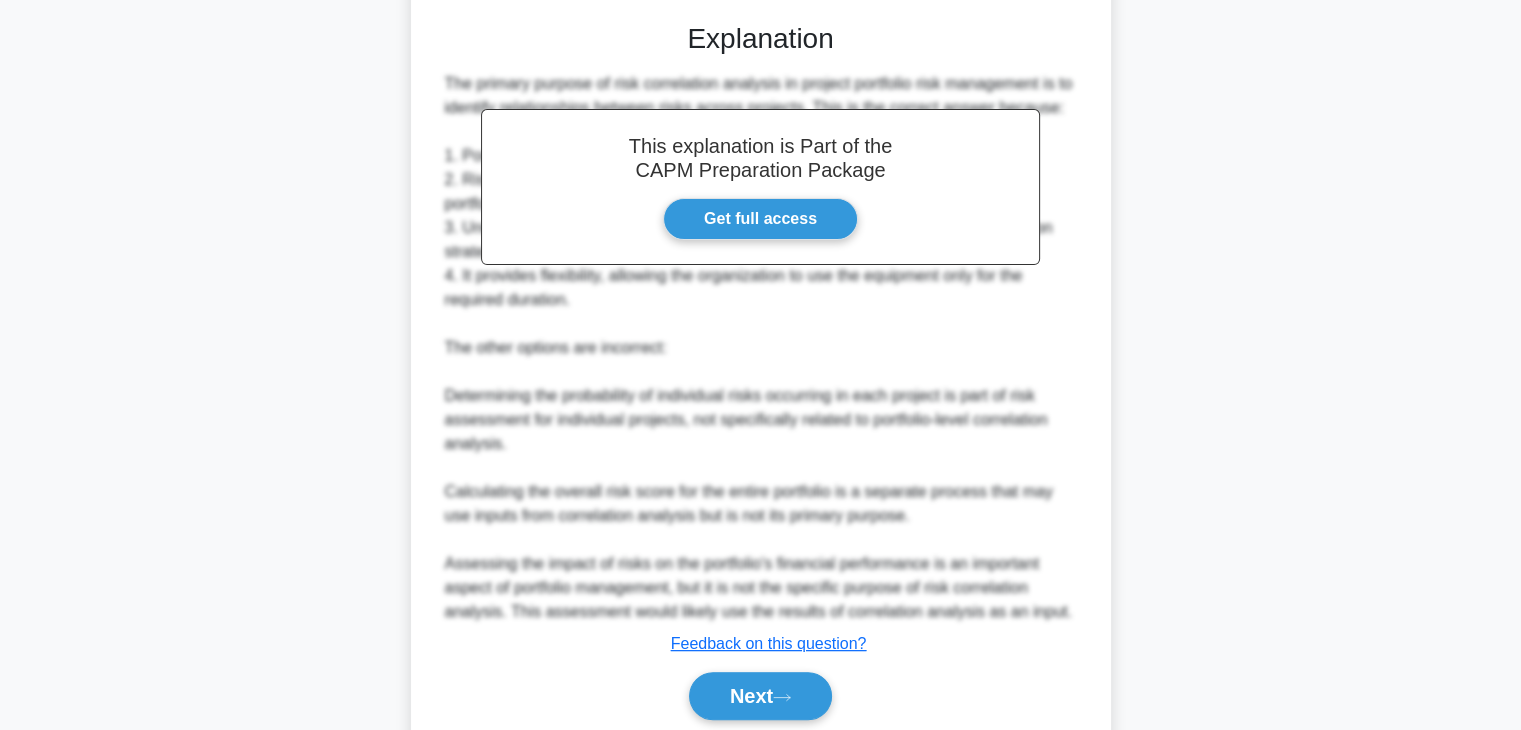 click on "Next" at bounding box center (761, 696) 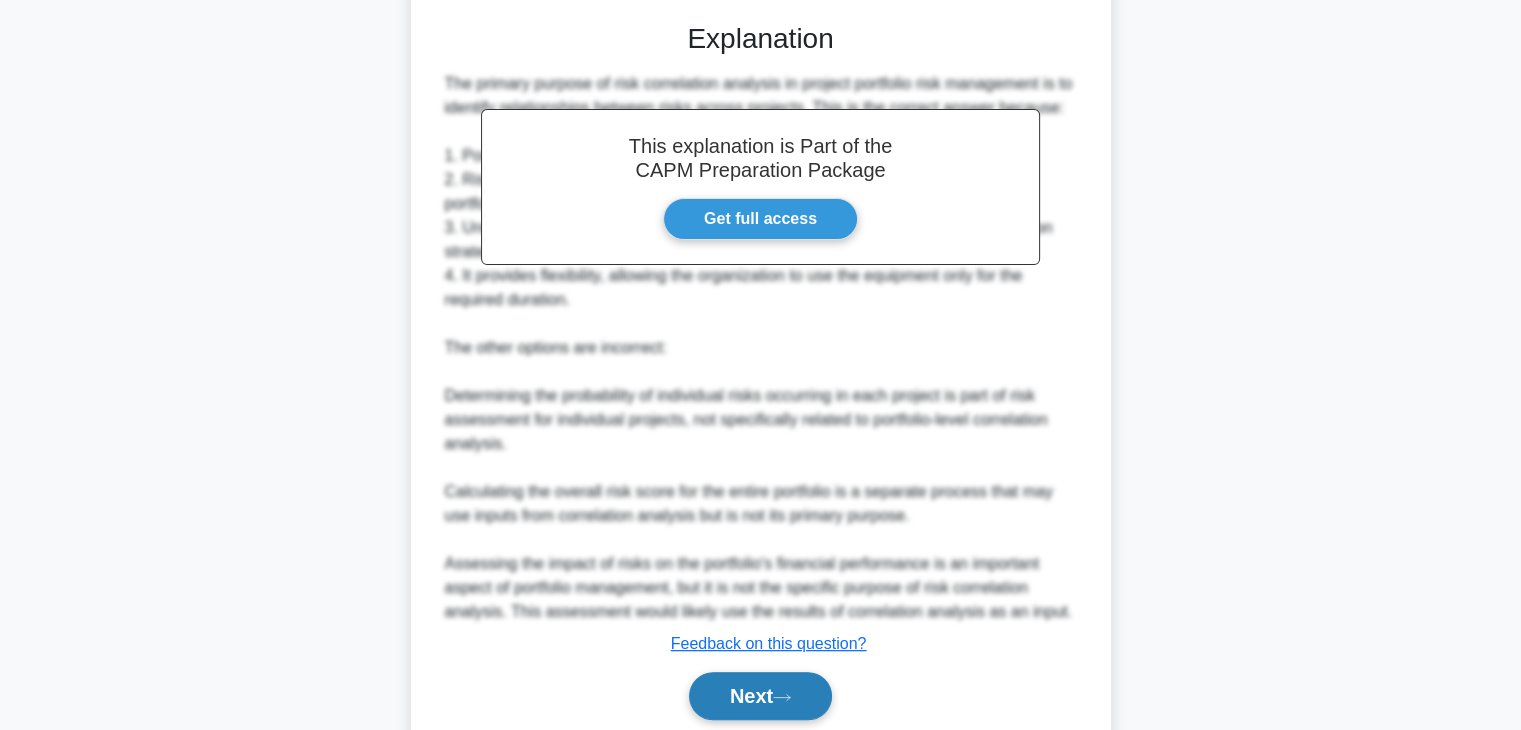 click on "Next" at bounding box center (760, 696) 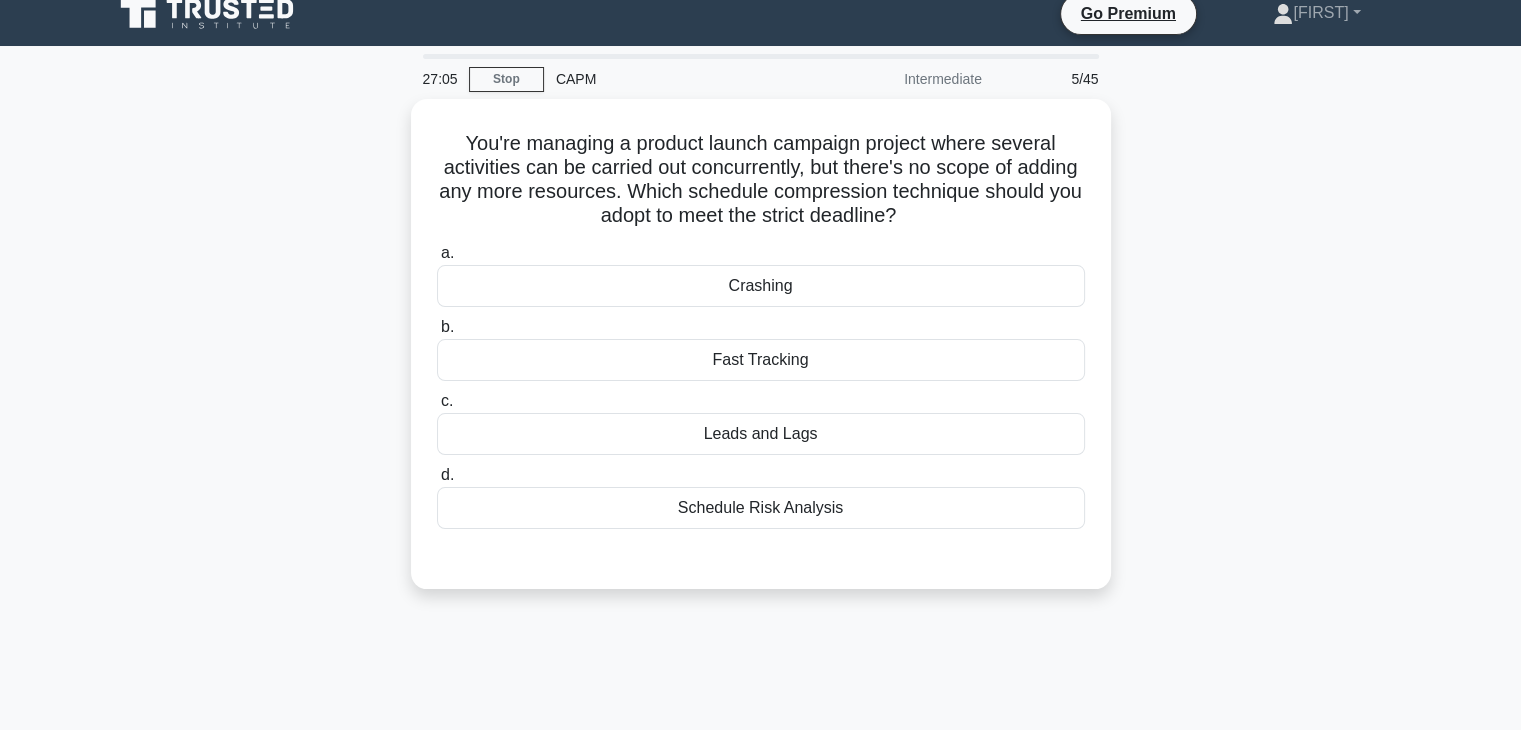 scroll, scrollTop: 0, scrollLeft: 0, axis: both 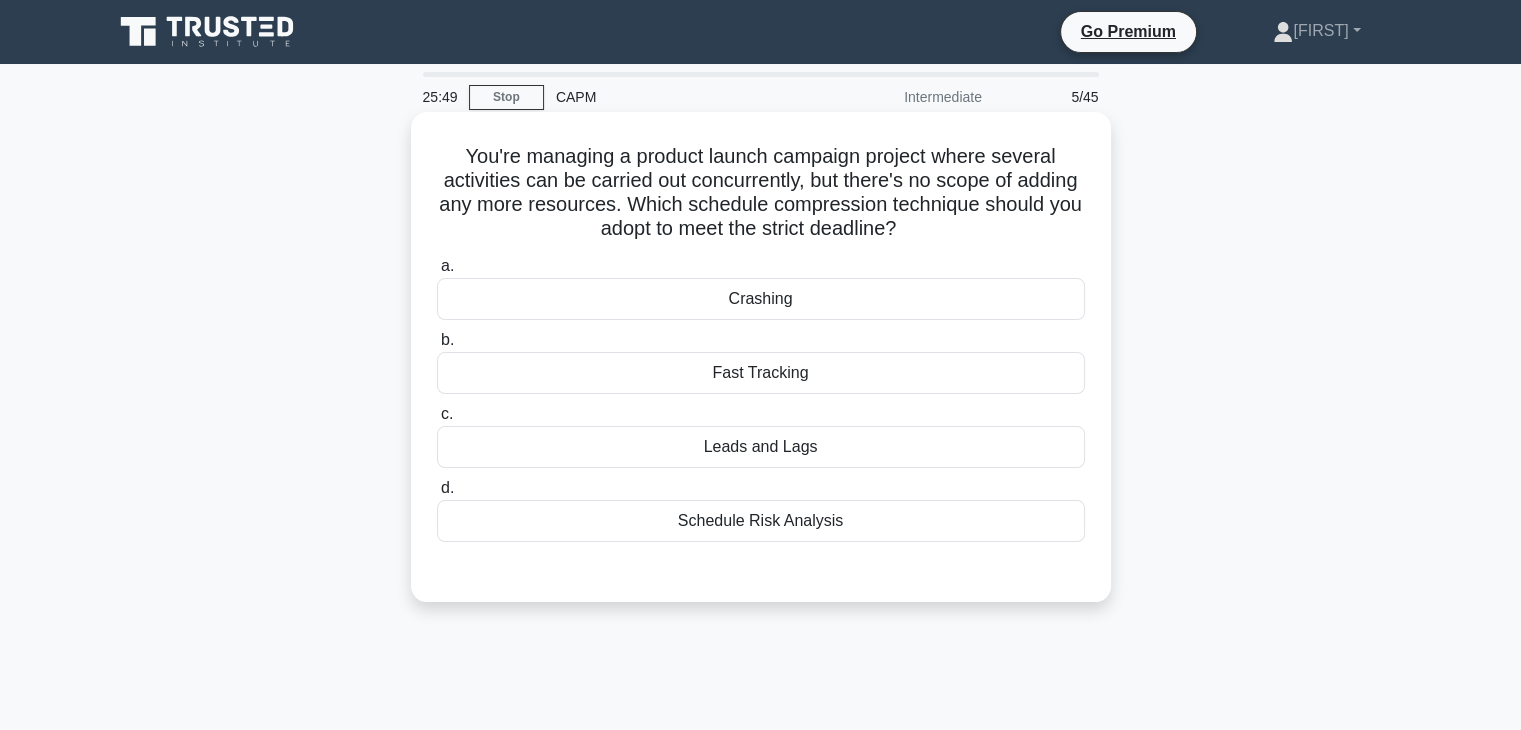 click on "Fast Tracking" at bounding box center (761, 373) 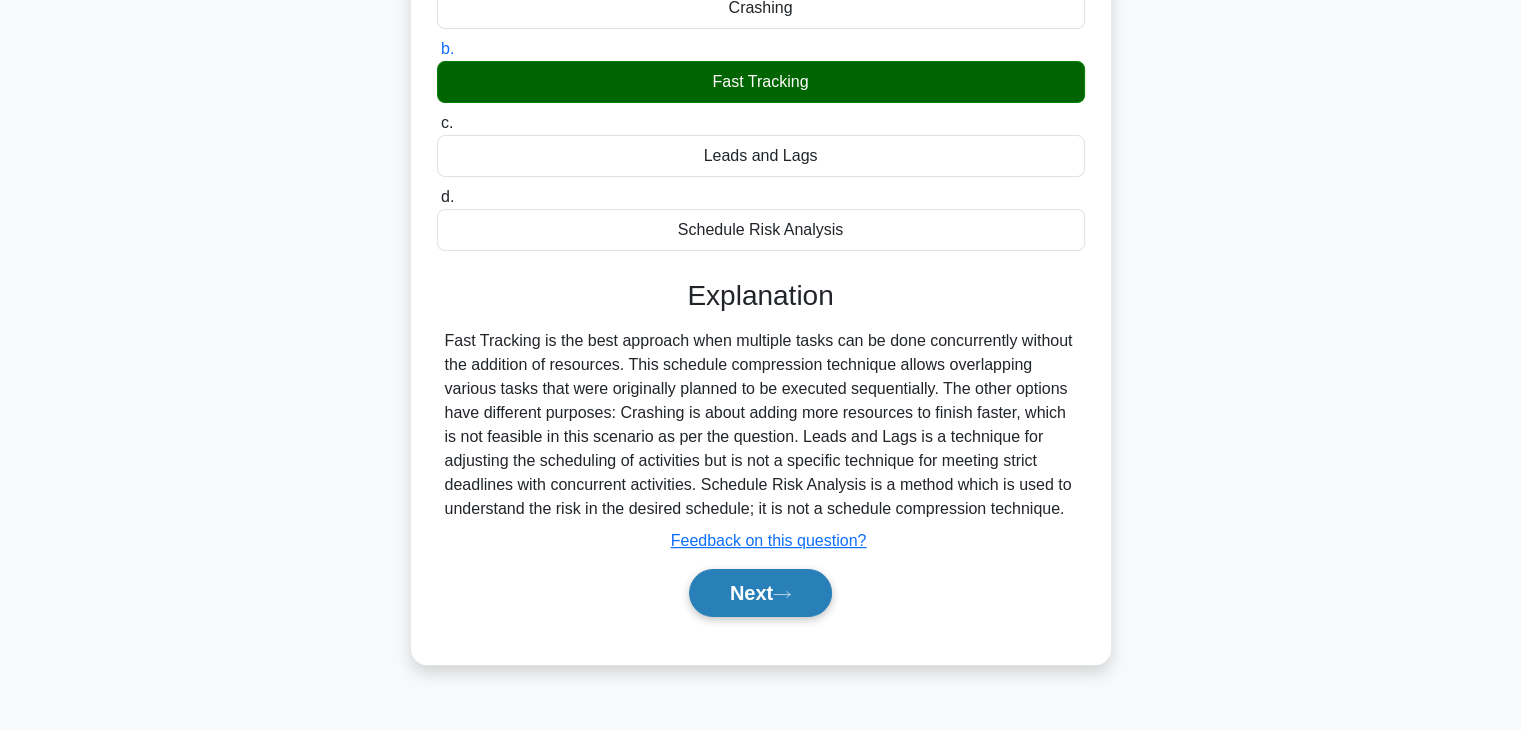 scroll, scrollTop: 351, scrollLeft: 0, axis: vertical 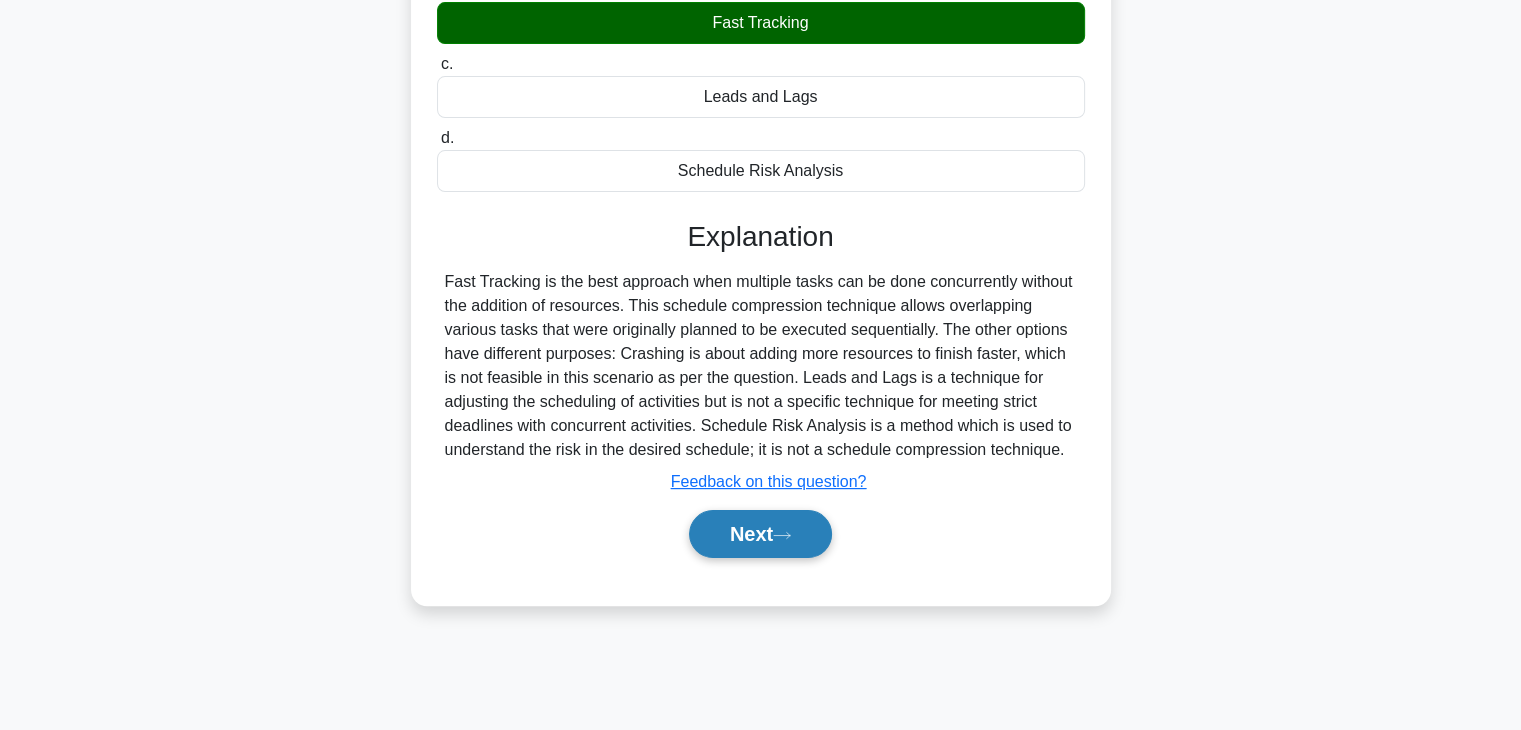 click on "Next" at bounding box center (760, 534) 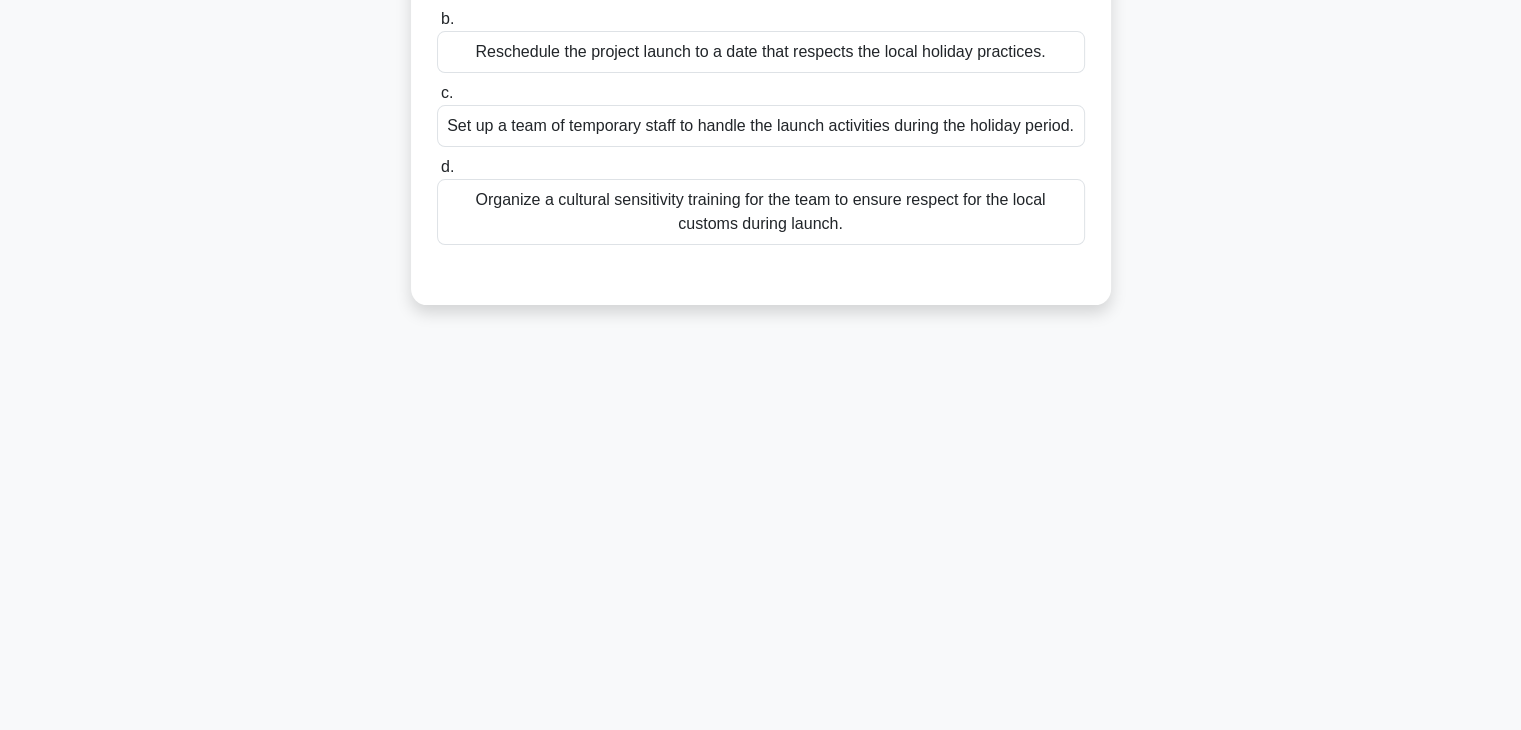 scroll, scrollTop: 0, scrollLeft: 0, axis: both 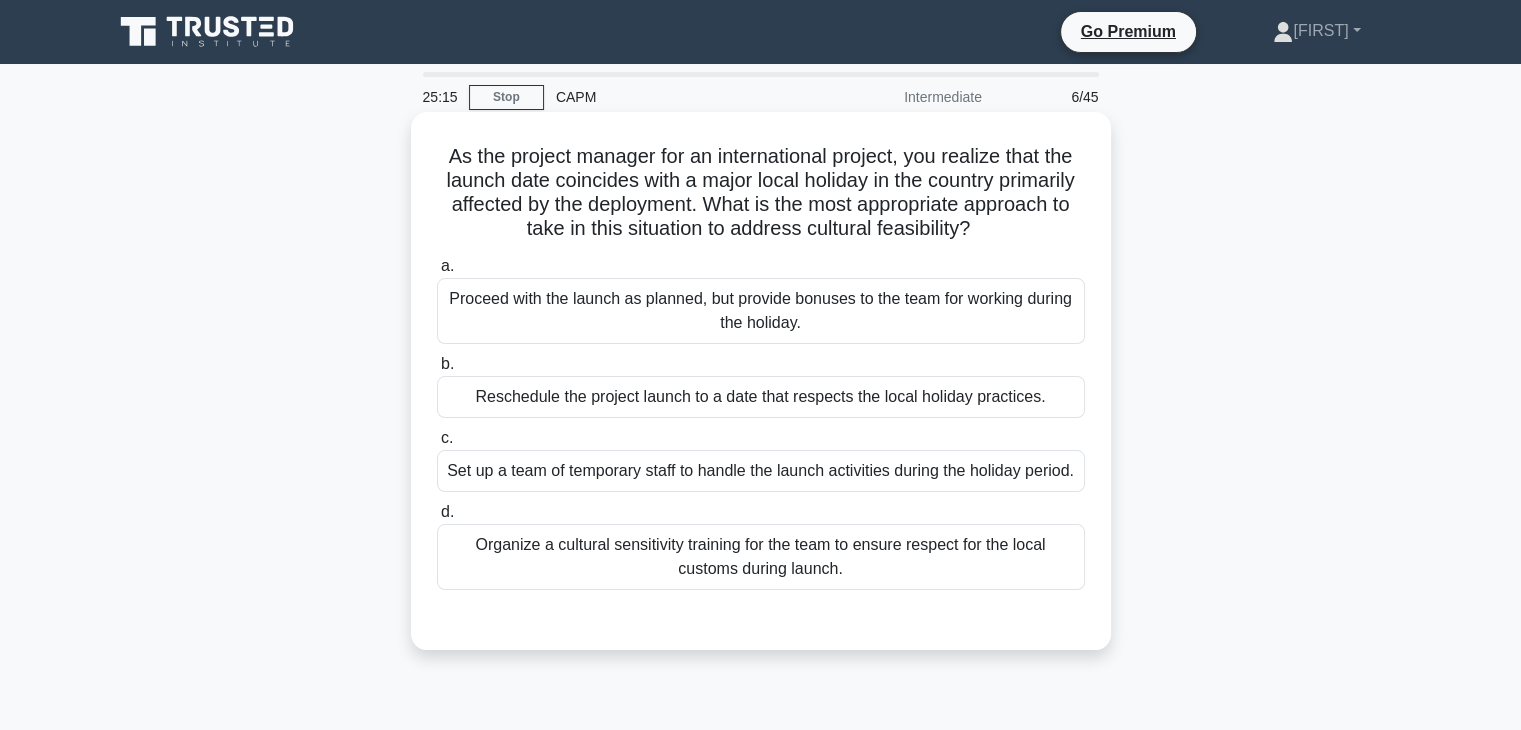 click on "Organize a cultural sensitivity training for the team to ensure respect for the local customs during launch." at bounding box center (761, 557) 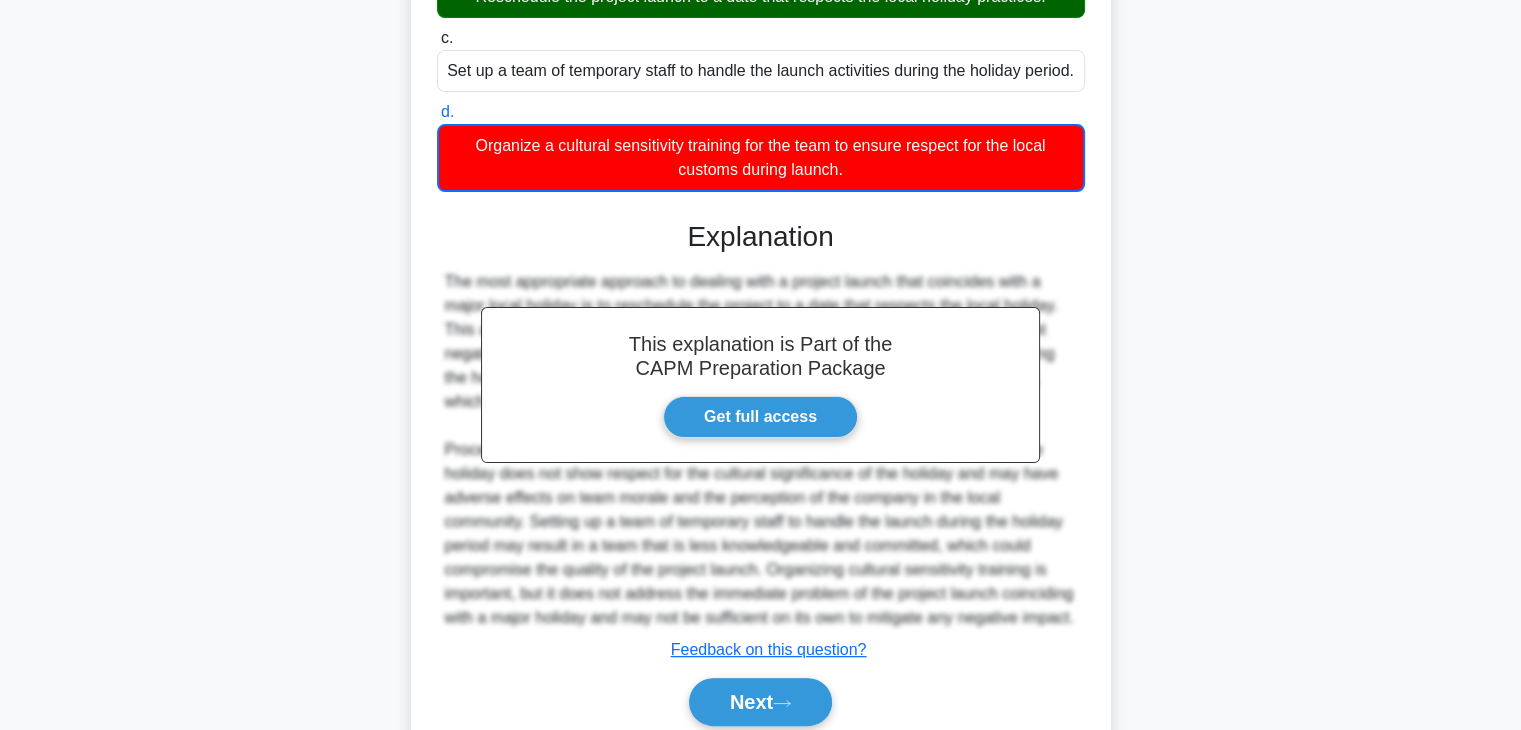scroll, scrollTop: 500, scrollLeft: 0, axis: vertical 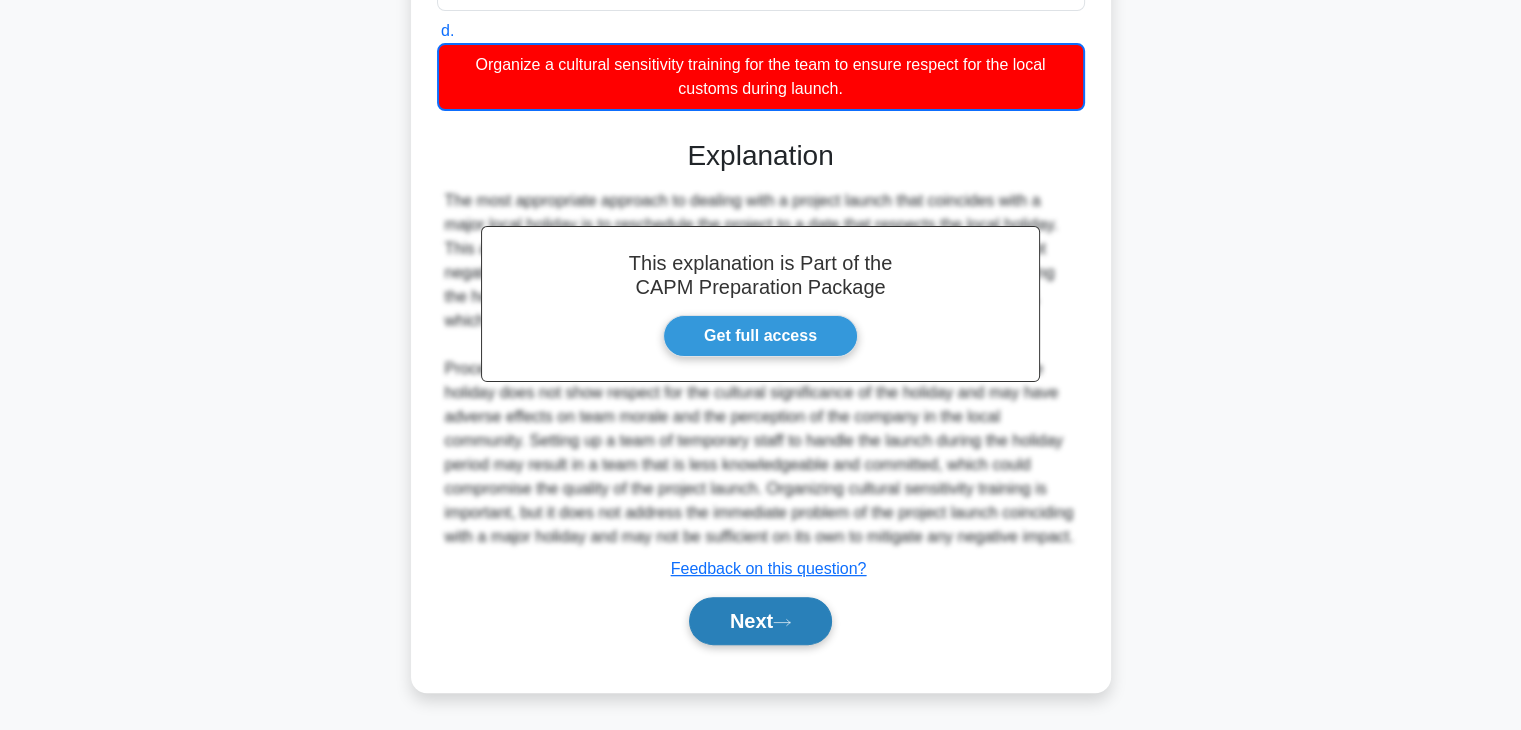 click on "Next" at bounding box center [760, 621] 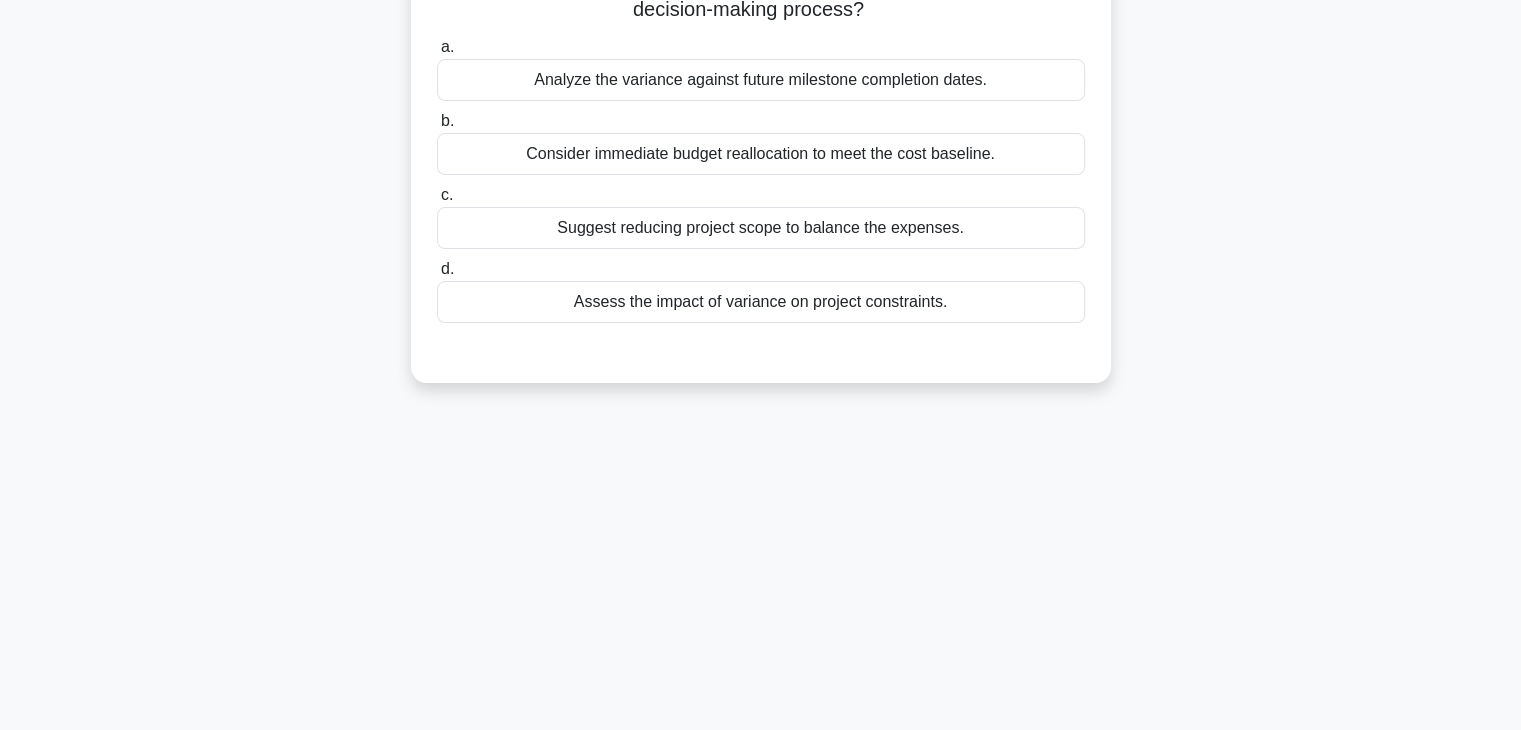scroll, scrollTop: 51, scrollLeft: 0, axis: vertical 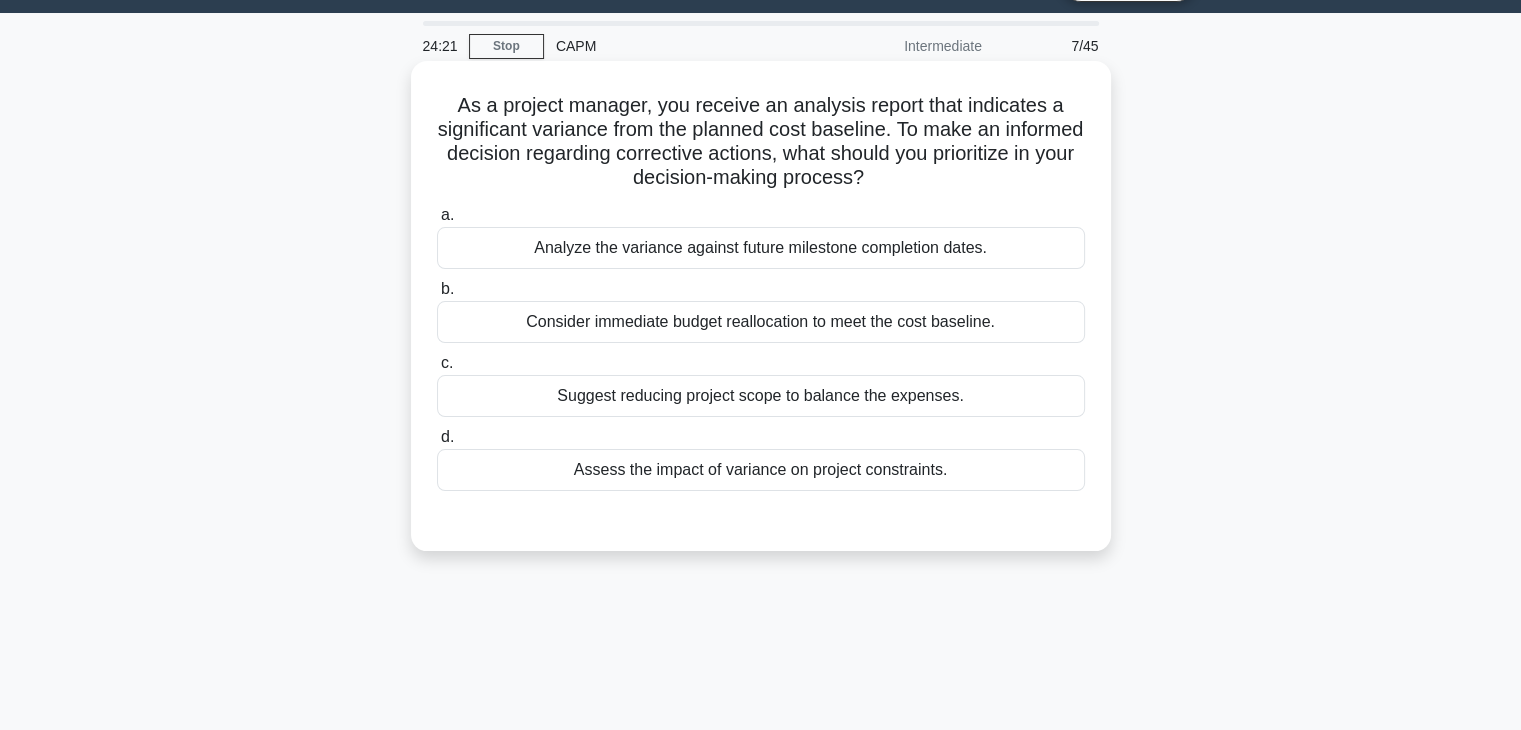 click on "Assess the impact of variance on project constraints." at bounding box center (761, 470) 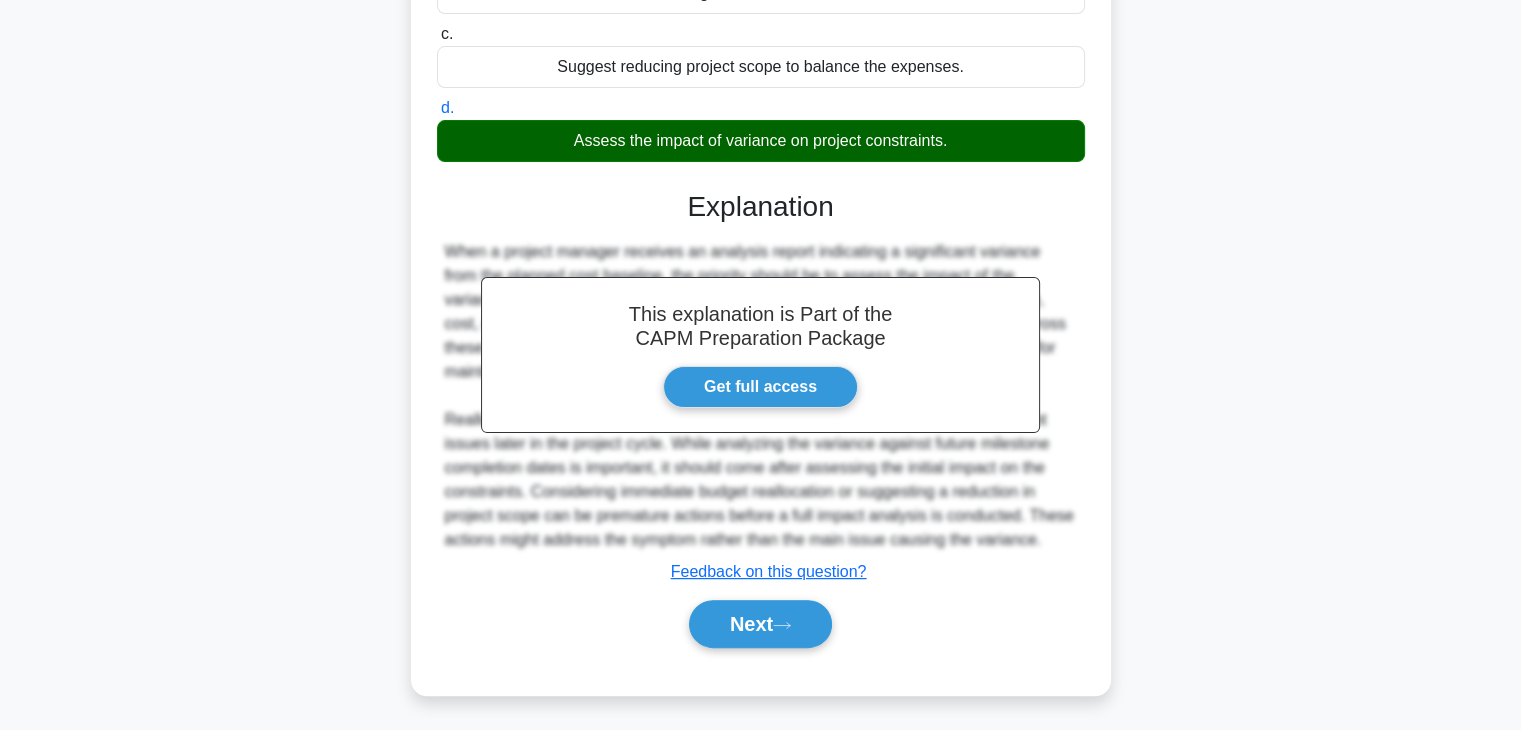 scroll, scrollTop: 382, scrollLeft: 0, axis: vertical 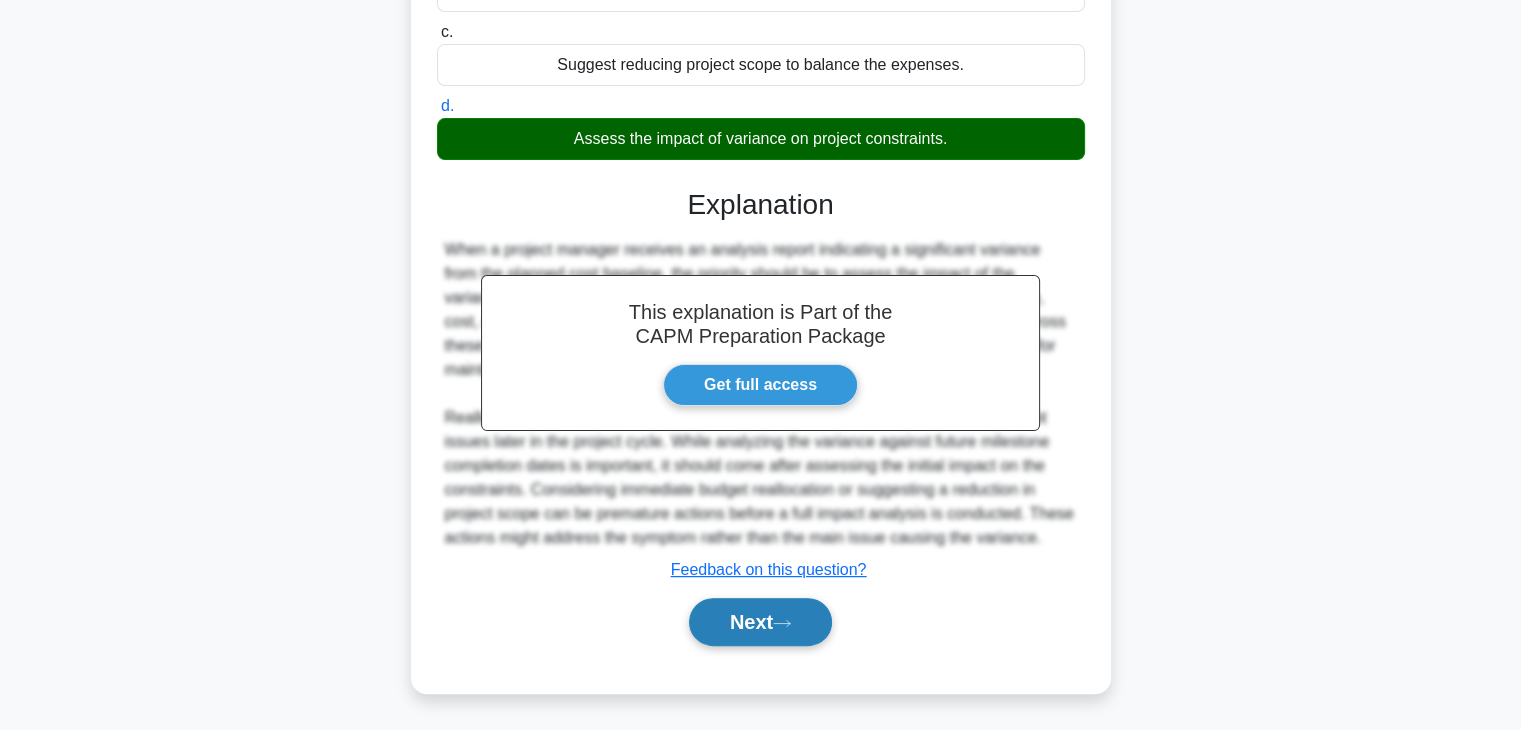 click on "Next" at bounding box center [760, 622] 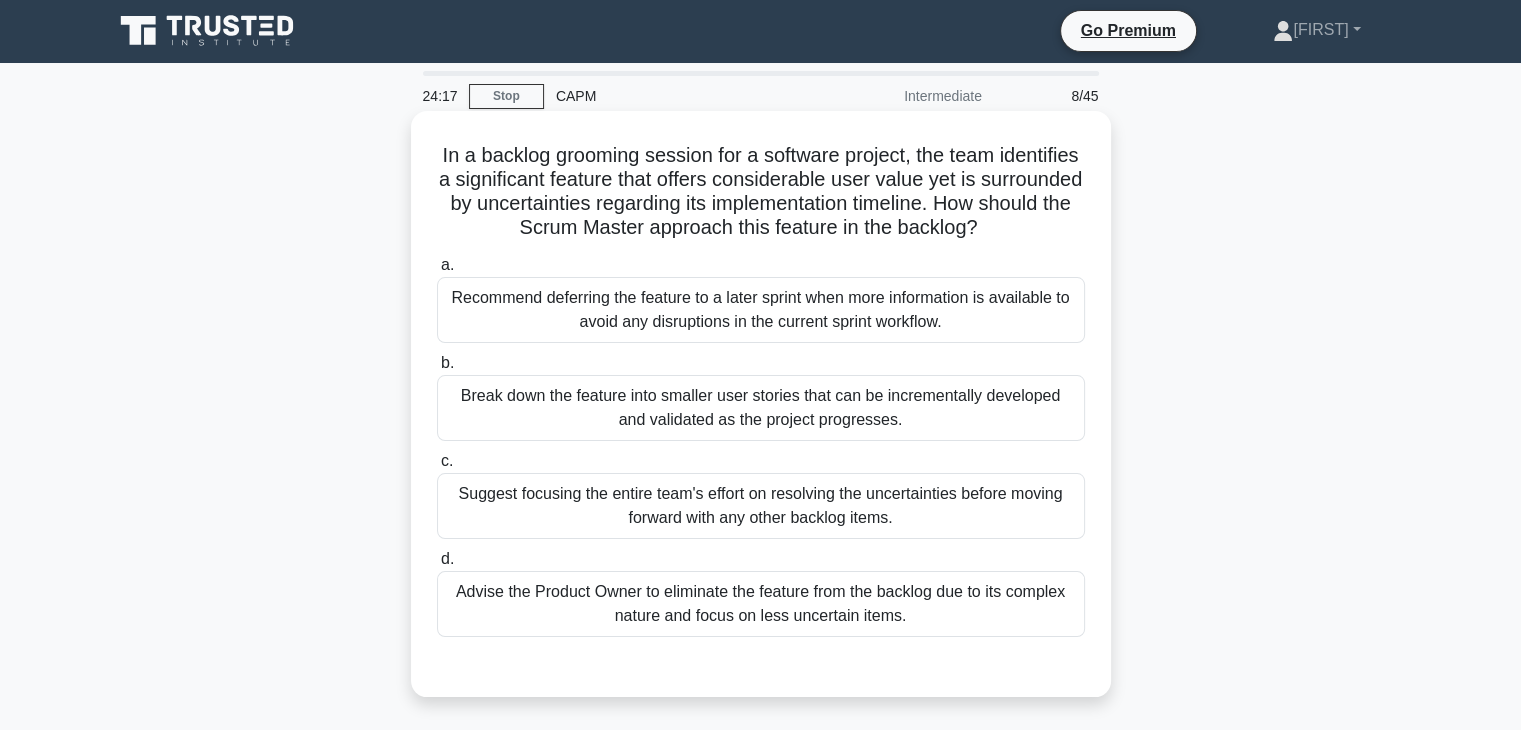 scroll, scrollTop: 0, scrollLeft: 0, axis: both 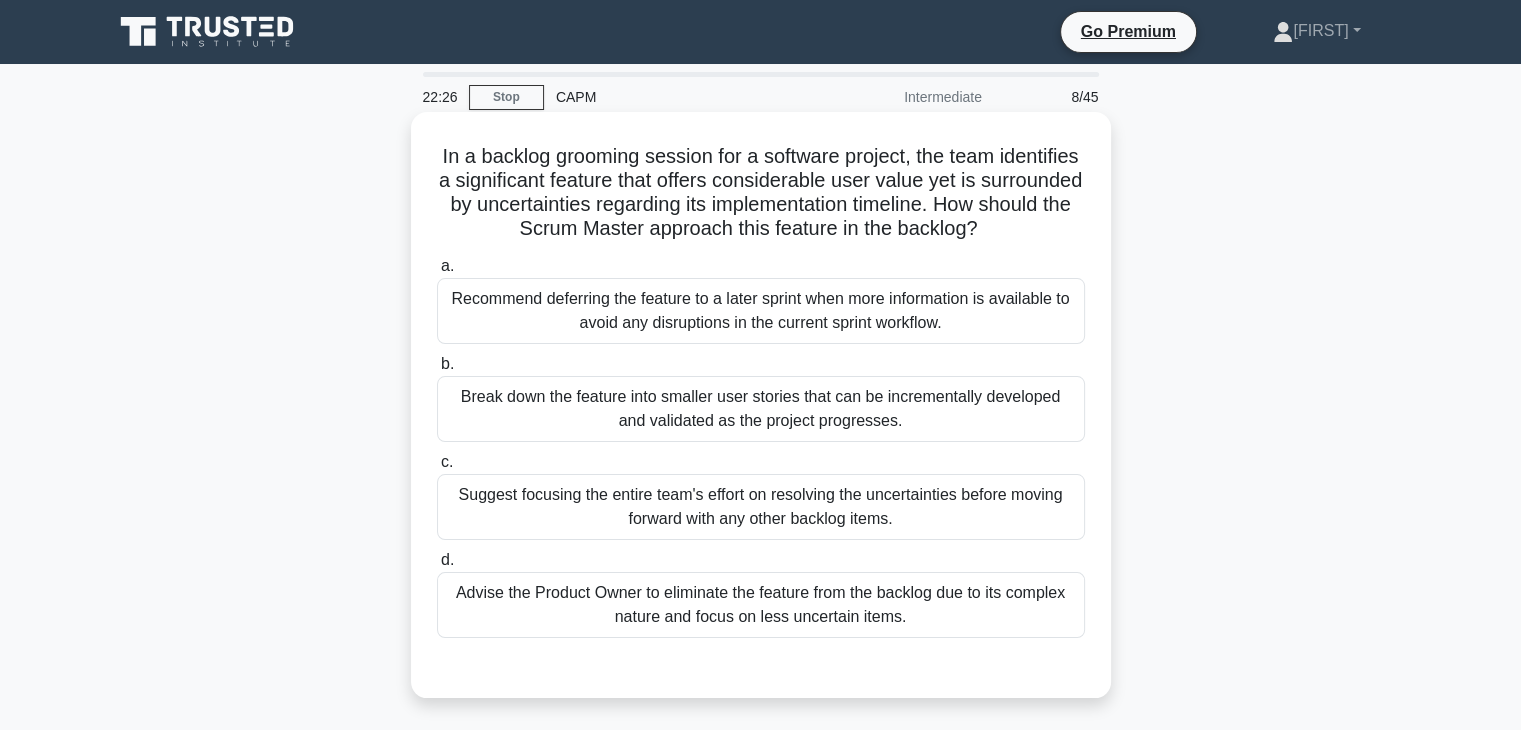 click on "Suggest focusing the entire team's effort on resolving the uncertainties before moving forward with any other backlog items." at bounding box center [761, 507] 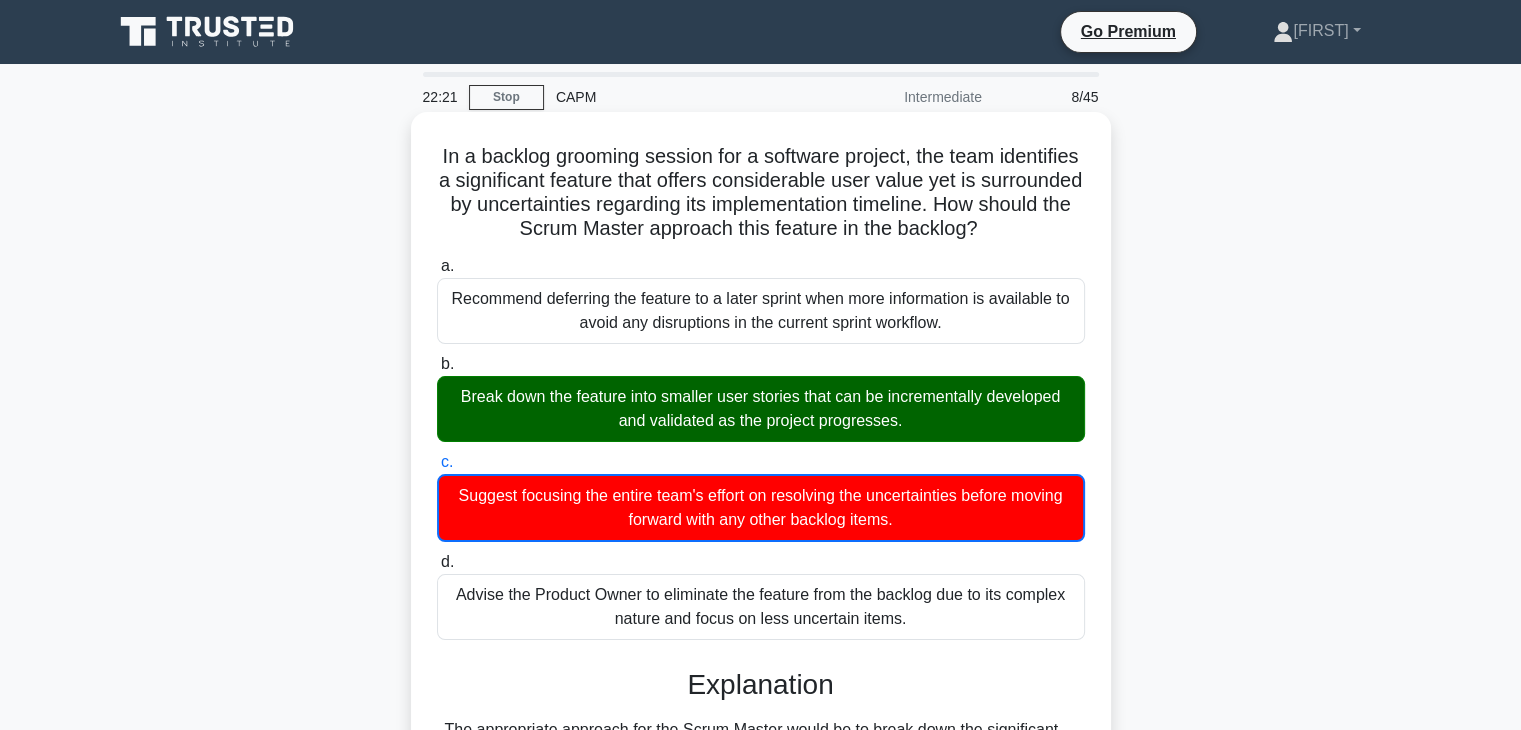 click on "Break down the feature into smaller user stories that can be incrementally developed and validated as the project progresses." at bounding box center (761, 409) 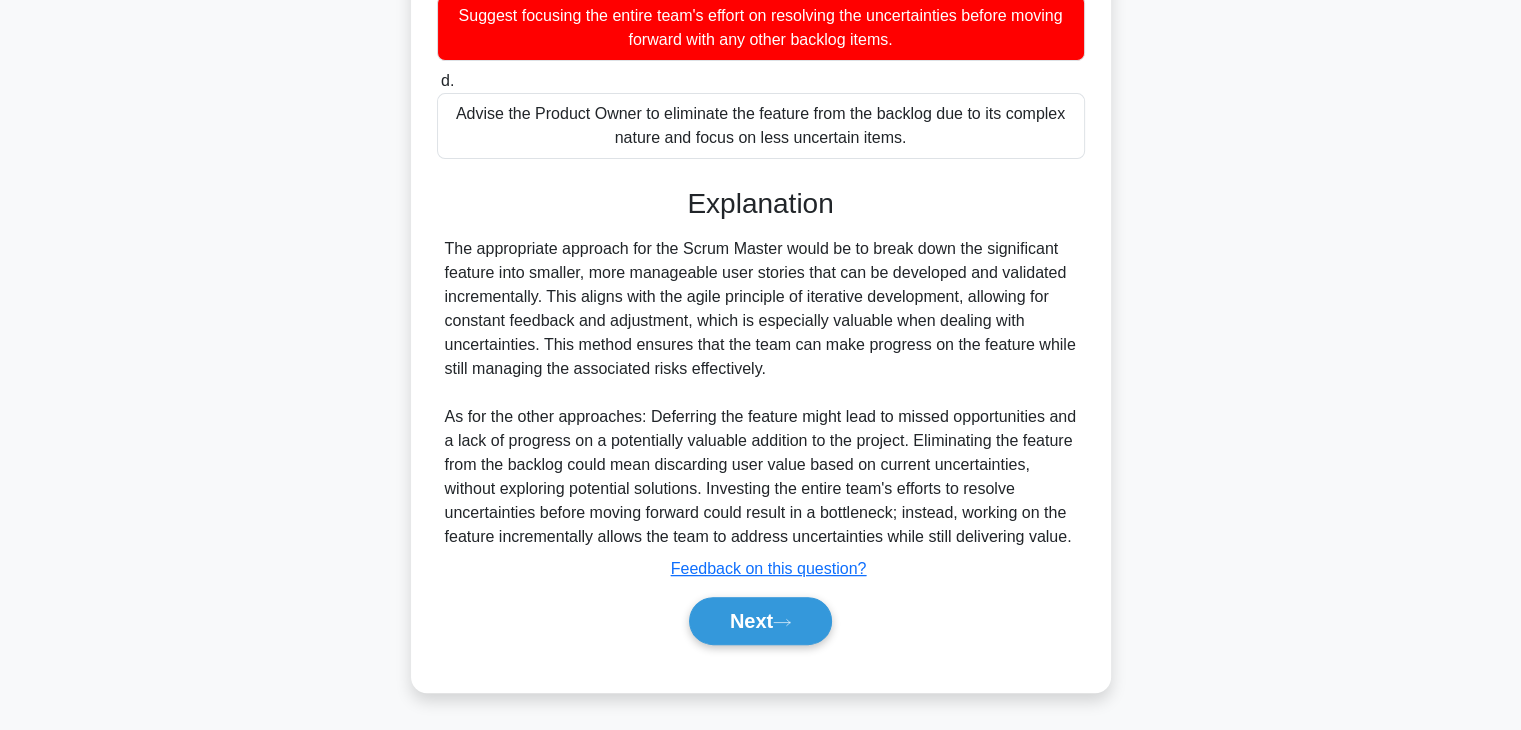 scroll, scrollTop: 502, scrollLeft: 0, axis: vertical 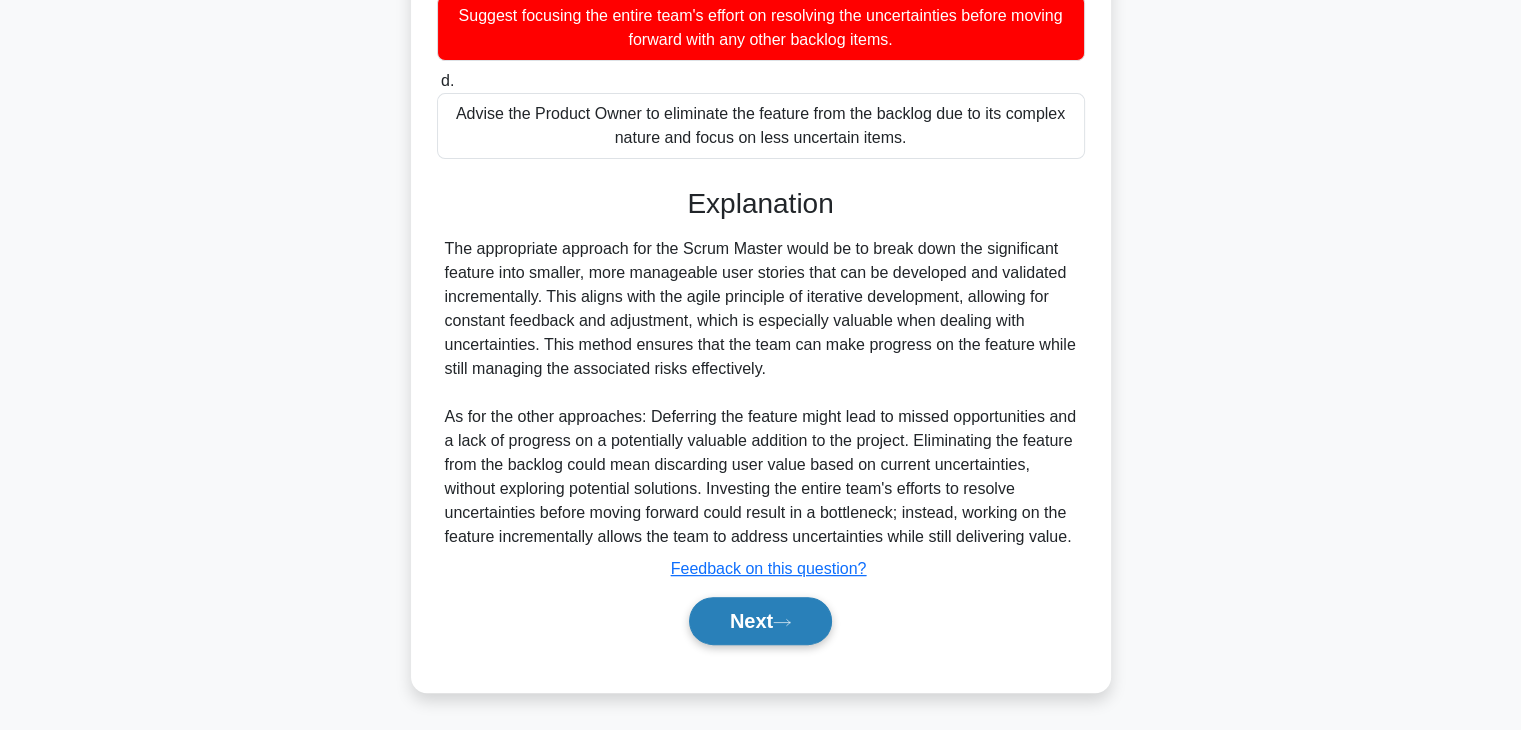 click on "Next" at bounding box center (760, 621) 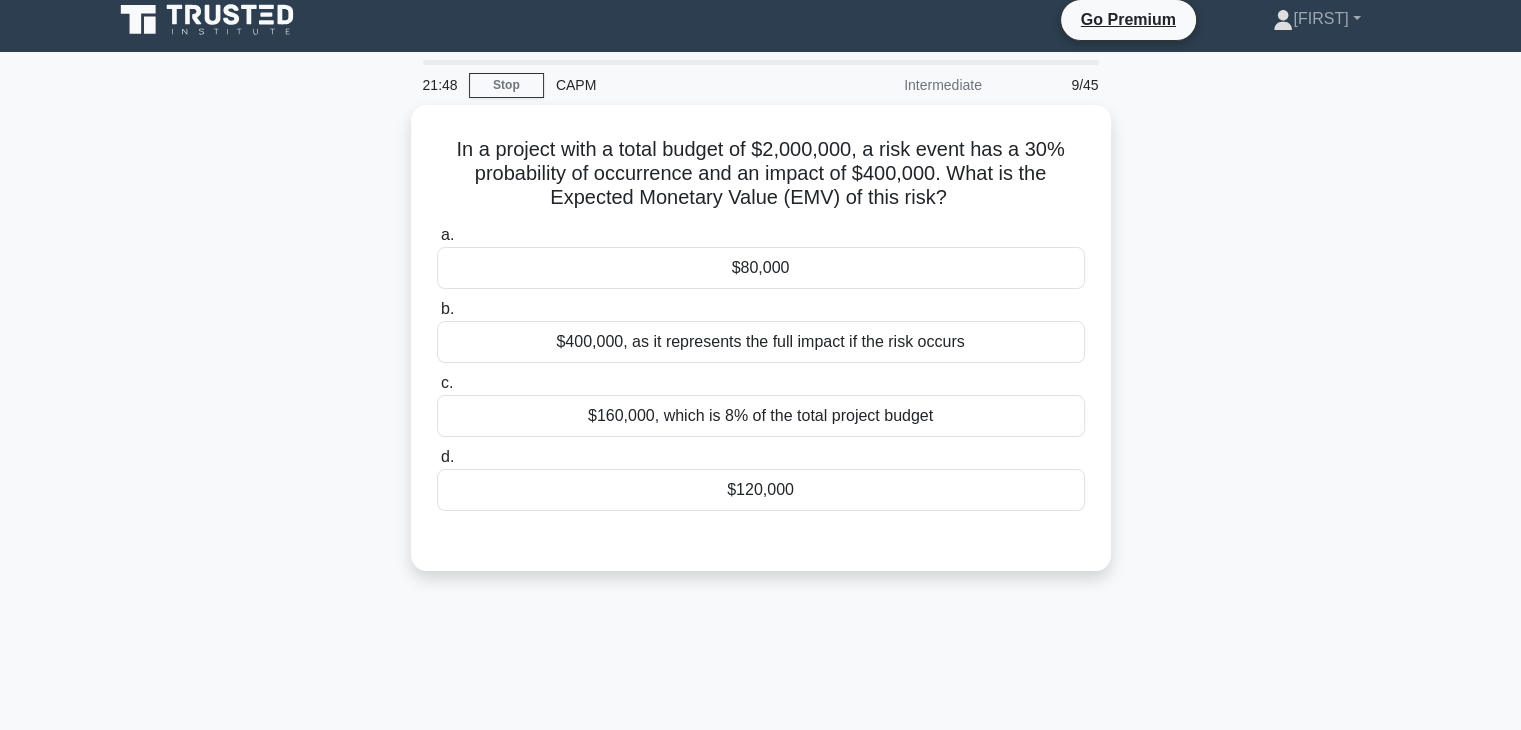 scroll, scrollTop: 0, scrollLeft: 0, axis: both 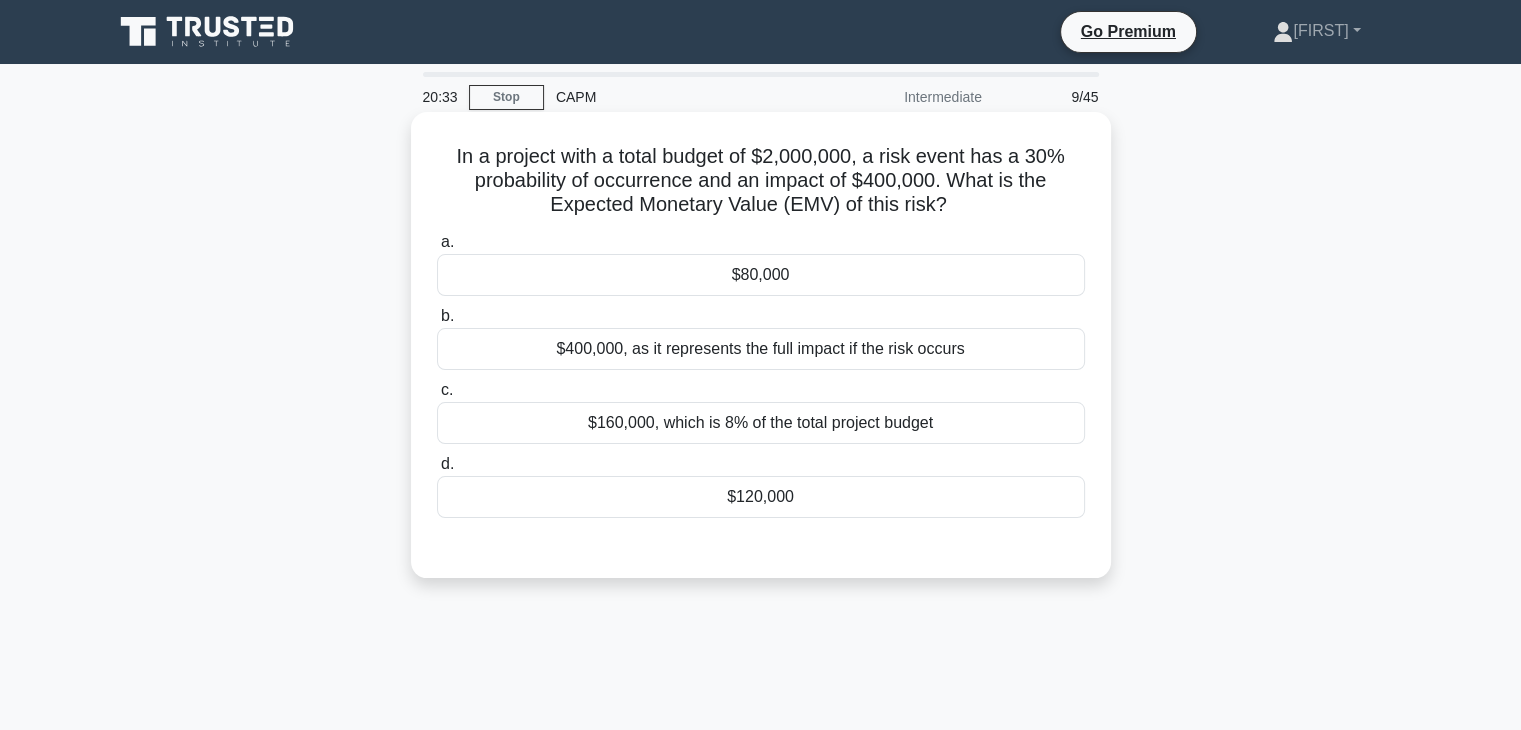 click on "$120,000" at bounding box center (761, 497) 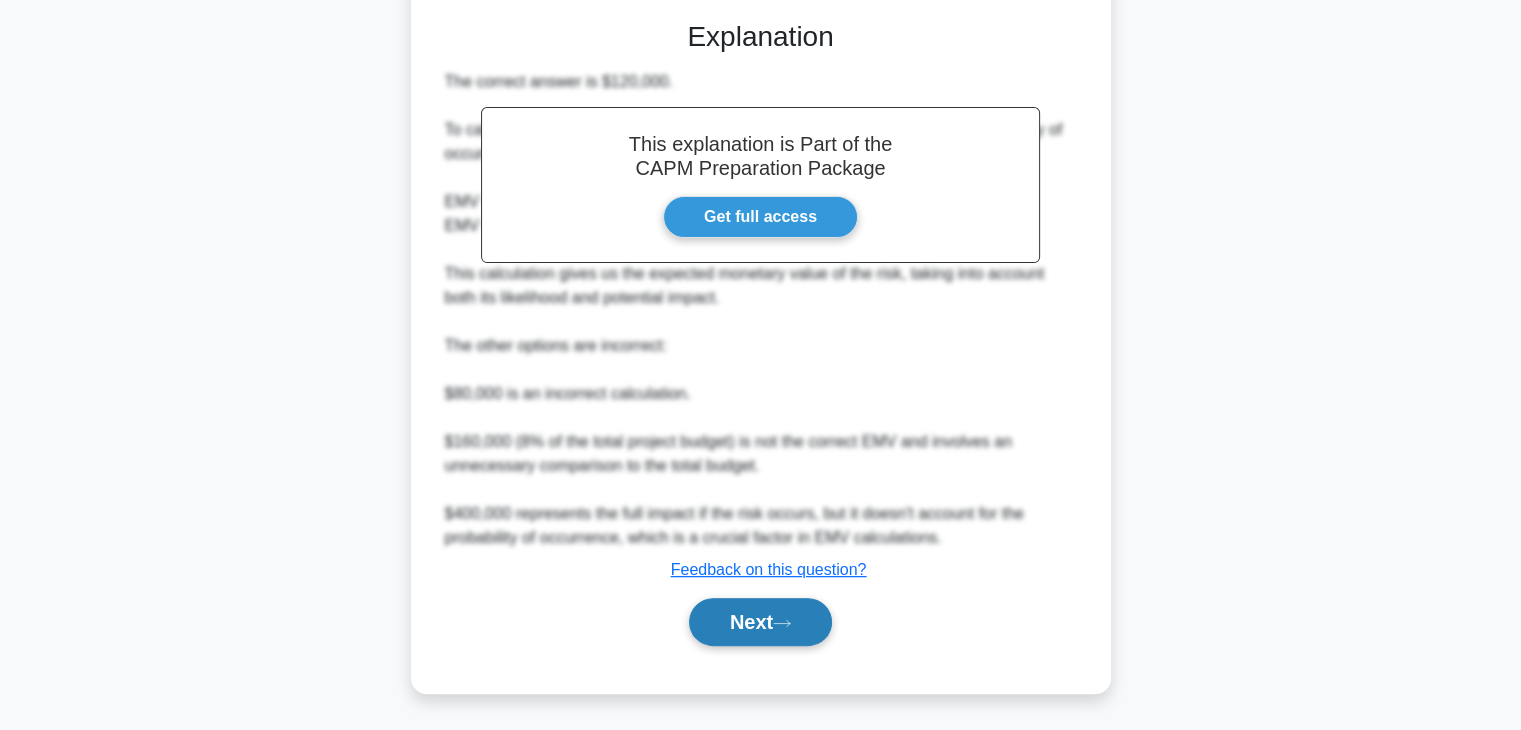 click on "Next" at bounding box center [760, 622] 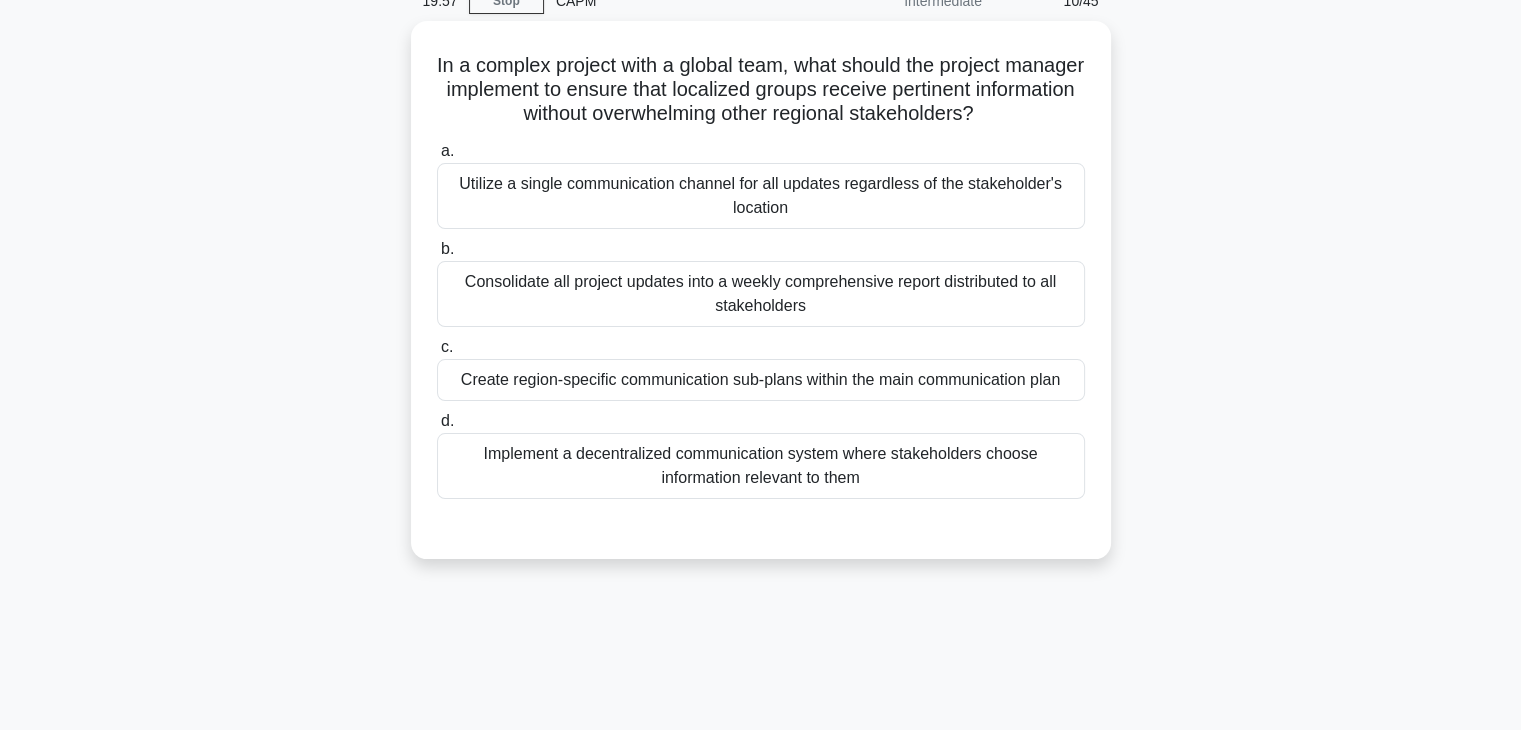 scroll, scrollTop: 51, scrollLeft: 0, axis: vertical 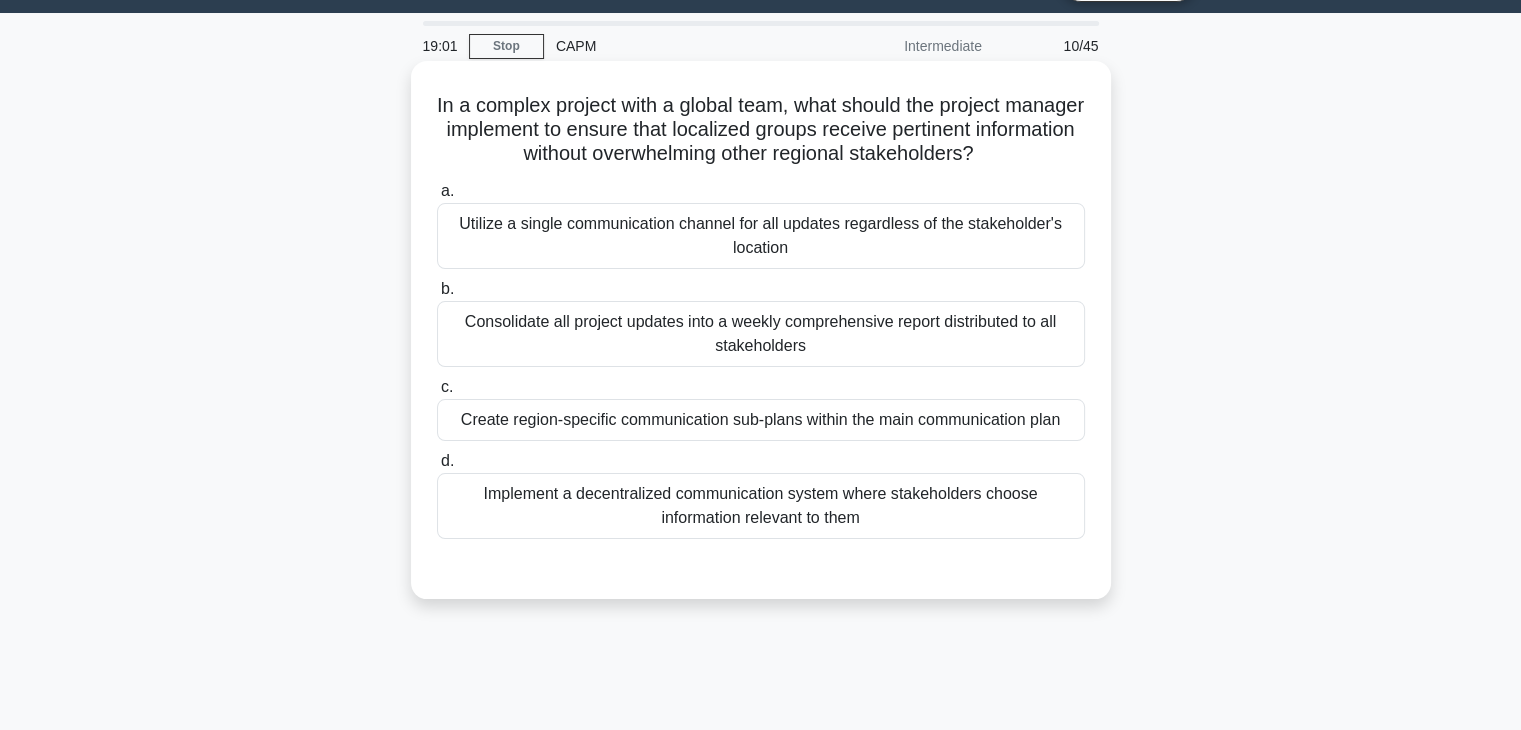 click on "Consolidate all project updates into a weekly comprehensive report distributed to all stakeholders" at bounding box center [761, 334] 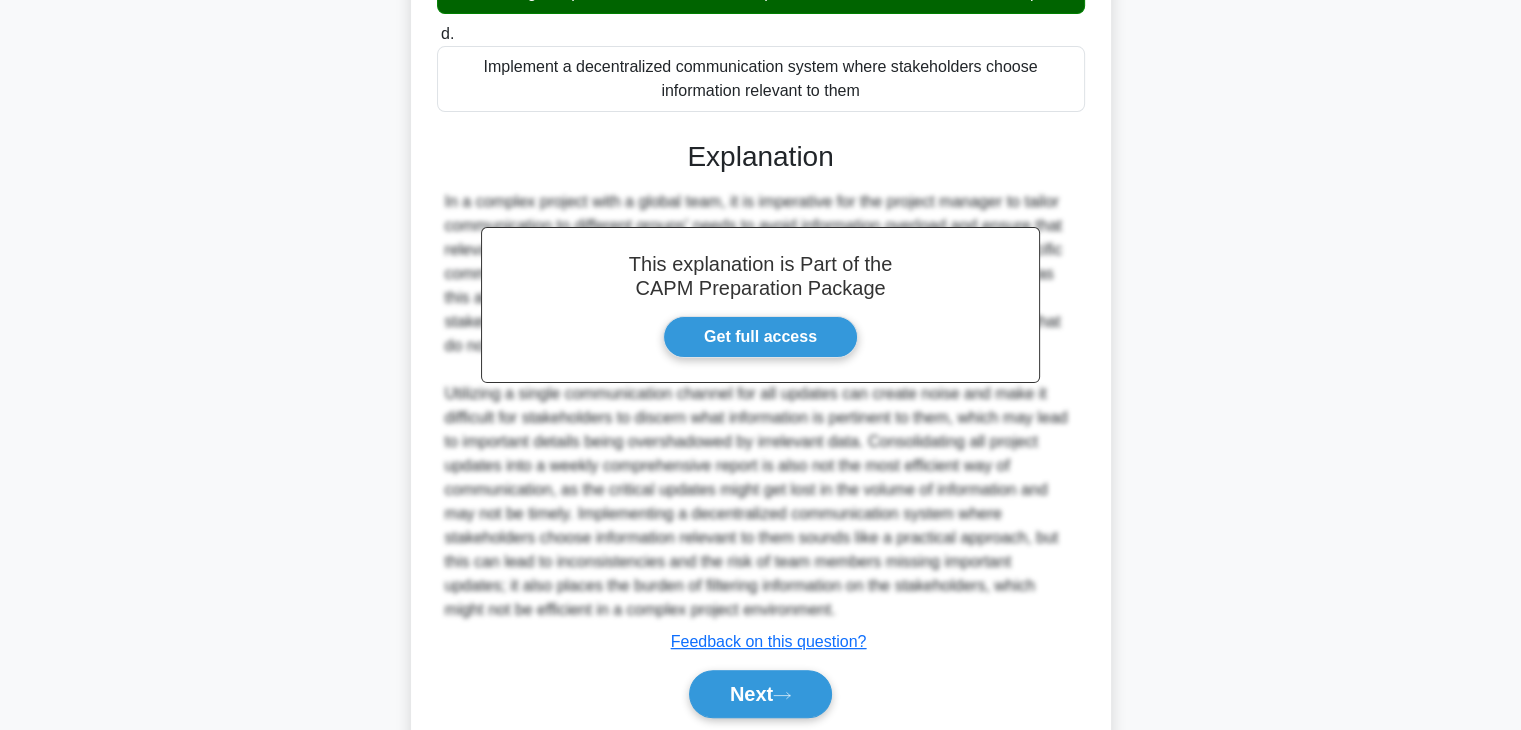 scroll, scrollTop: 551, scrollLeft: 0, axis: vertical 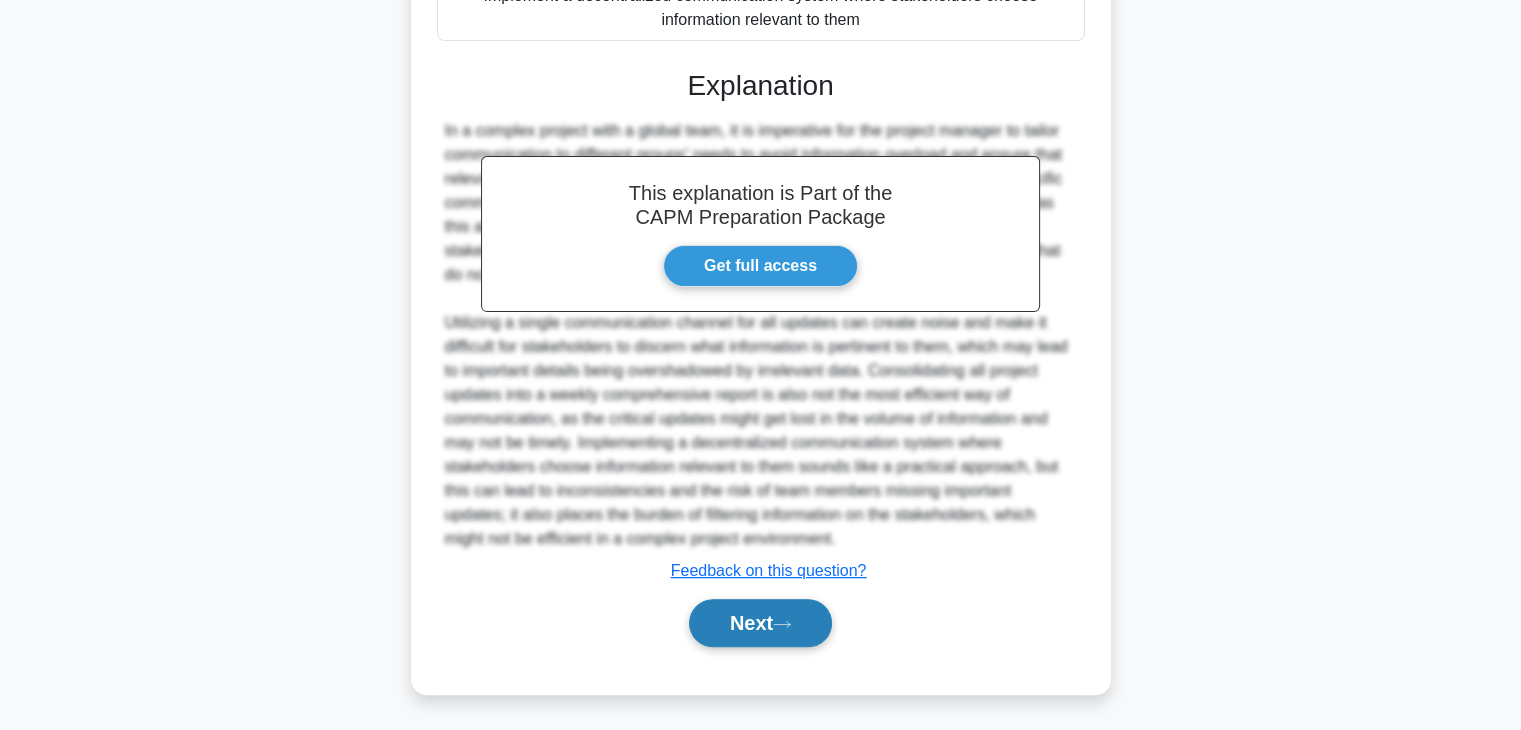 click on "Next" at bounding box center (760, 623) 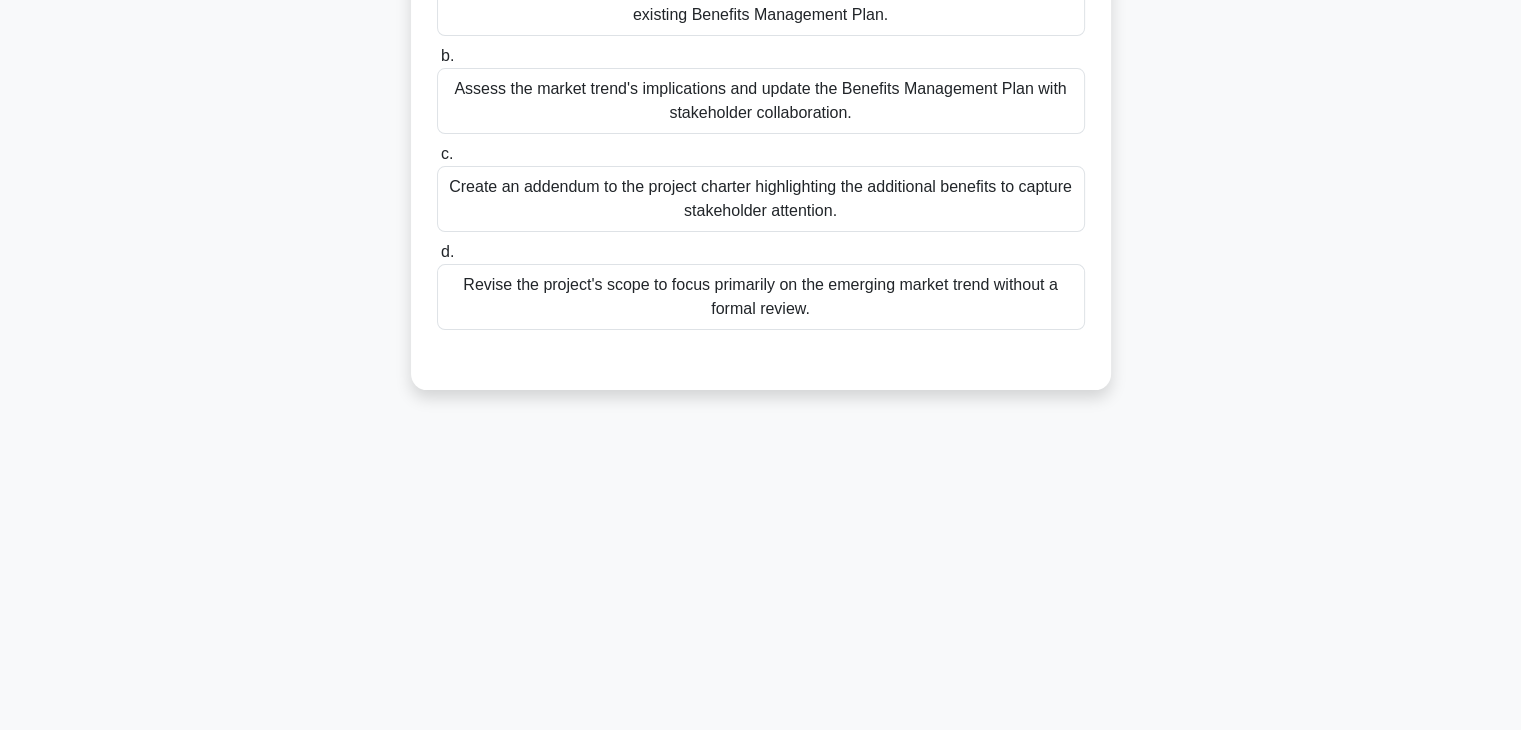 scroll, scrollTop: 0, scrollLeft: 0, axis: both 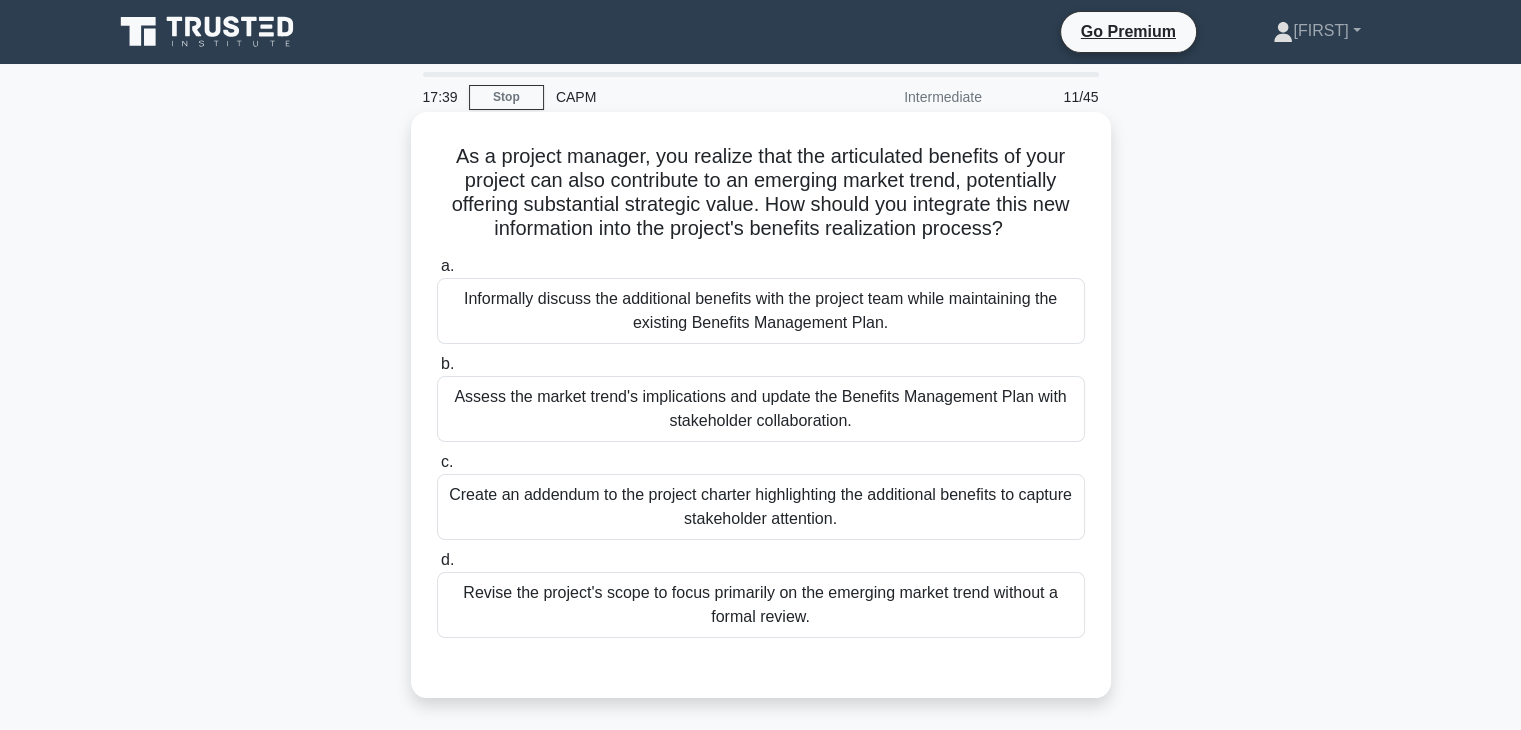 click on "Assess the market trend's implications and update the Benefits Management Plan with stakeholder collaboration." at bounding box center [761, 409] 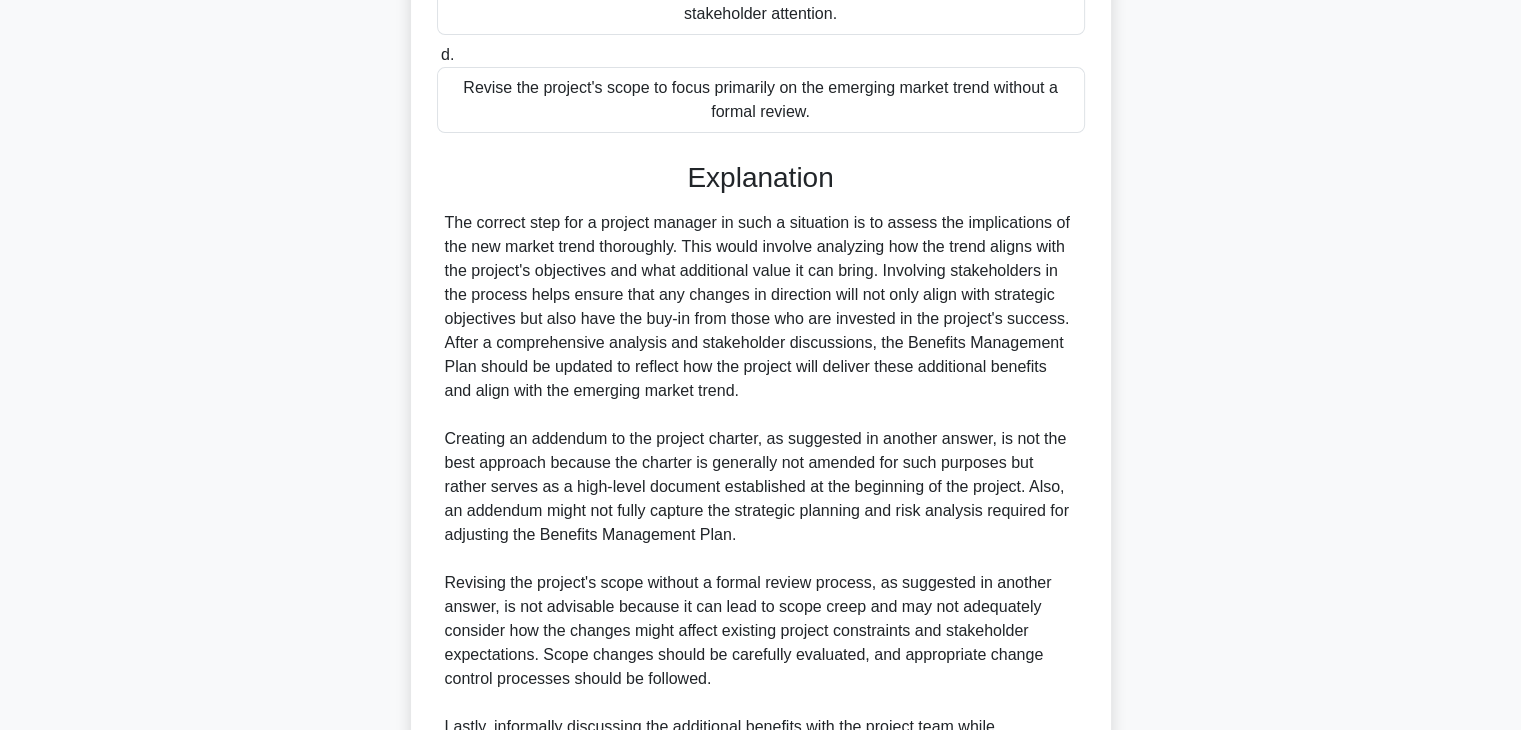 scroll, scrollTop: 800, scrollLeft: 0, axis: vertical 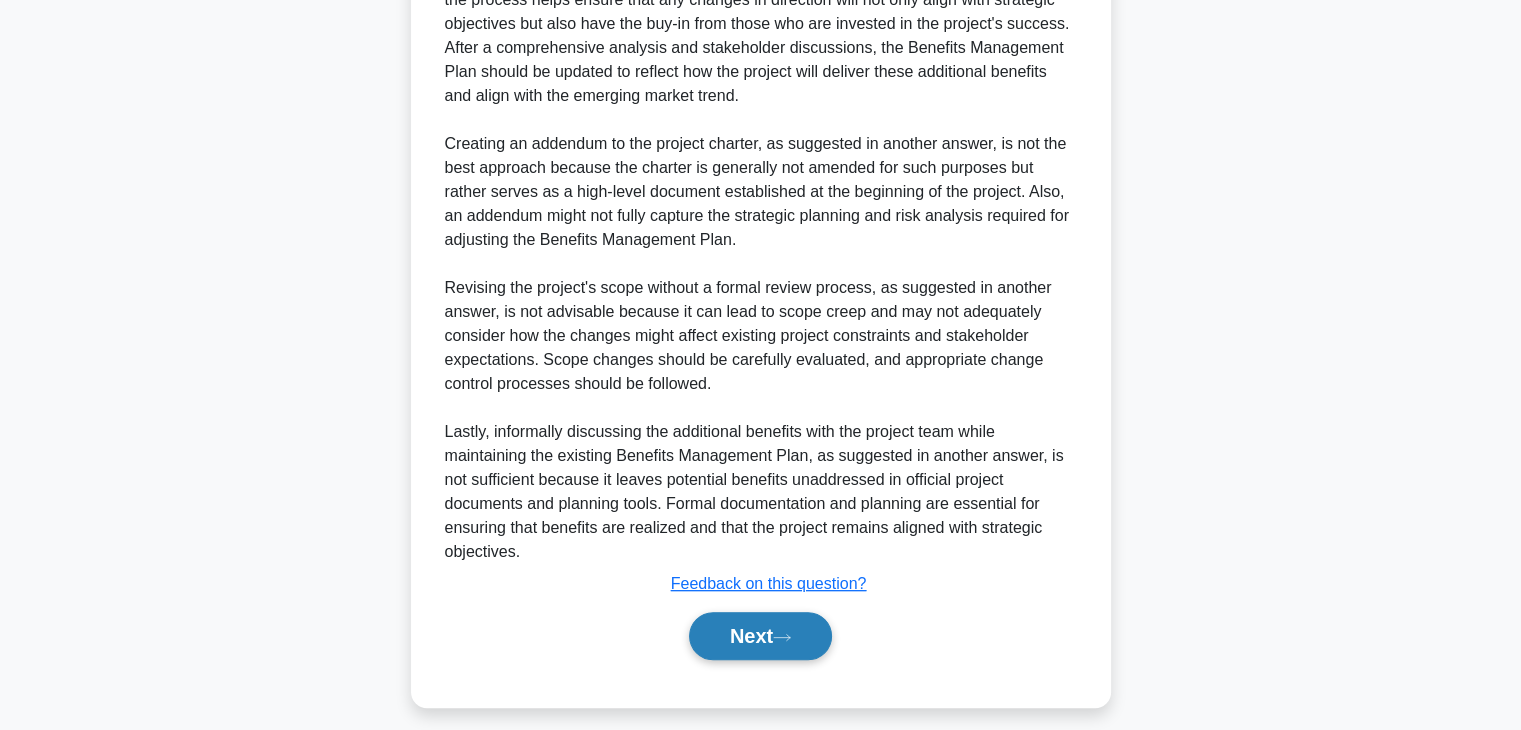 click on "Next" at bounding box center (760, 636) 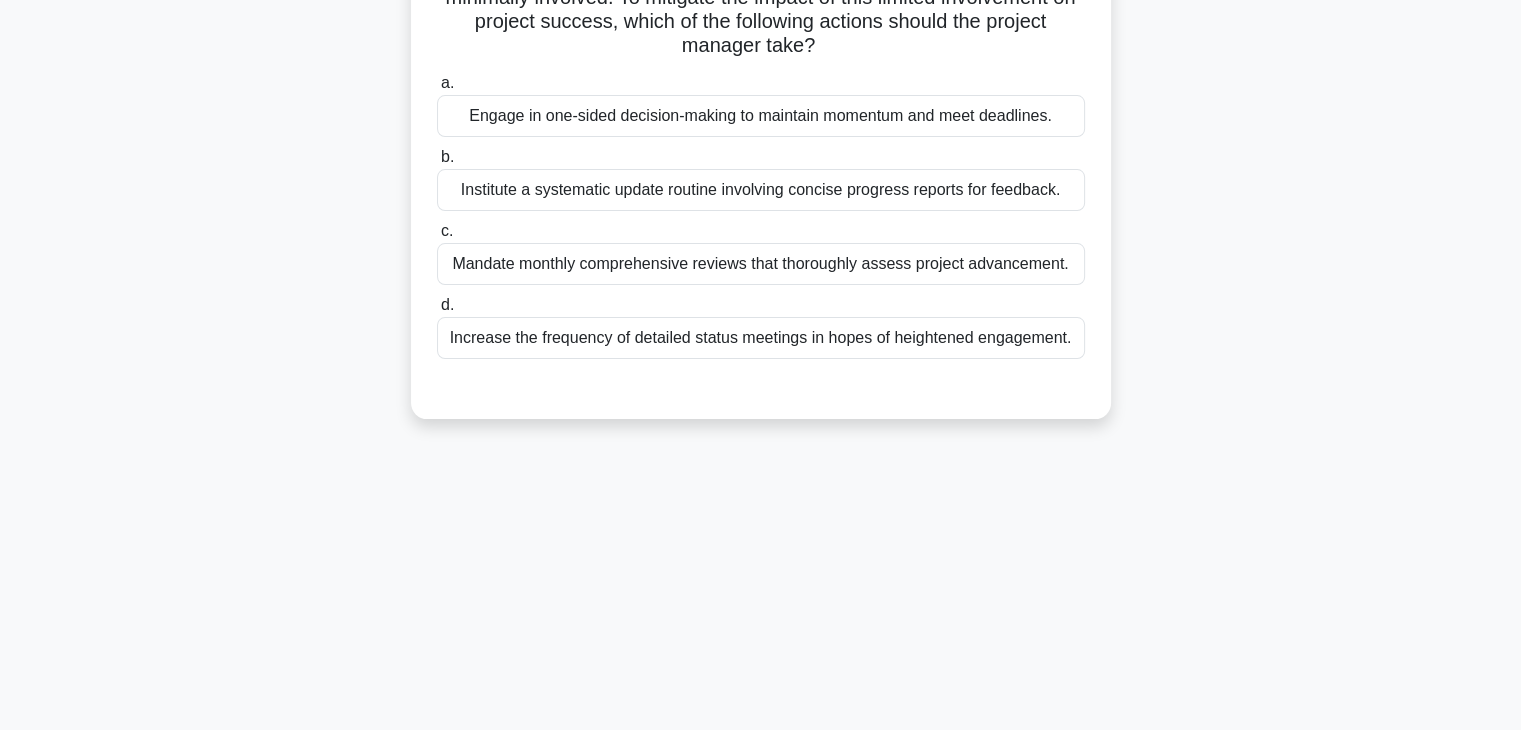scroll, scrollTop: 0, scrollLeft: 0, axis: both 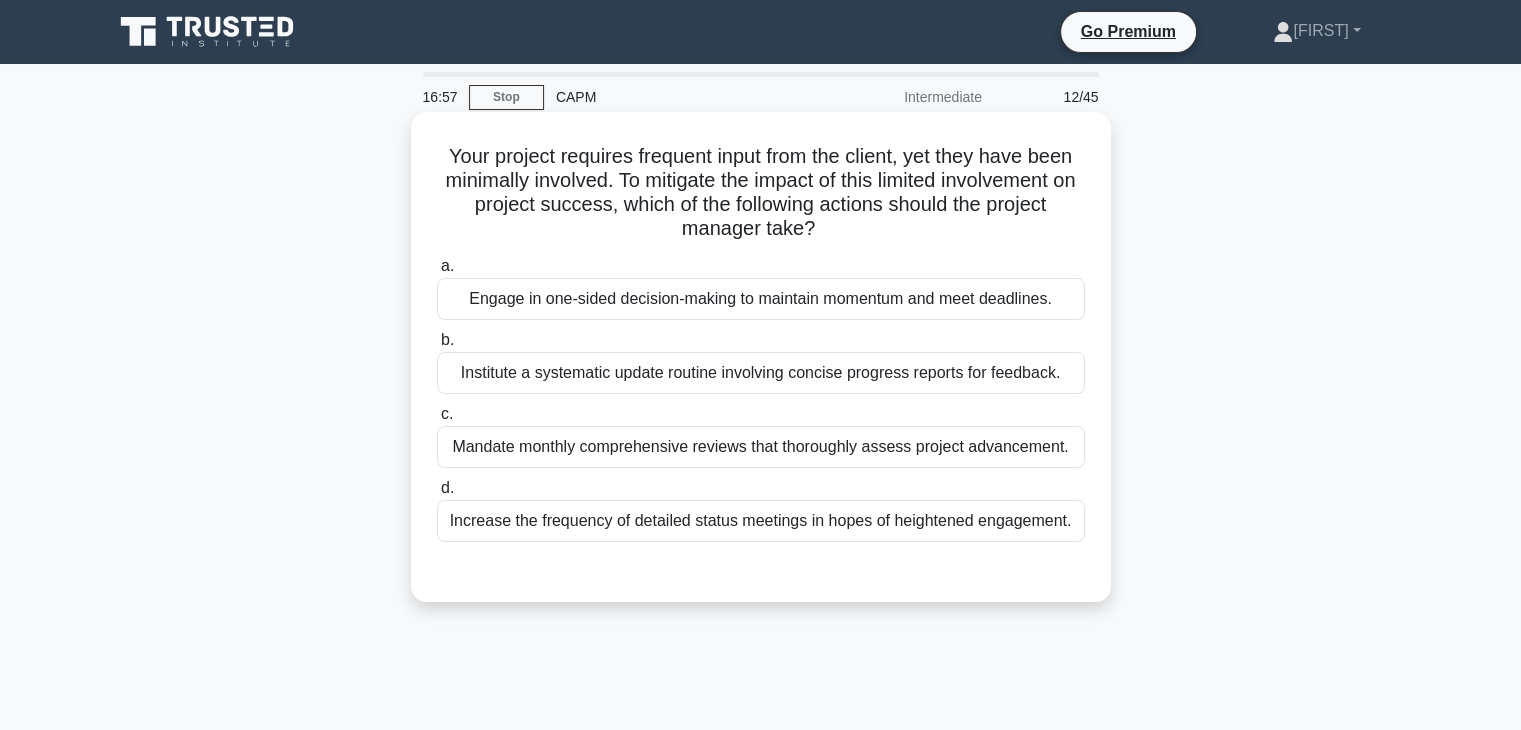 click on "Institute a systematic update routine involving concise progress reports for feedback." at bounding box center [761, 373] 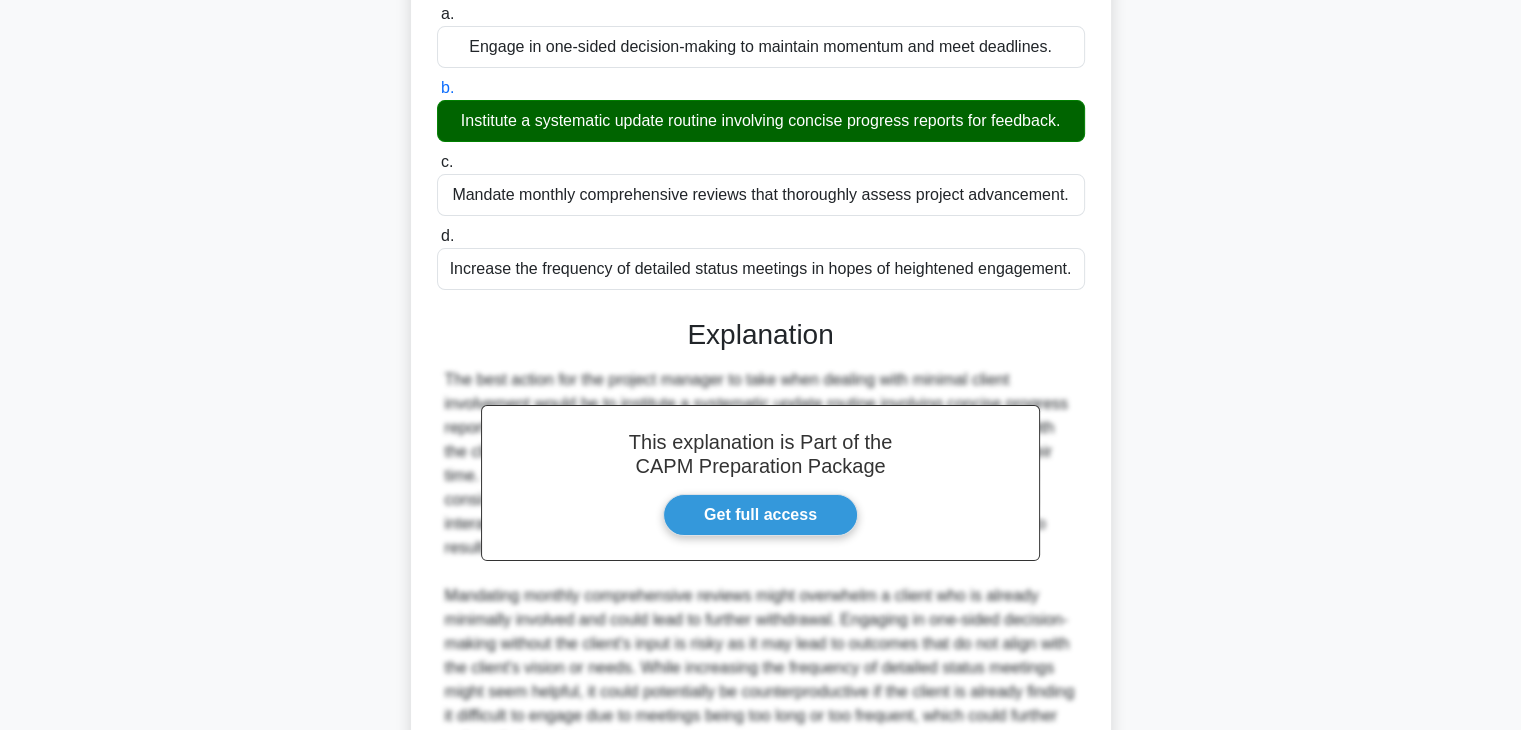 scroll, scrollTop: 454, scrollLeft: 0, axis: vertical 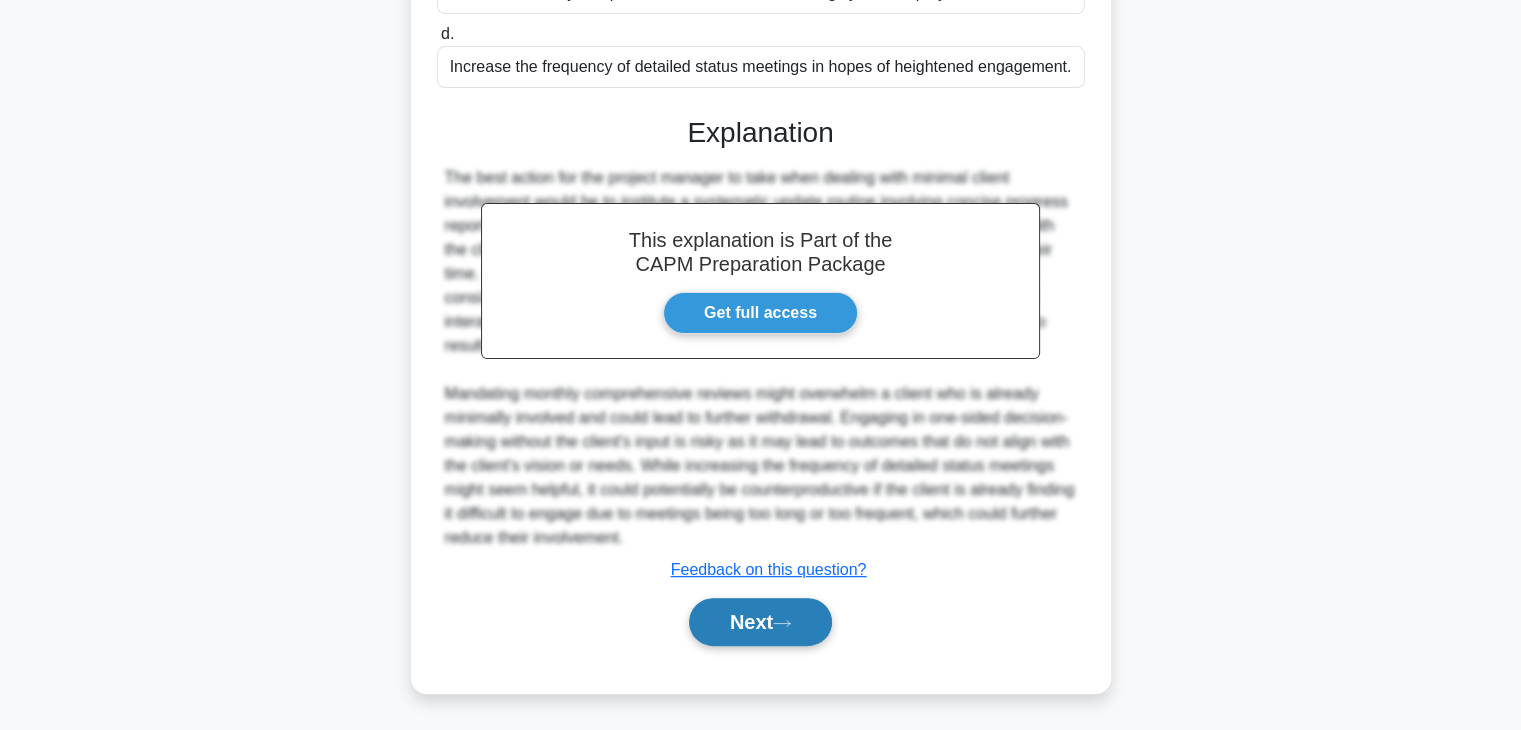 click on "Next" at bounding box center (760, 622) 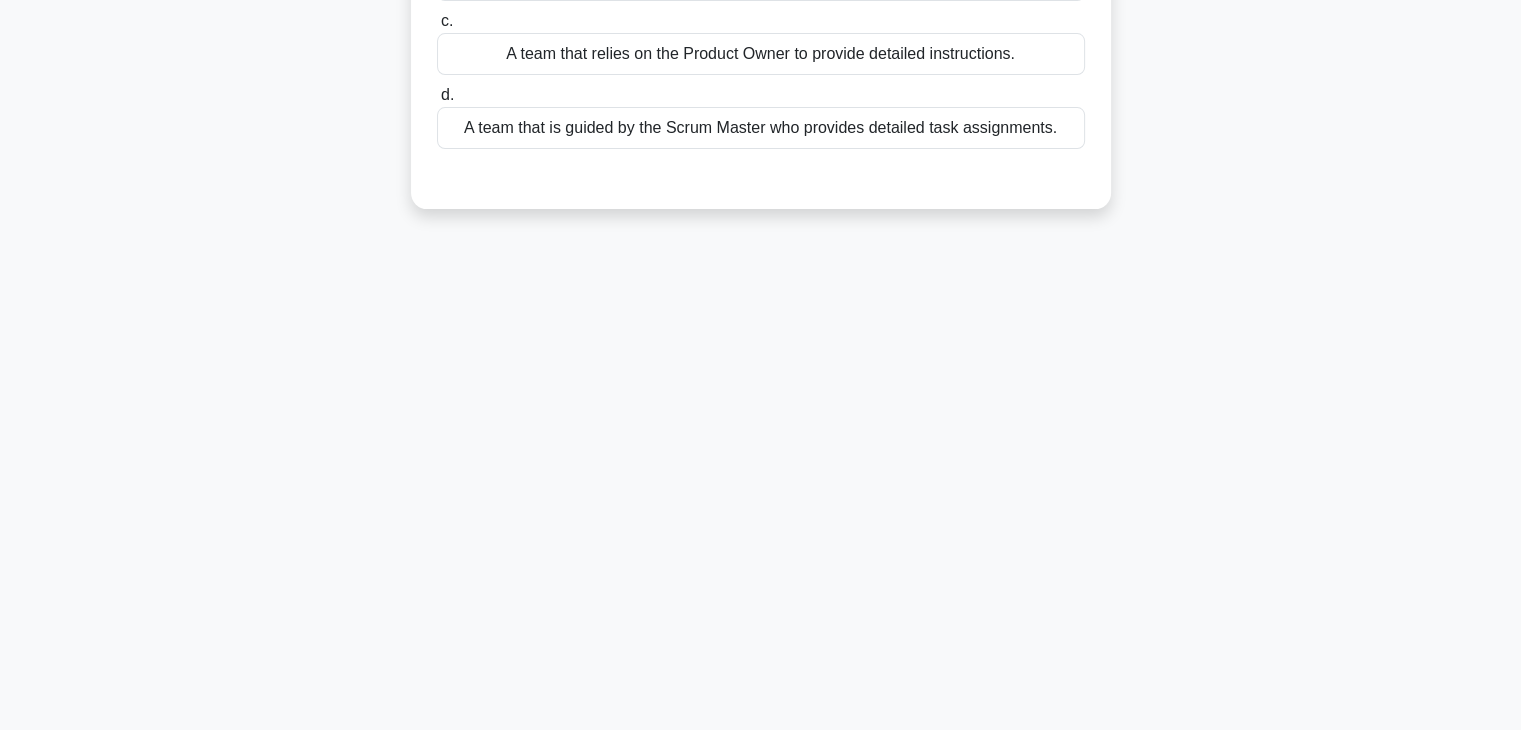 scroll, scrollTop: 0, scrollLeft: 0, axis: both 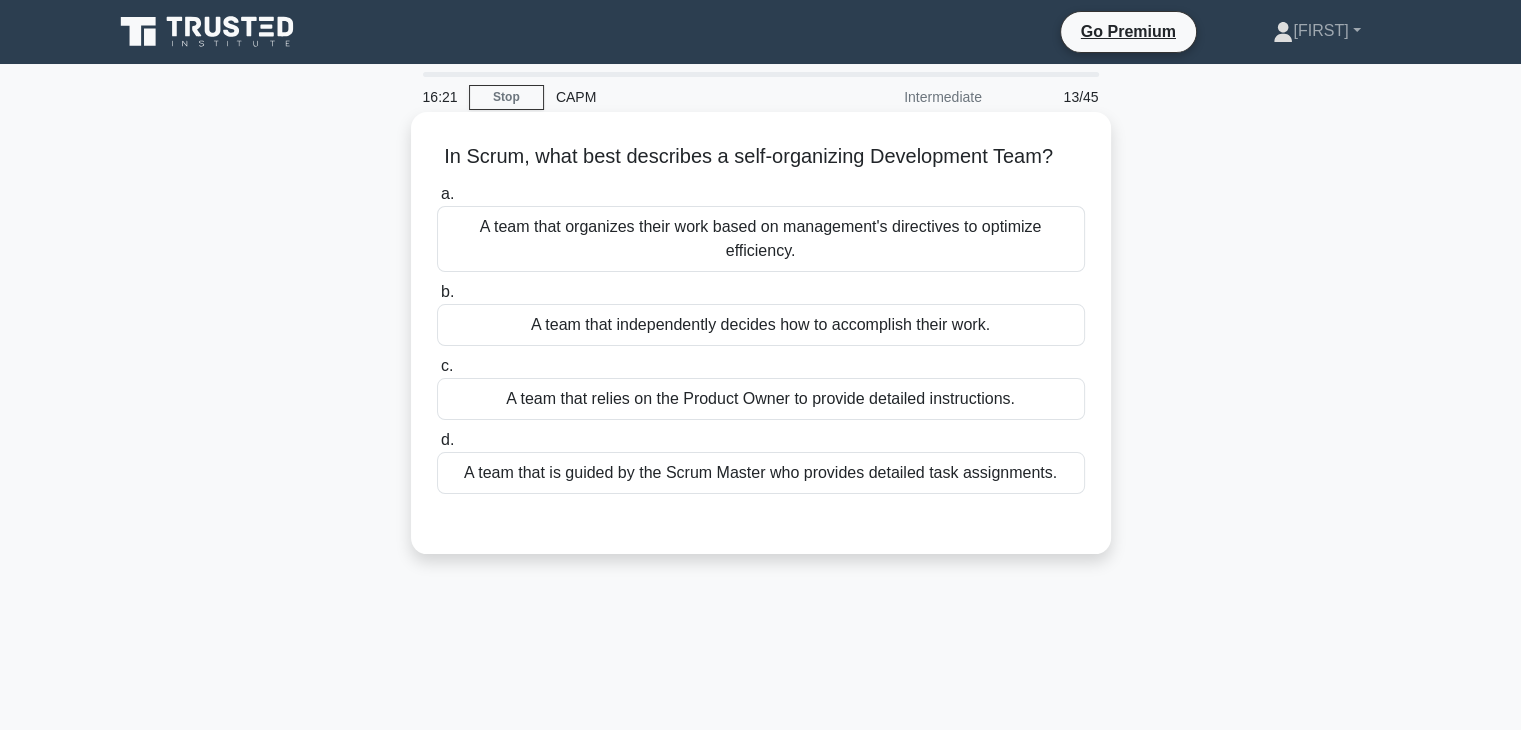 click on "A team that organizes their work based on management's directives to optimize efficiency." at bounding box center (761, 239) 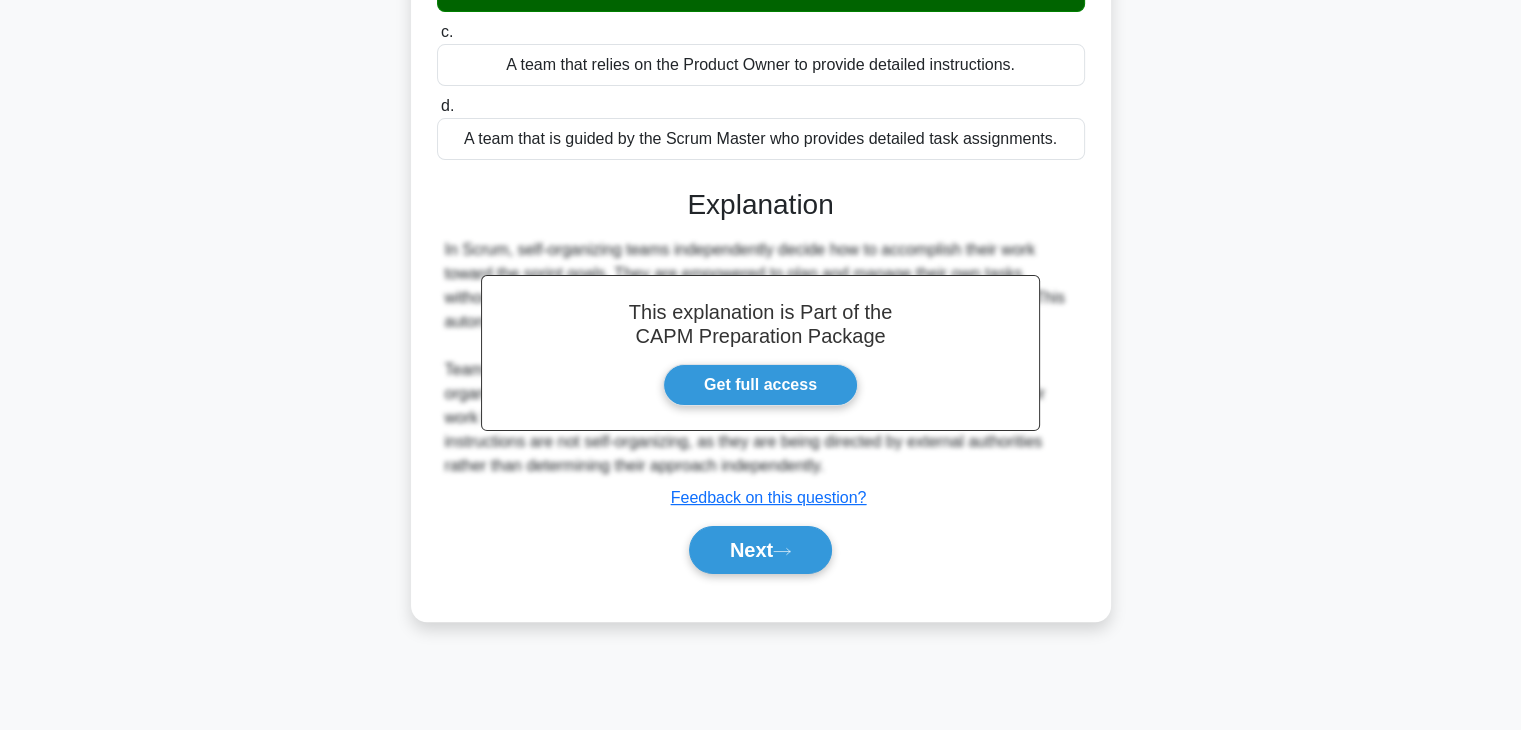 scroll, scrollTop: 351, scrollLeft: 0, axis: vertical 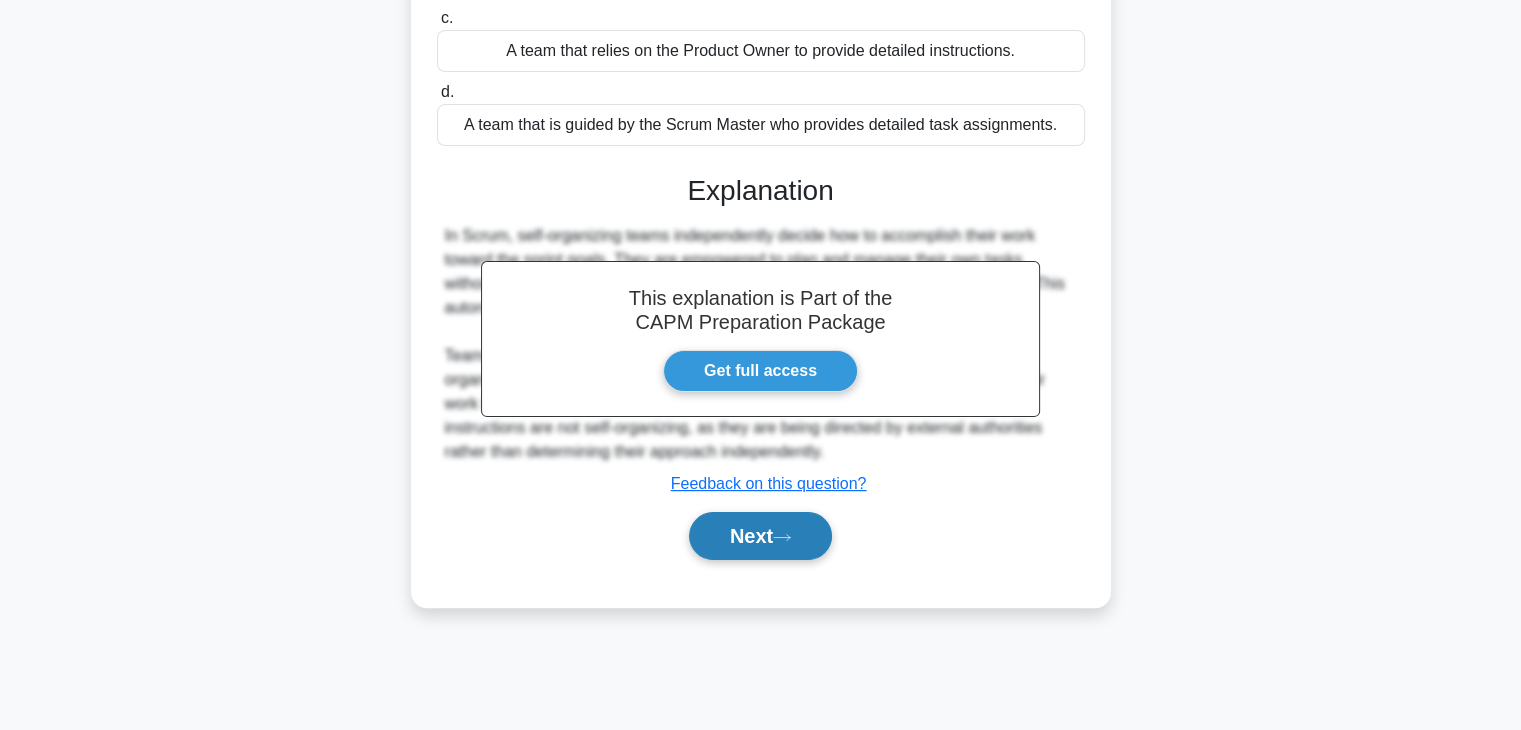 click on "Next" at bounding box center [760, 536] 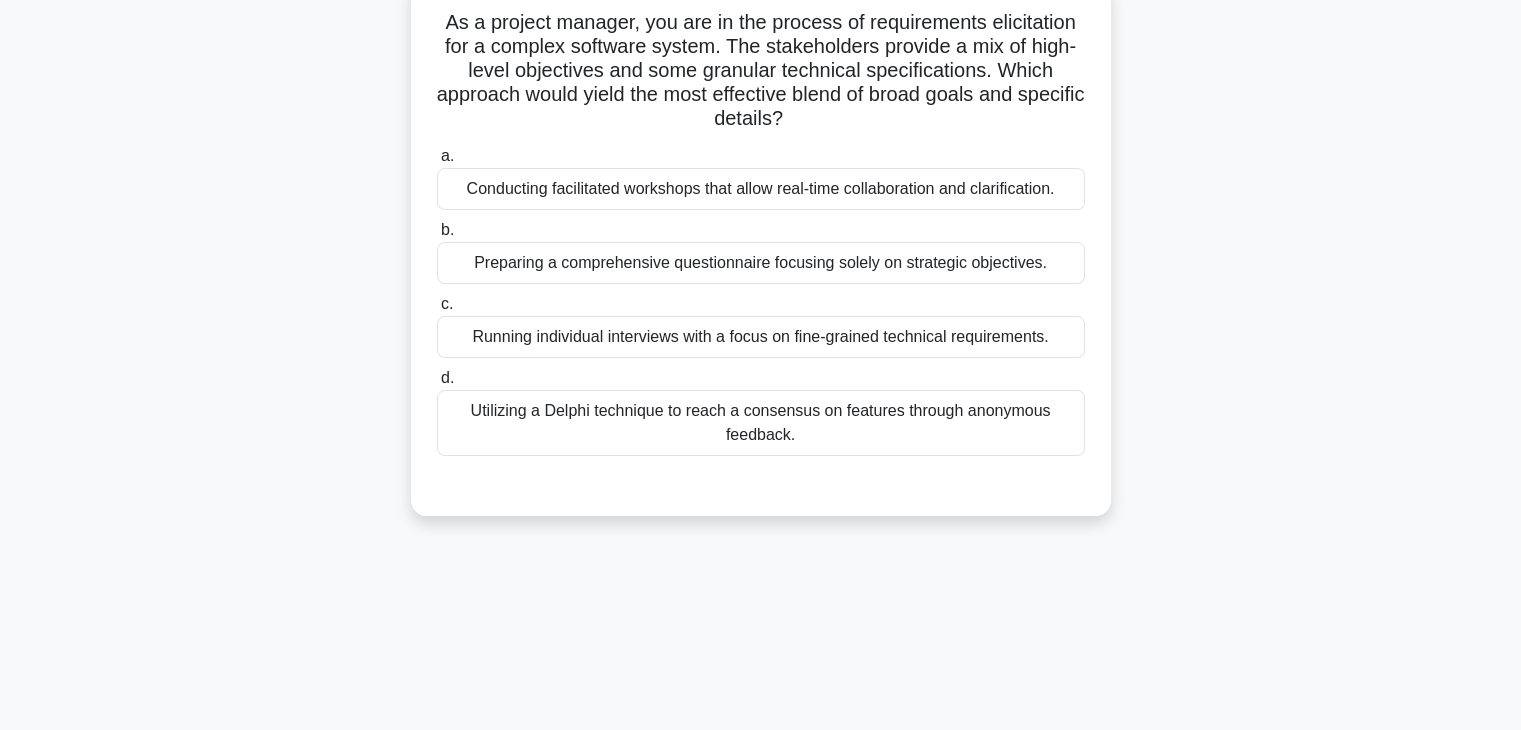 scroll, scrollTop: 0, scrollLeft: 0, axis: both 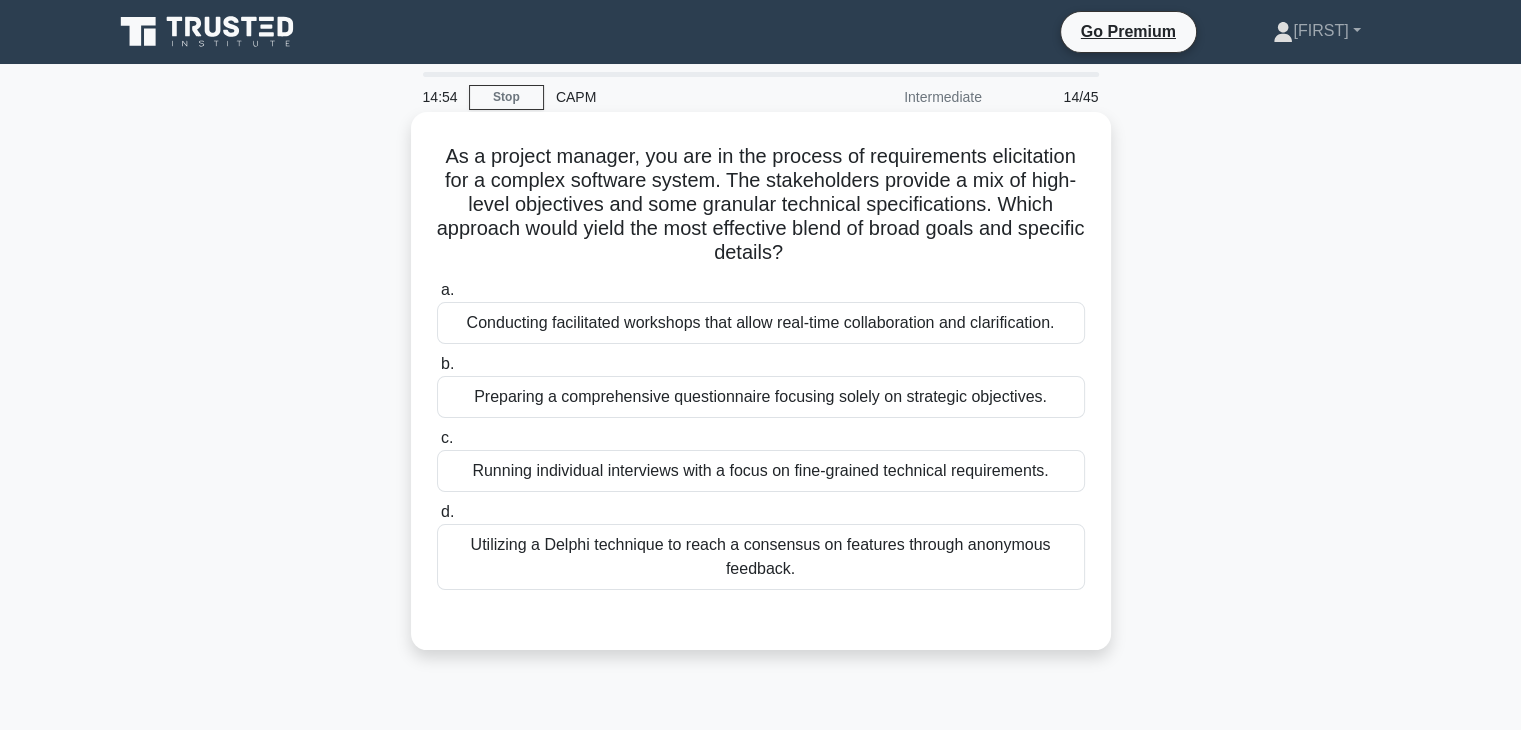 drag, startPoint x: 1004, startPoint y: 205, endPoint x: 936, endPoint y: 233, distance: 73.53911 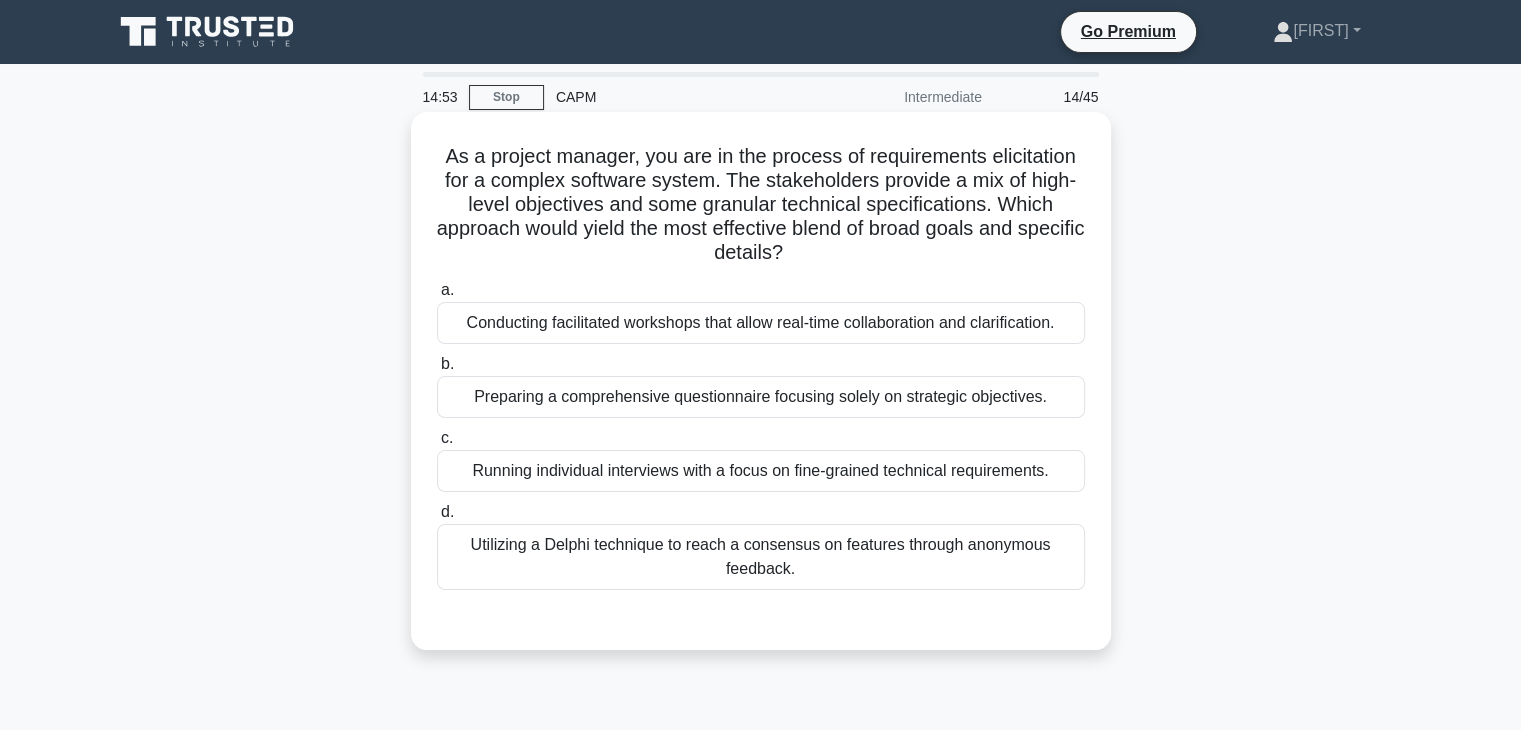 copy on "Which approach would yield the most effective blend of broad goals and specific details?" 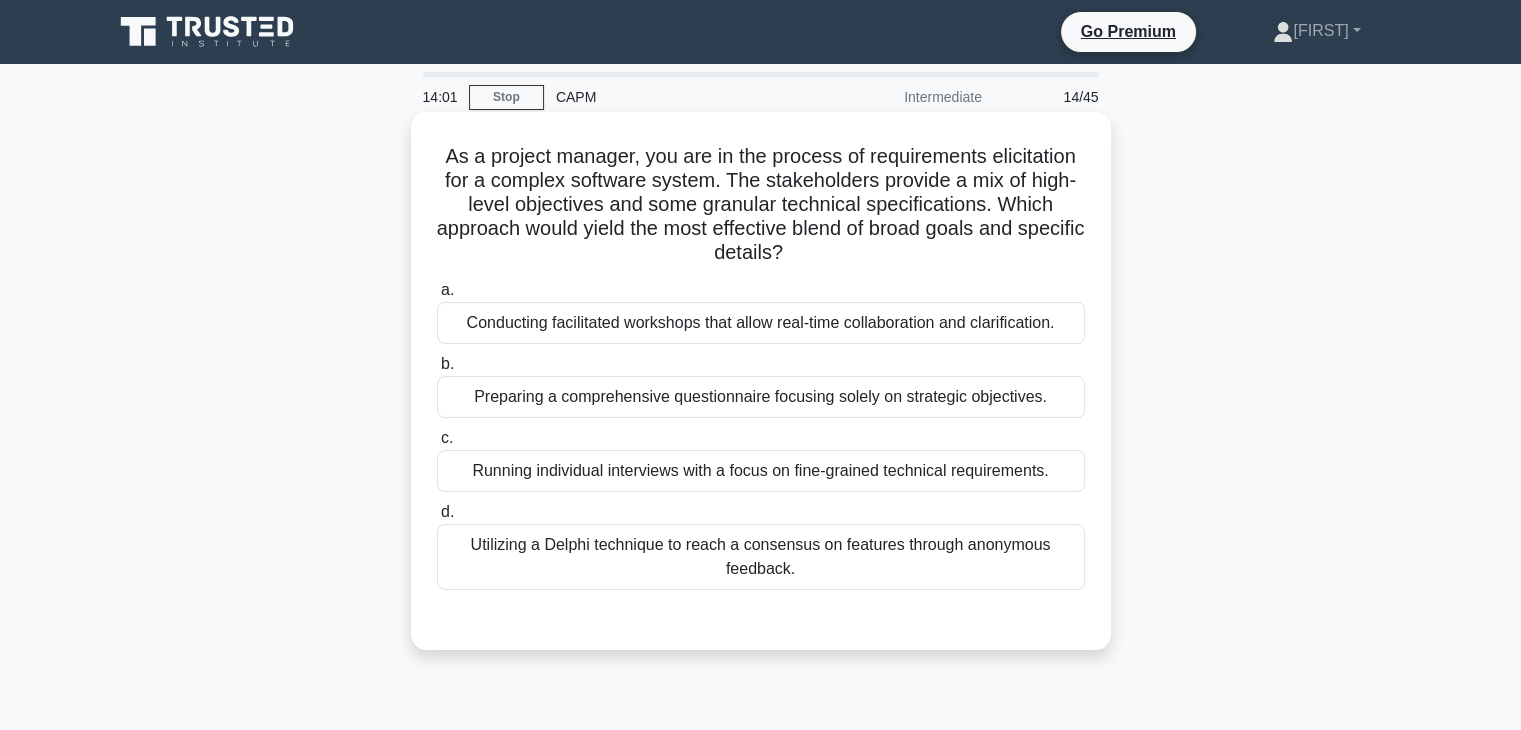 click on "Utilizing a Delphi technique to reach a consensus on features through anonymous feedback." at bounding box center (761, 557) 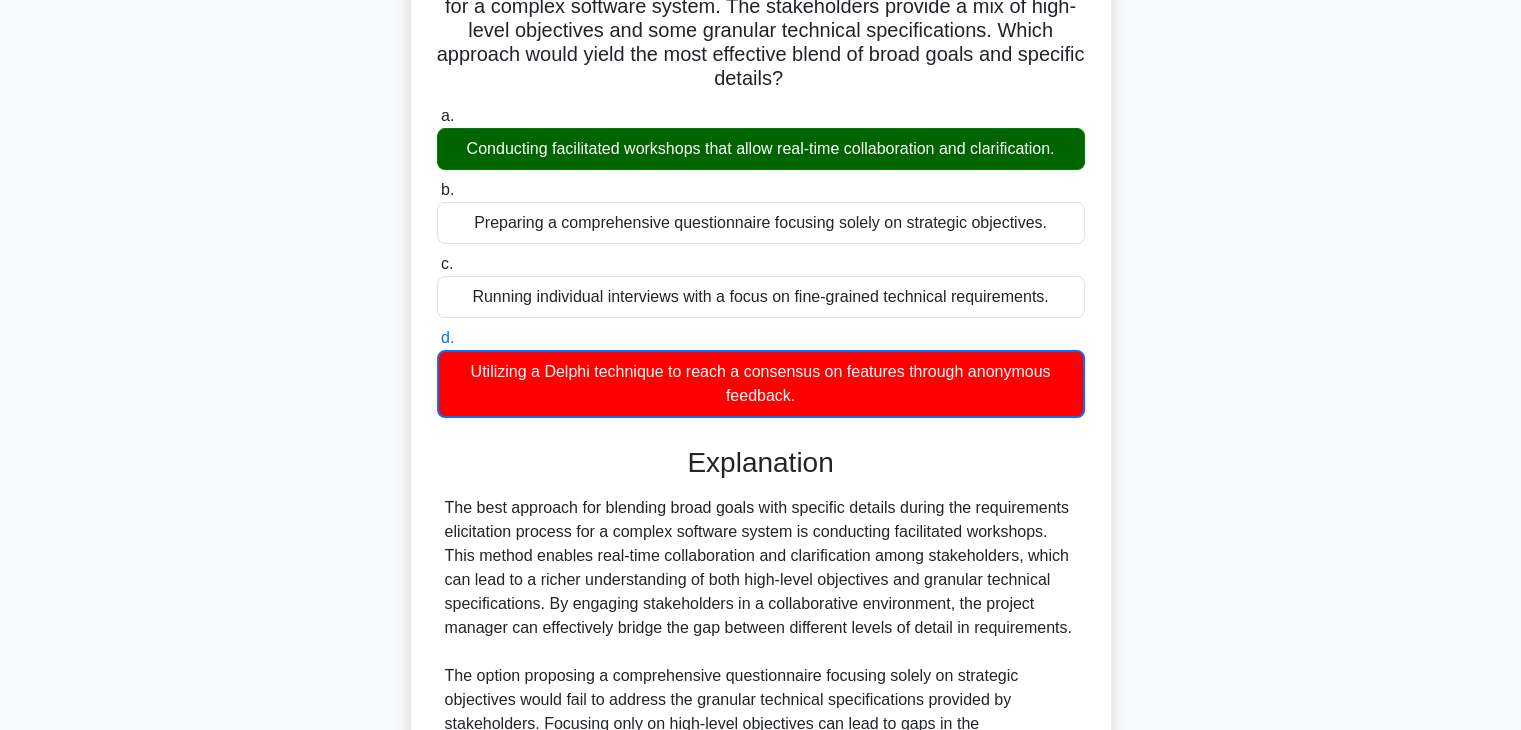 scroll, scrollTop: 500, scrollLeft: 0, axis: vertical 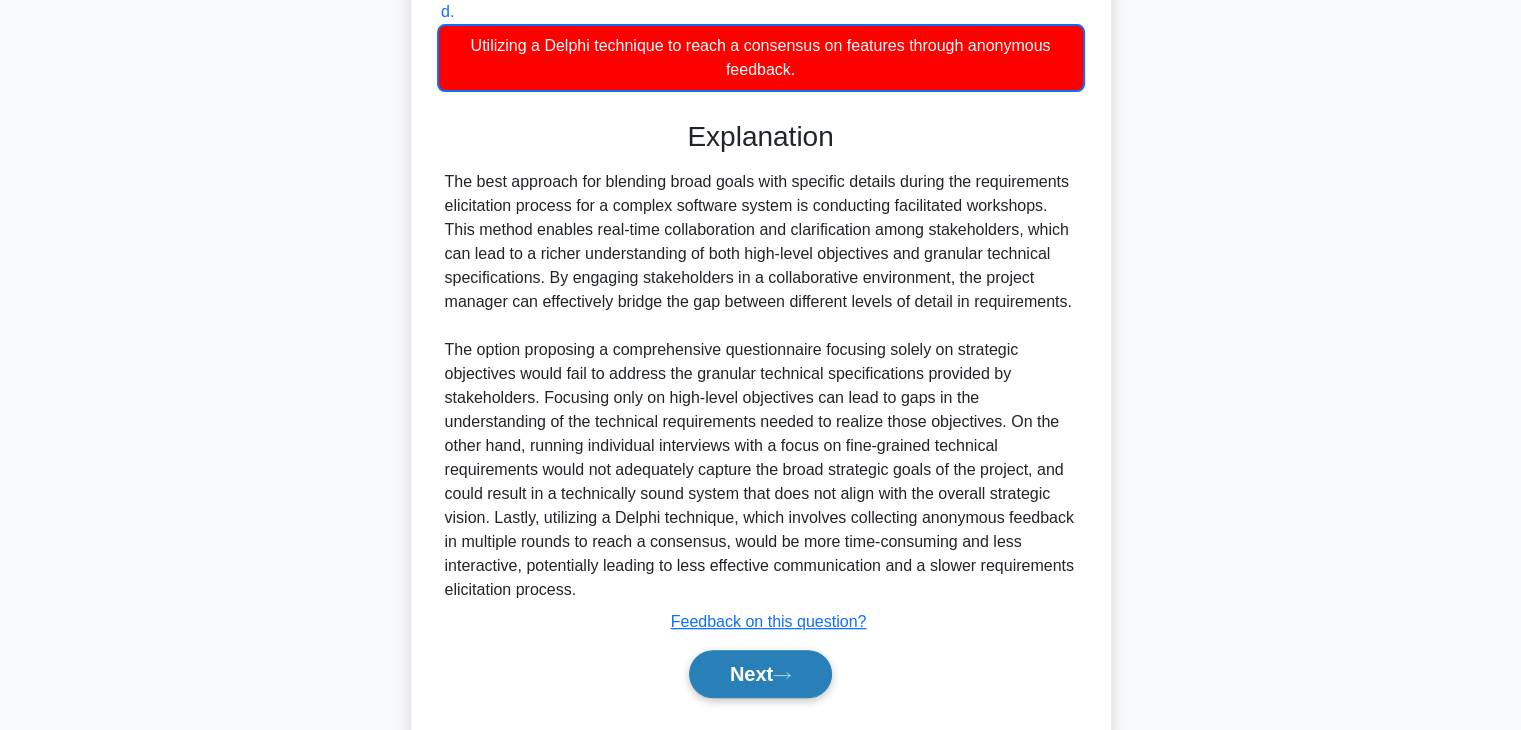 click on "Next" at bounding box center (760, 674) 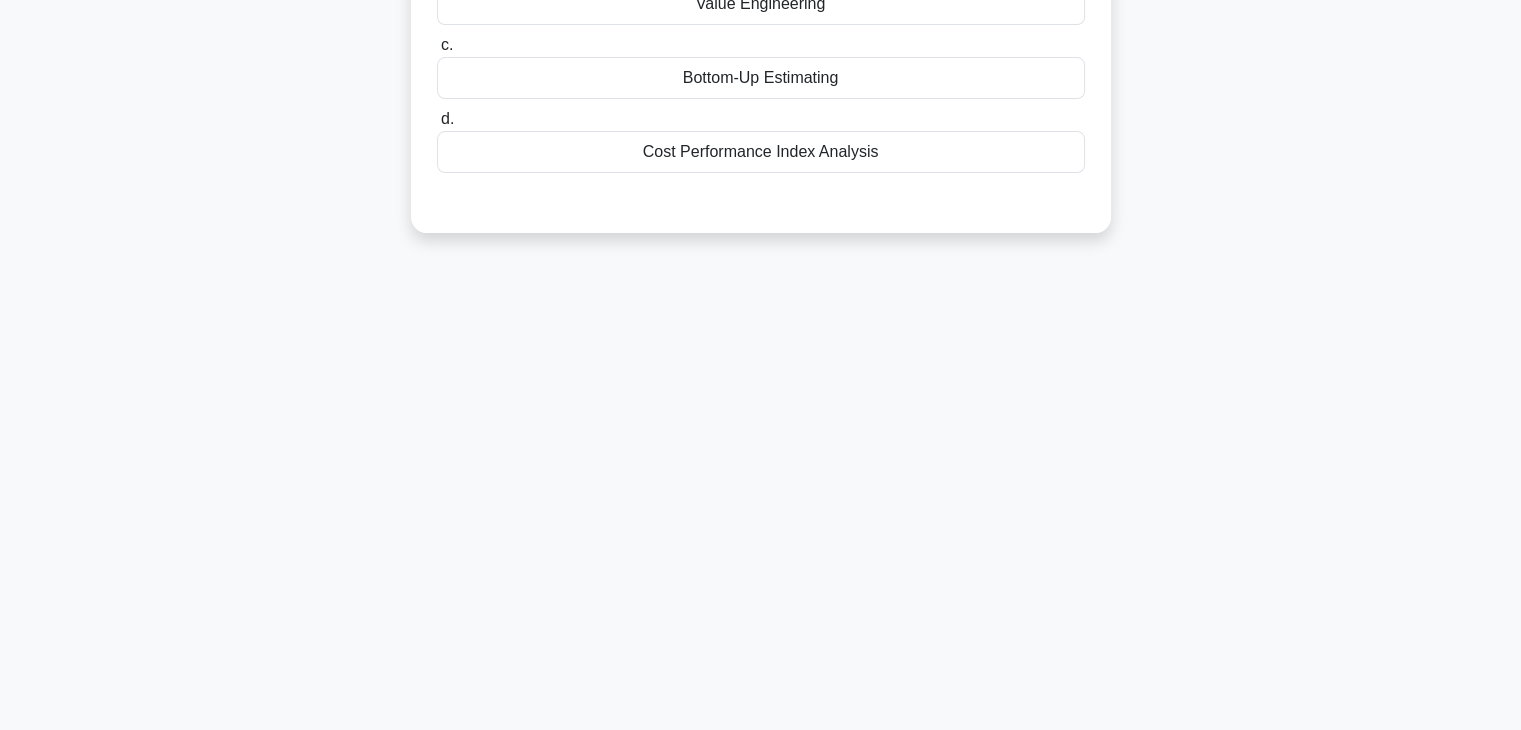 scroll, scrollTop: 0, scrollLeft: 0, axis: both 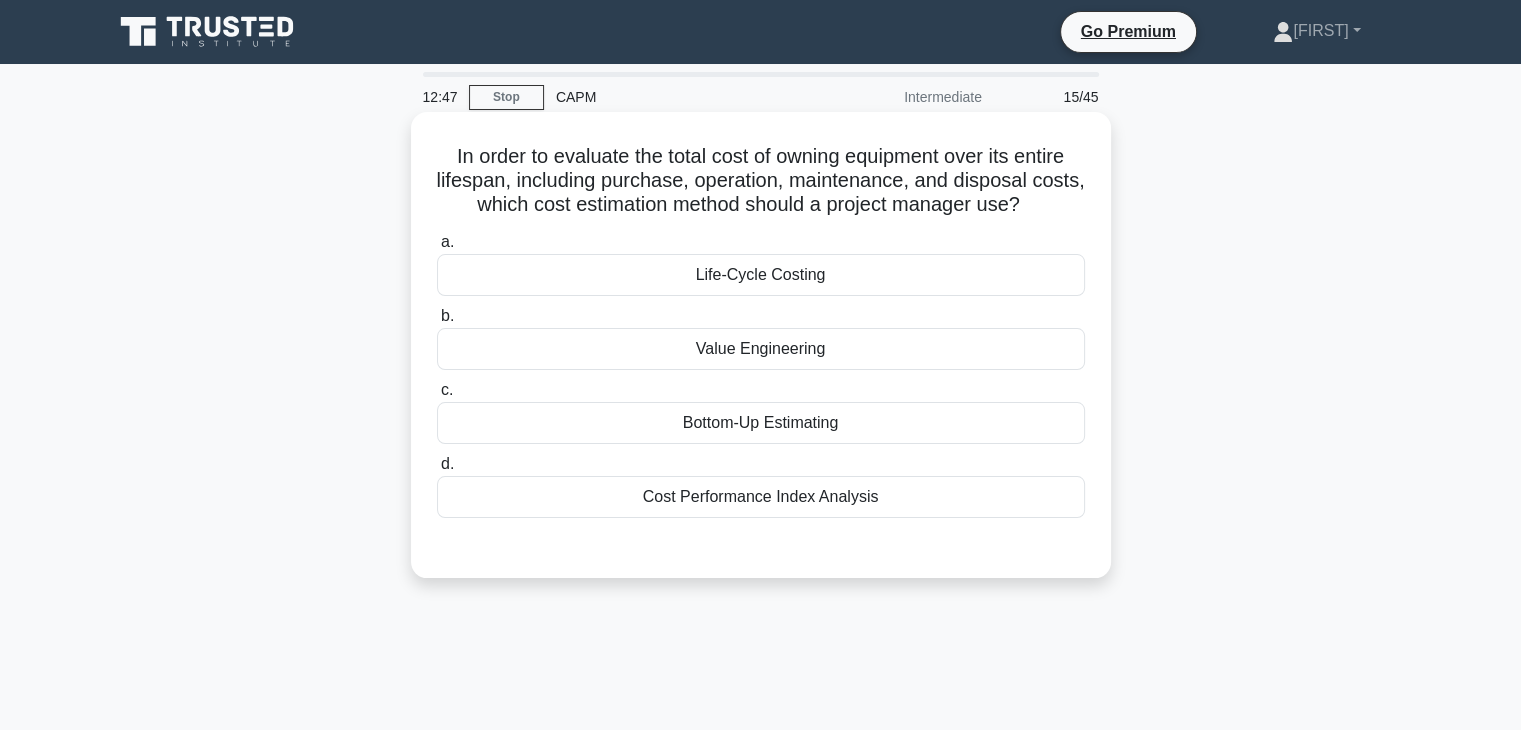 click on "Life-Cycle Costing" at bounding box center [761, 275] 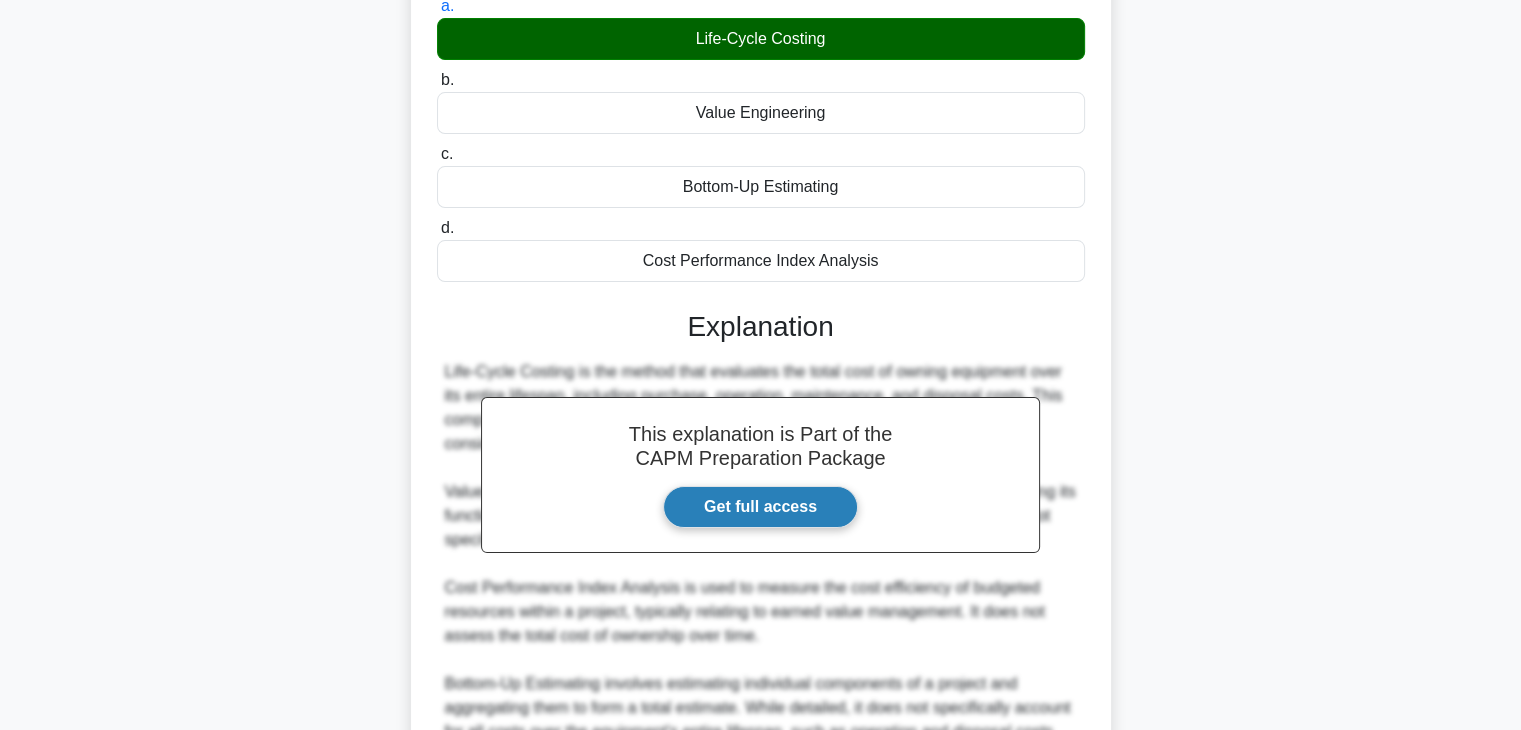 scroll, scrollTop: 430, scrollLeft: 0, axis: vertical 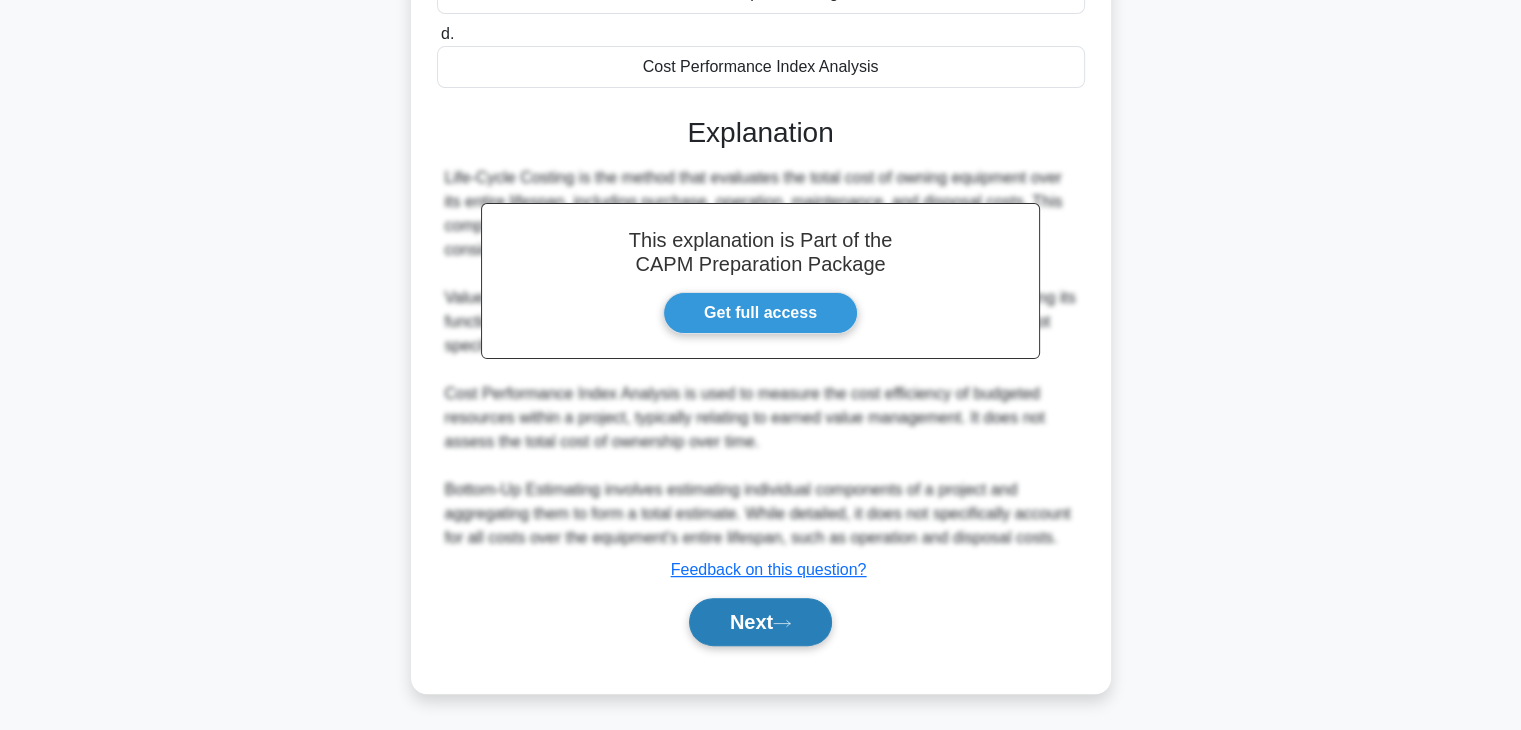 click on "Next" at bounding box center (760, 622) 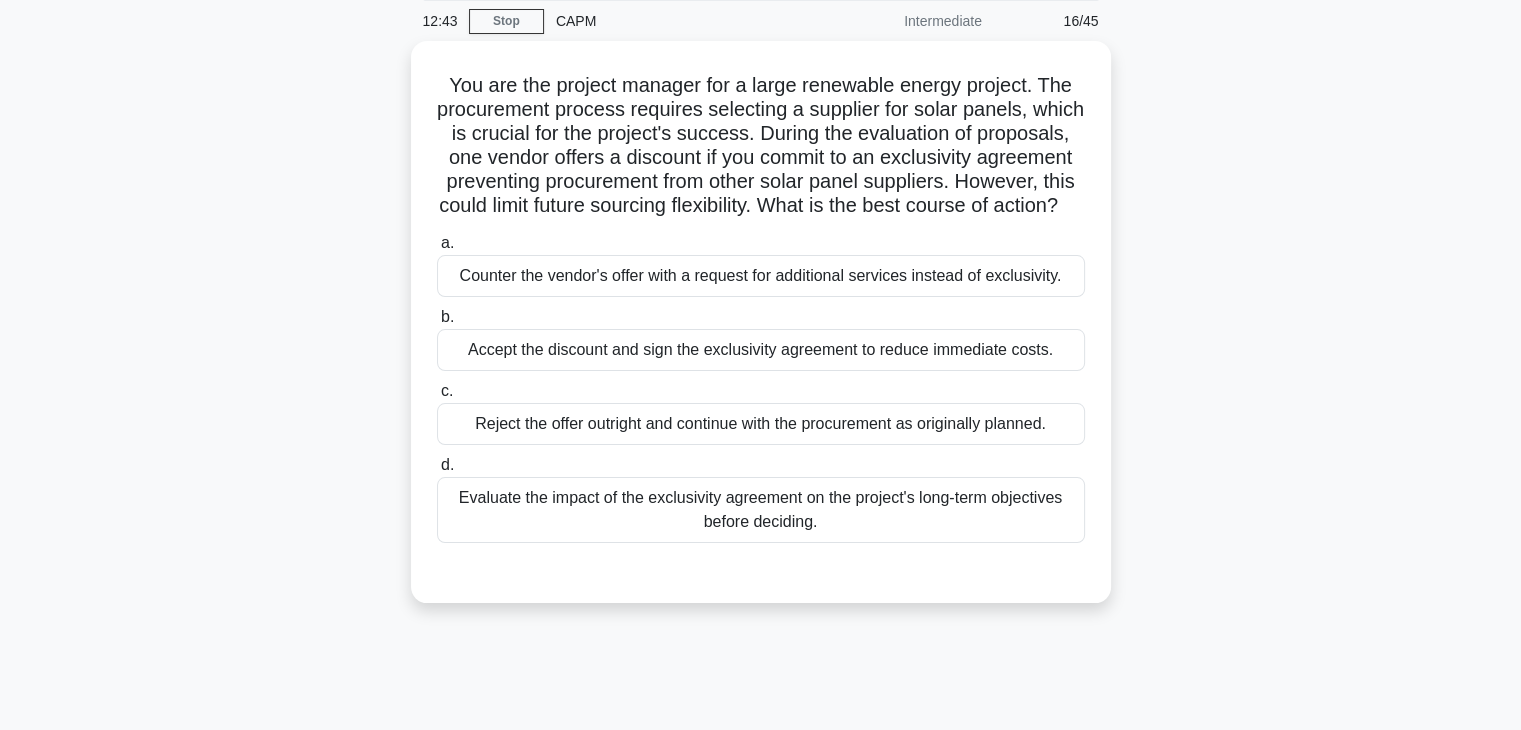 scroll, scrollTop: 0, scrollLeft: 0, axis: both 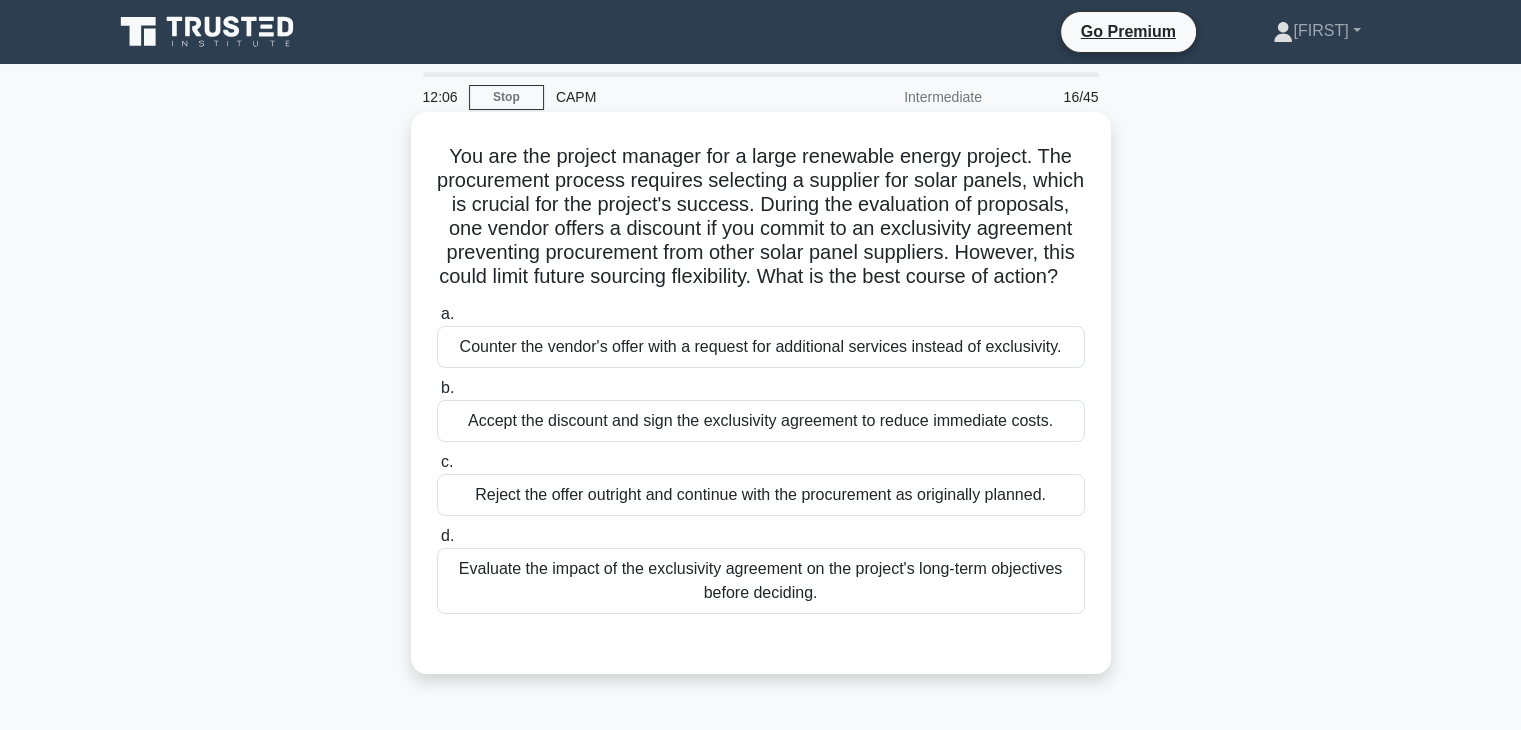 click on "Evaluate the impact of the exclusivity agreement on the project's long-term objectives before deciding." at bounding box center (761, 581) 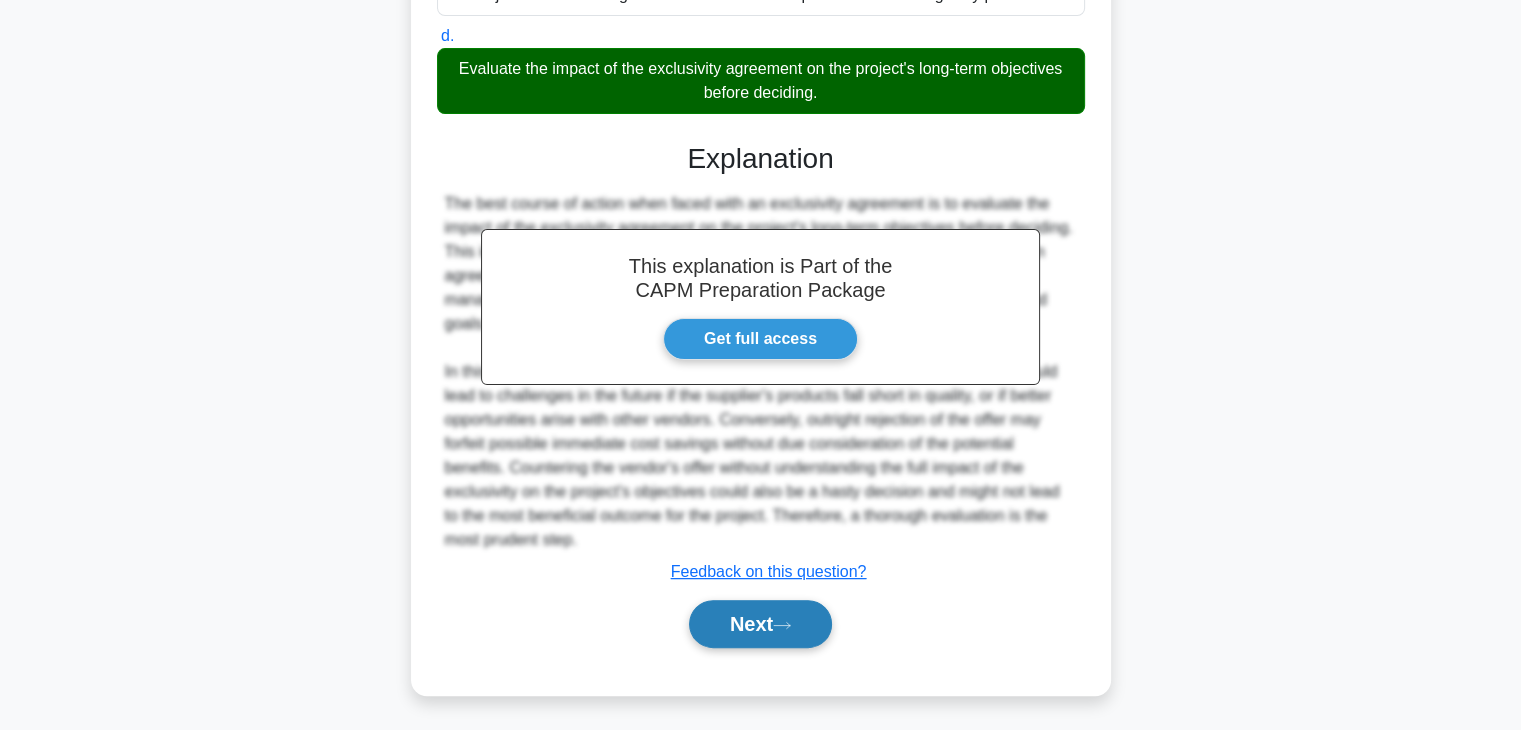 click on "Next" at bounding box center (760, 624) 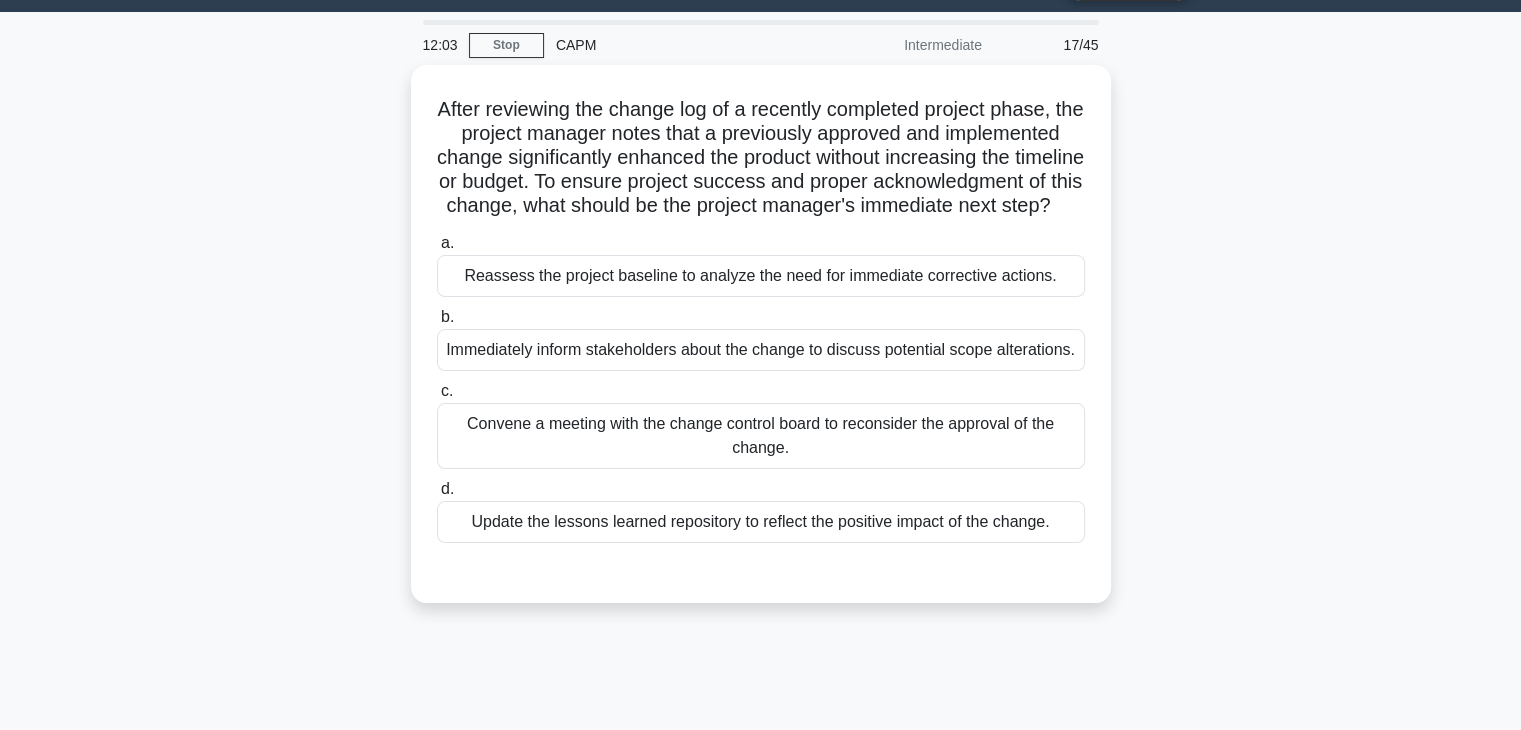 scroll, scrollTop: 51, scrollLeft: 0, axis: vertical 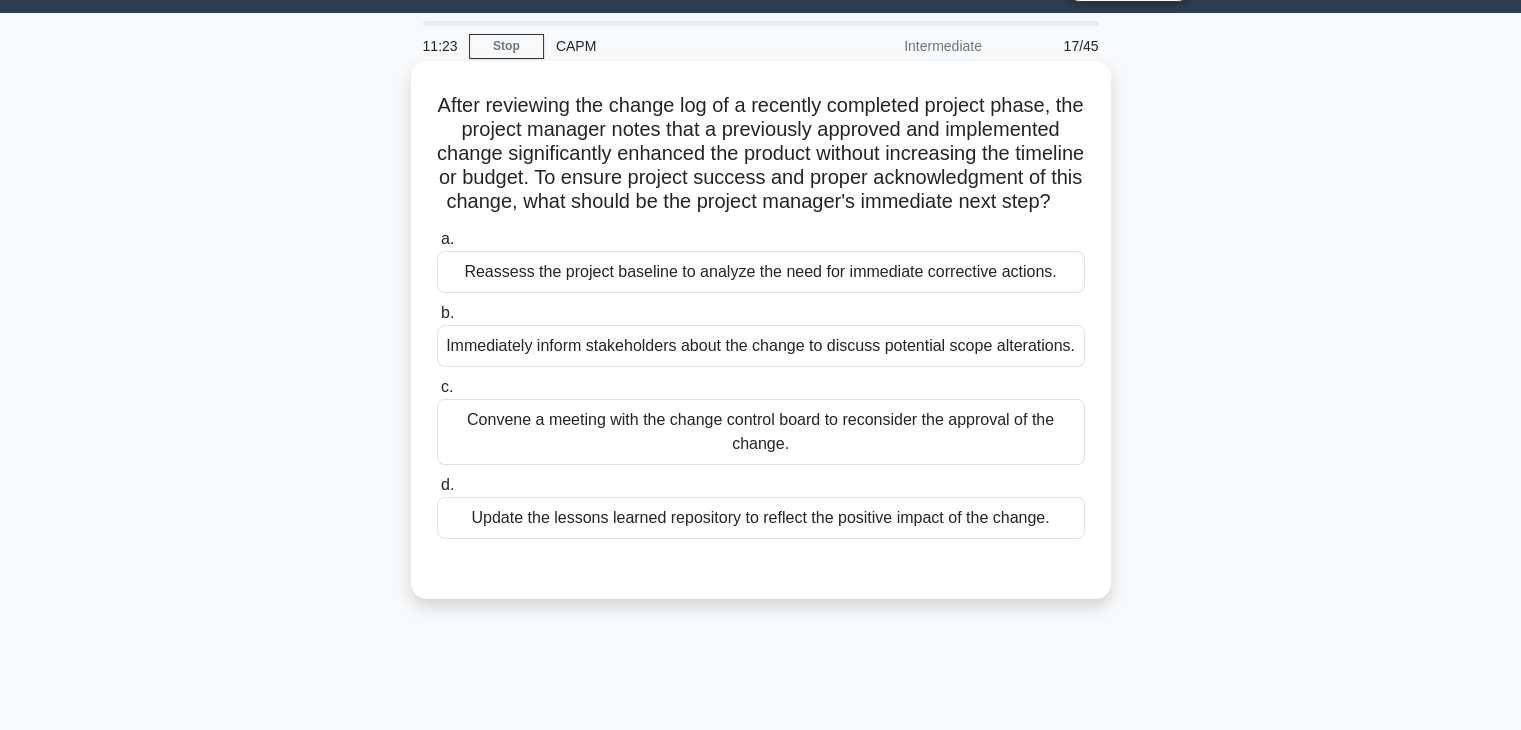 click on "Update the lessons learned repository to reflect the positive impact of the change." at bounding box center (761, 518) 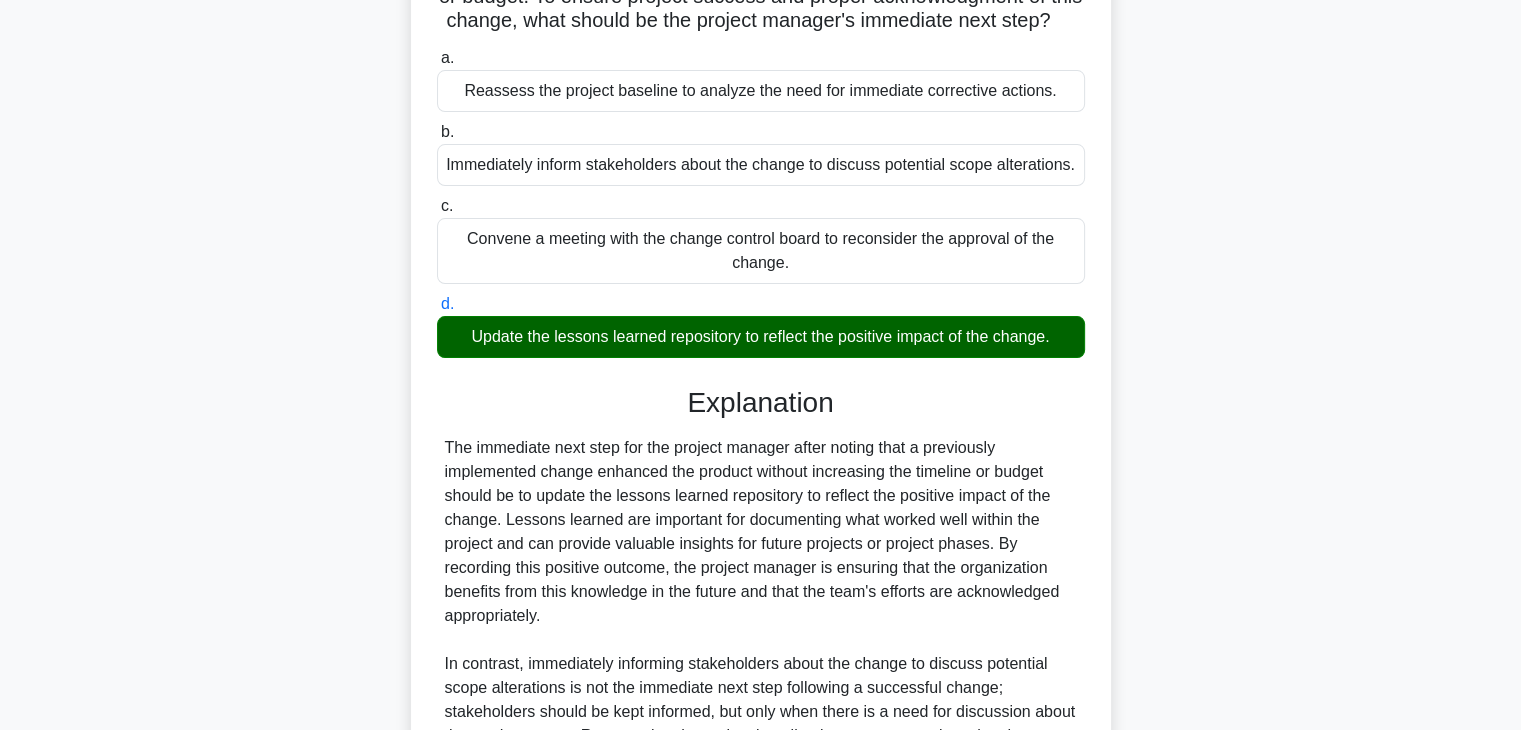 scroll, scrollTop: 551, scrollLeft: 0, axis: vertical 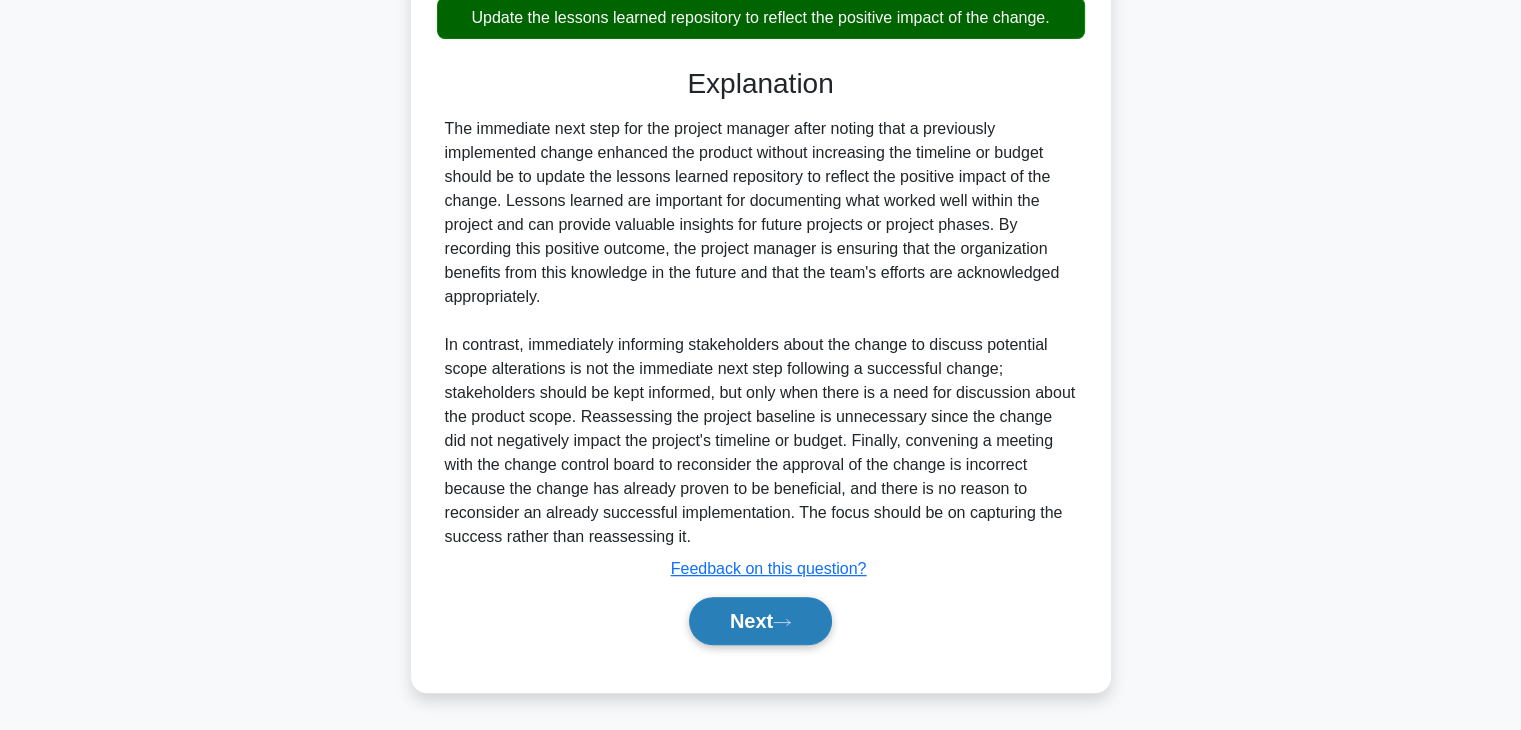 click on "Next" at bounding box center (760, 621) 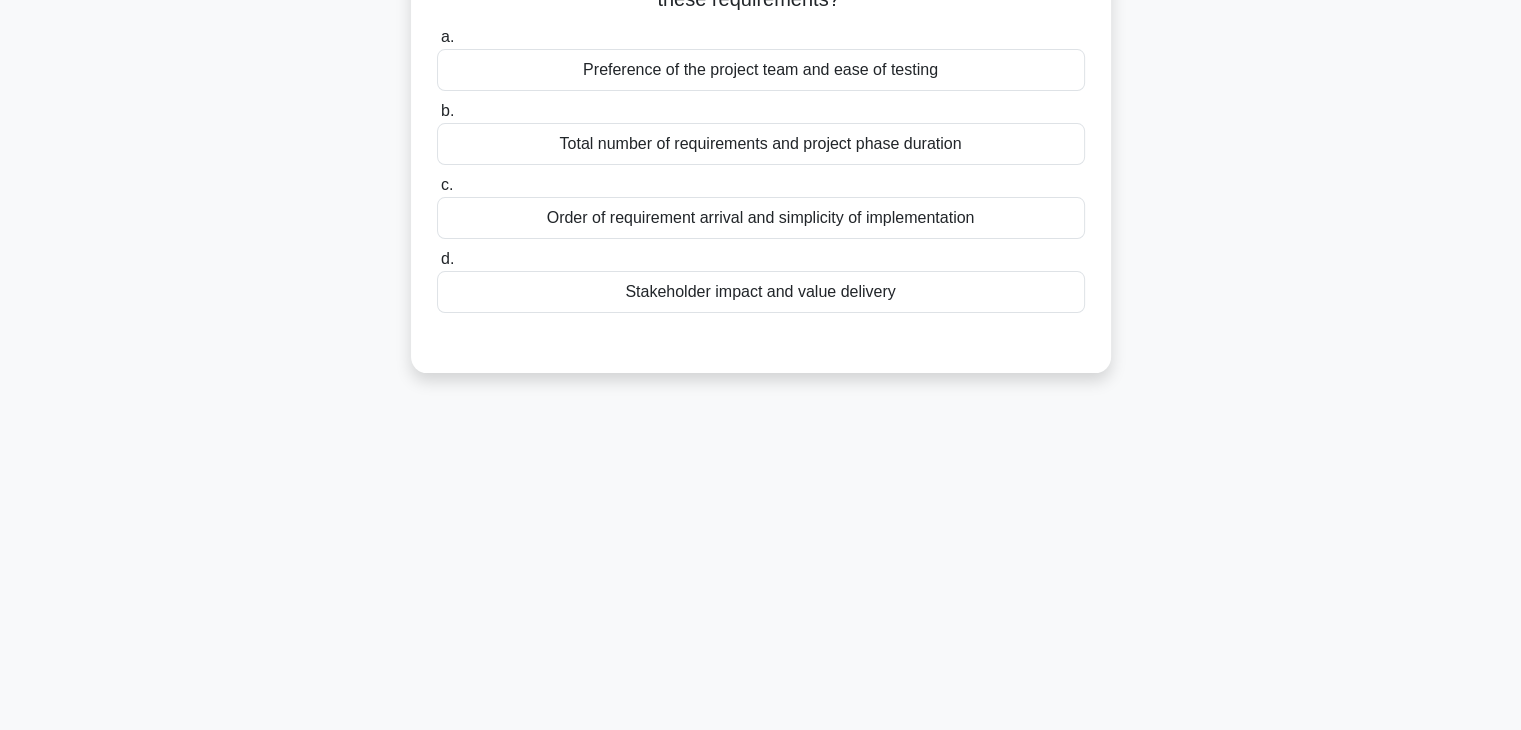 scroll, scrollTop: 51, scrollLeft: 0, axis: vertical 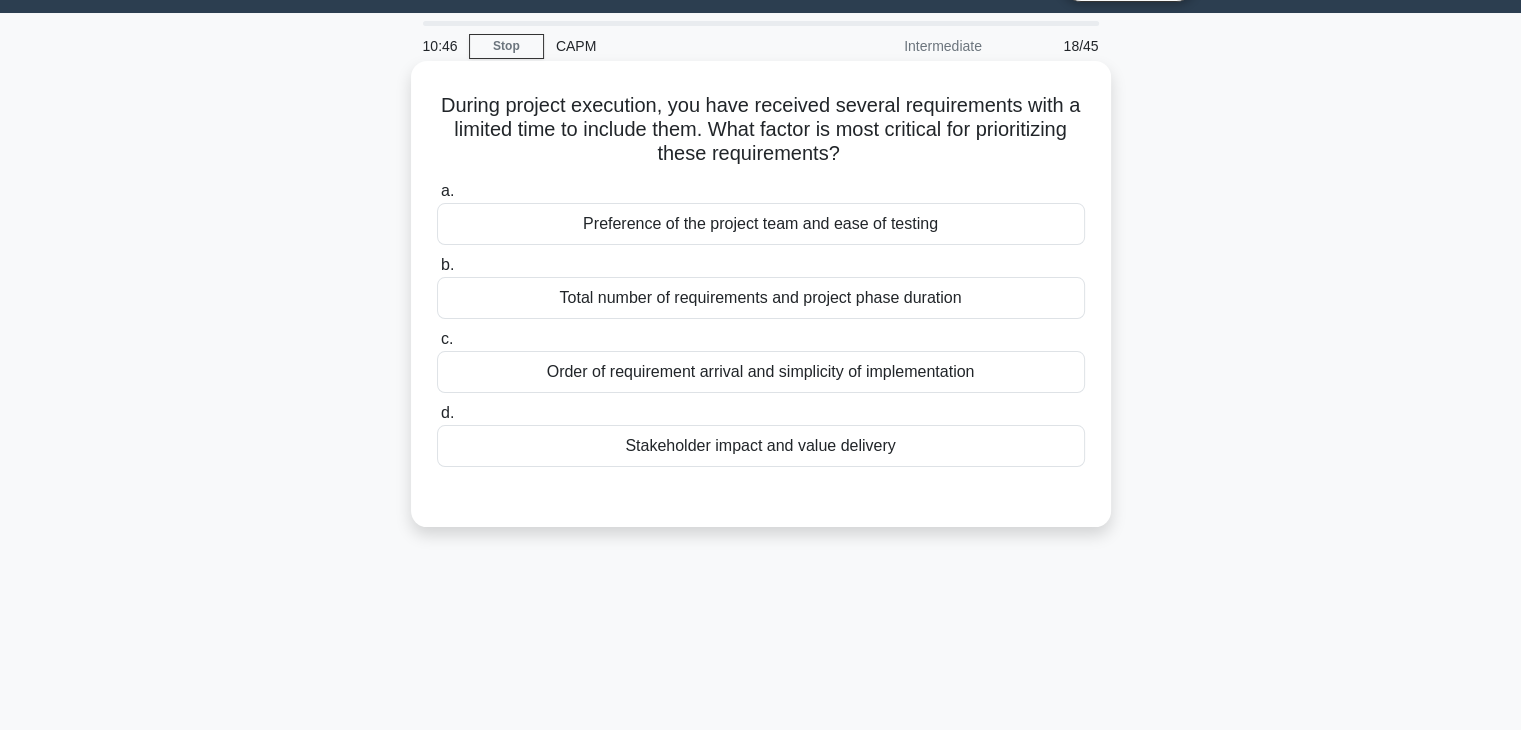 click on "Total number of requirements and project phase duration" at bounding box center (761, 298) 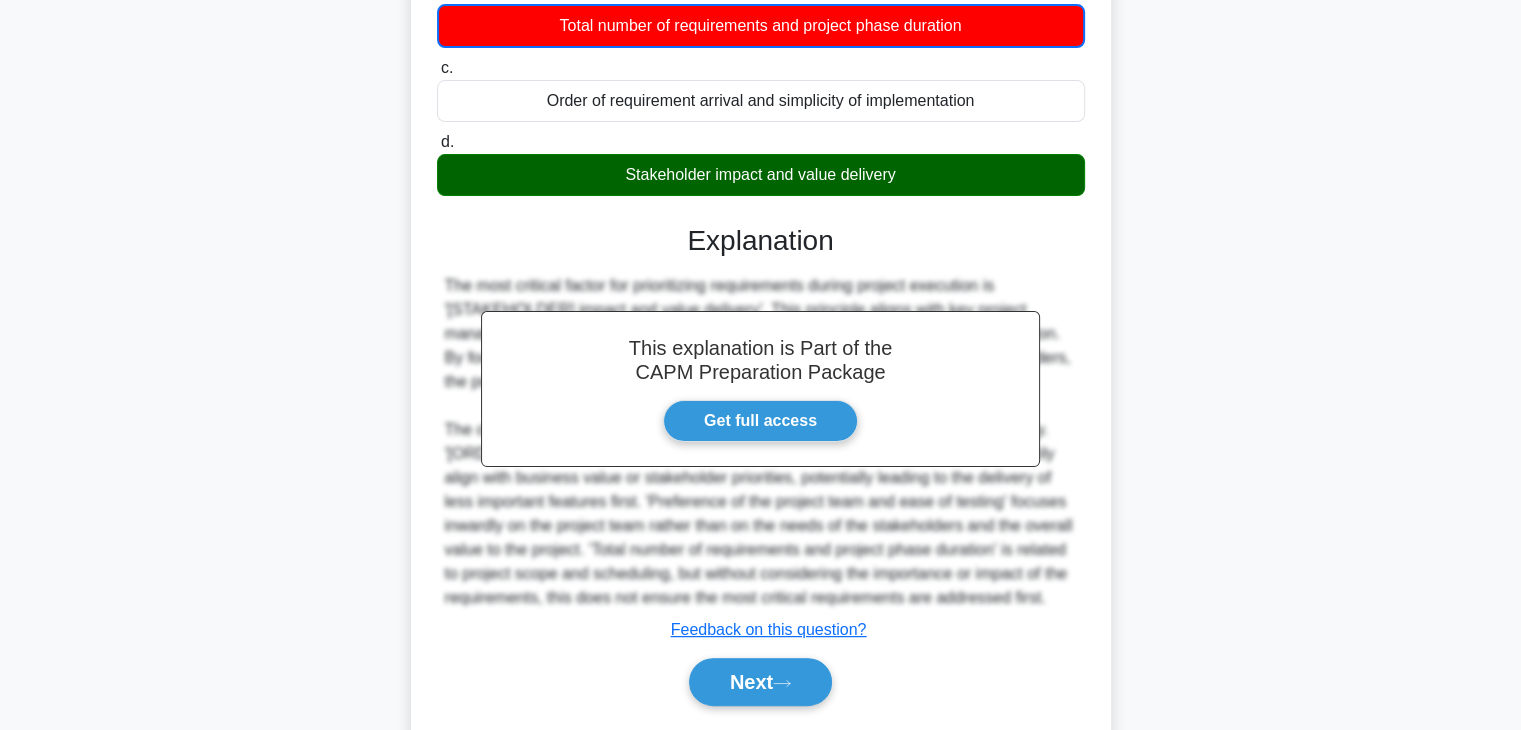 scroll, scrollTop: 351, scrollLeft: 0, axis: vertical 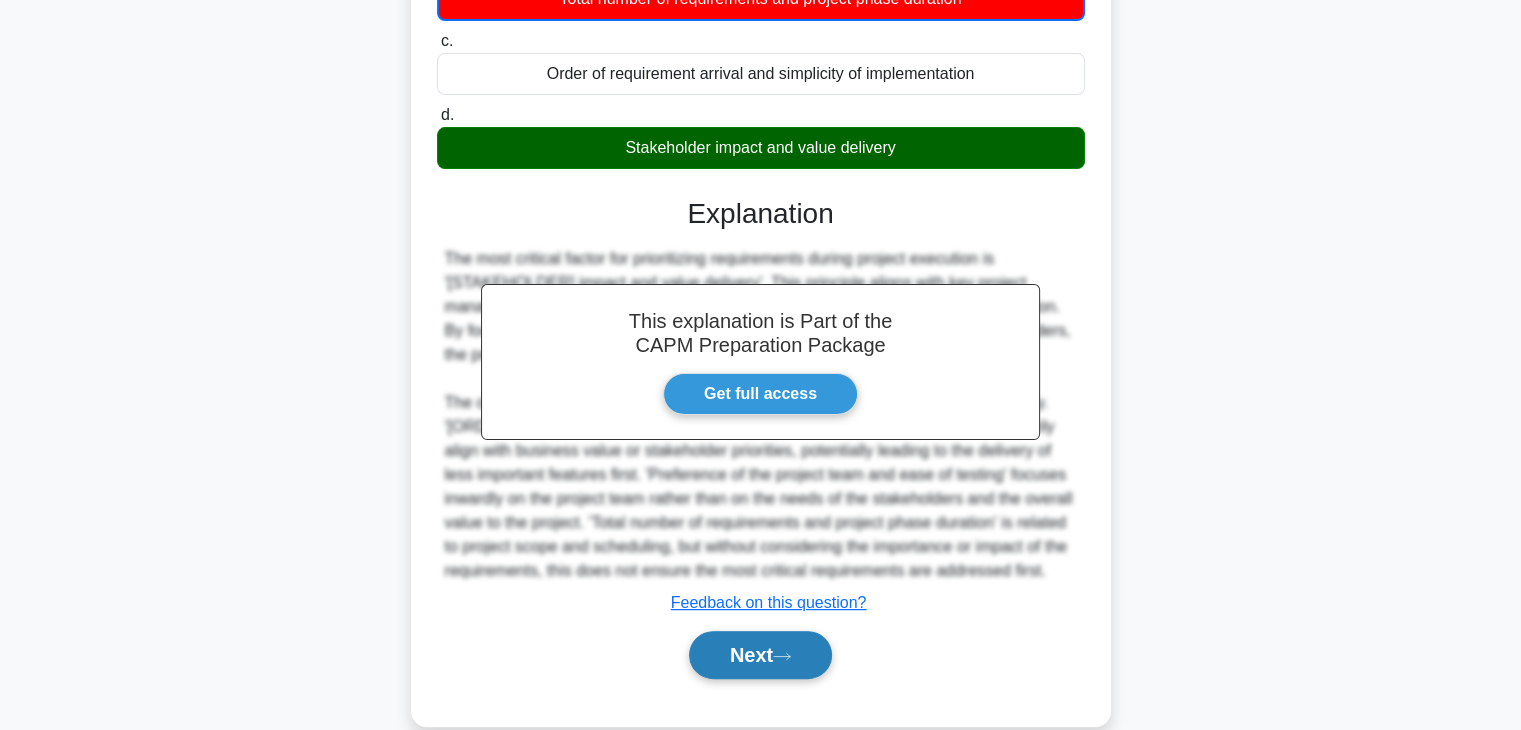 click on "Next" at bounding box center (760, 655) 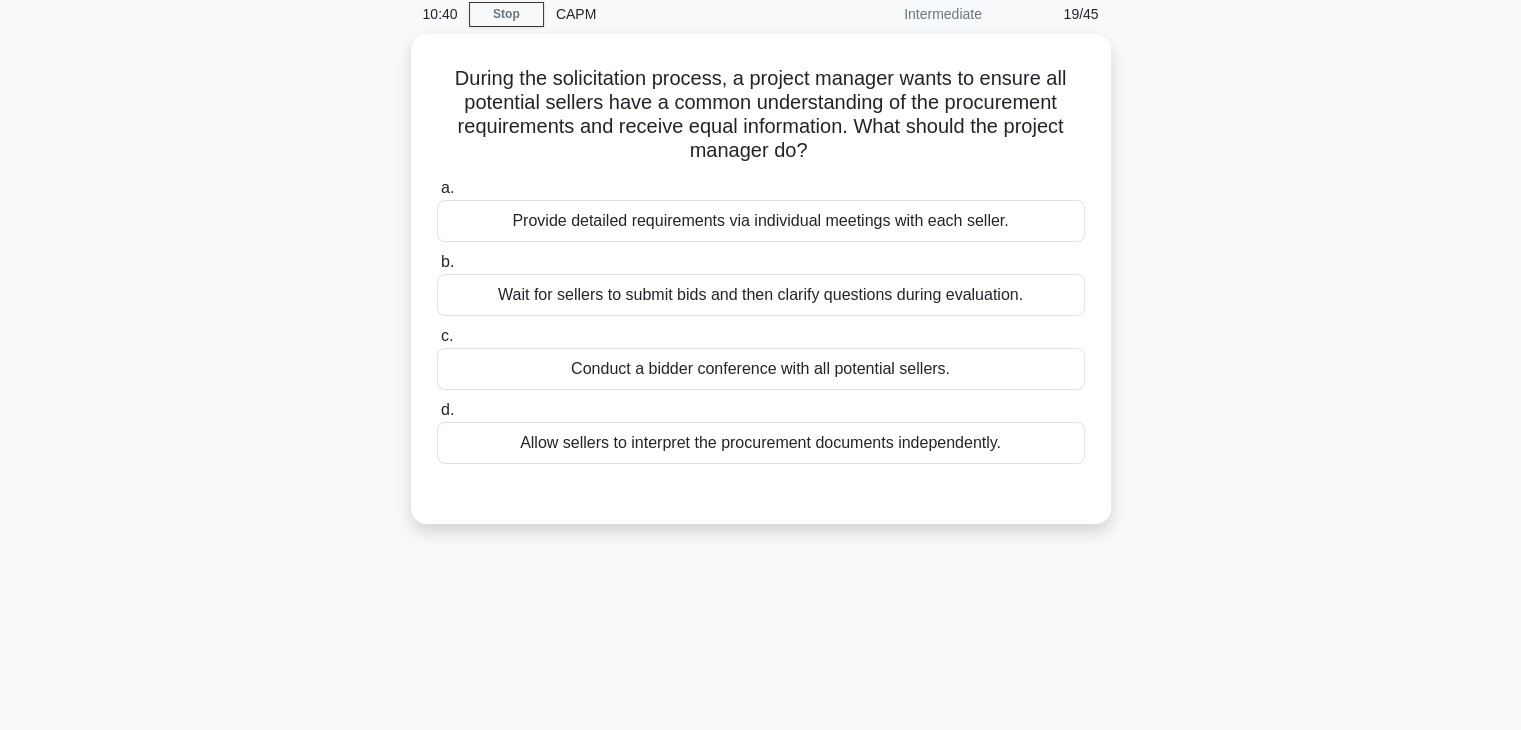 scroll, scrollTop: 51, scrollLeft: 0, axis: vertical 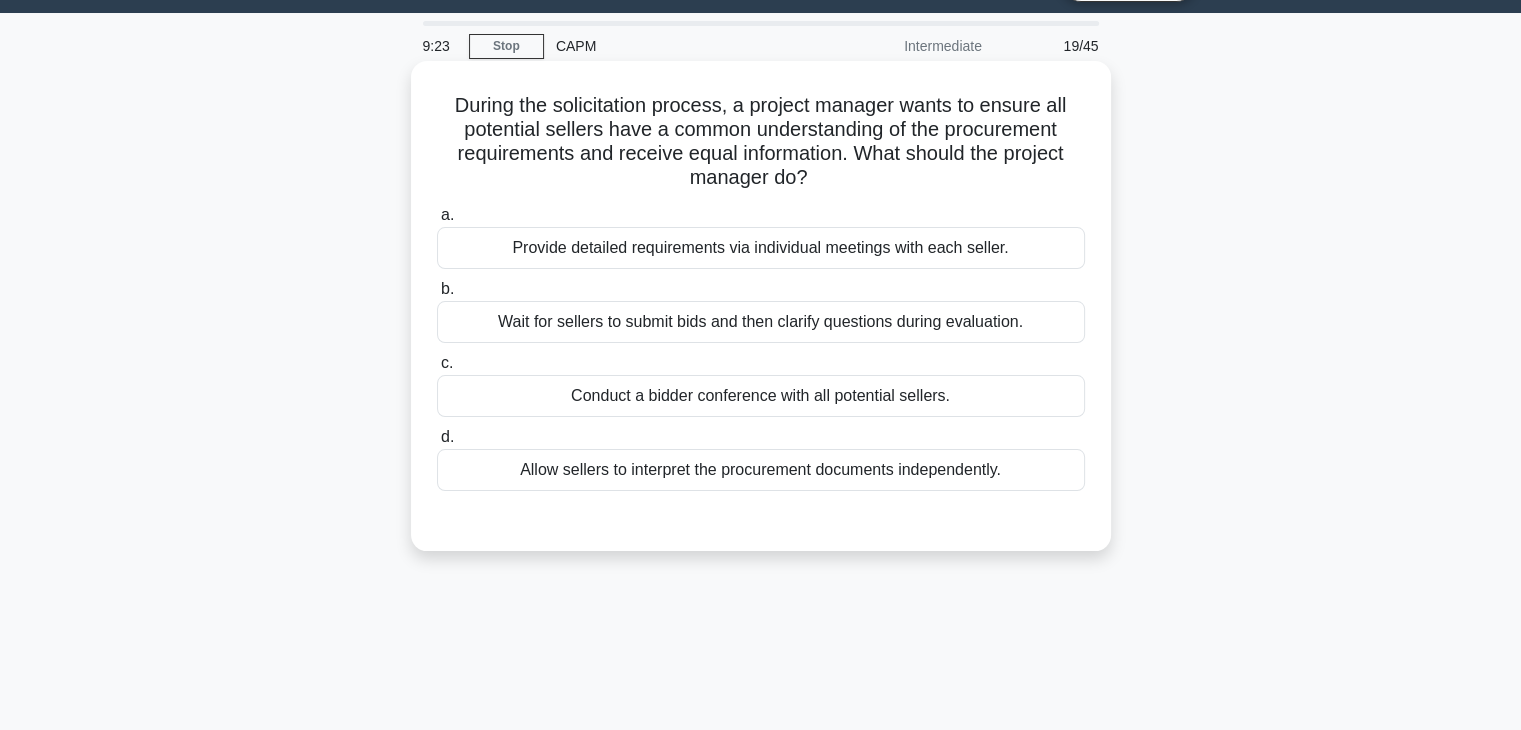 click on "Wait for sellers to submit bids and then clarify questions during evaluation." at bounding box center [761, 322] 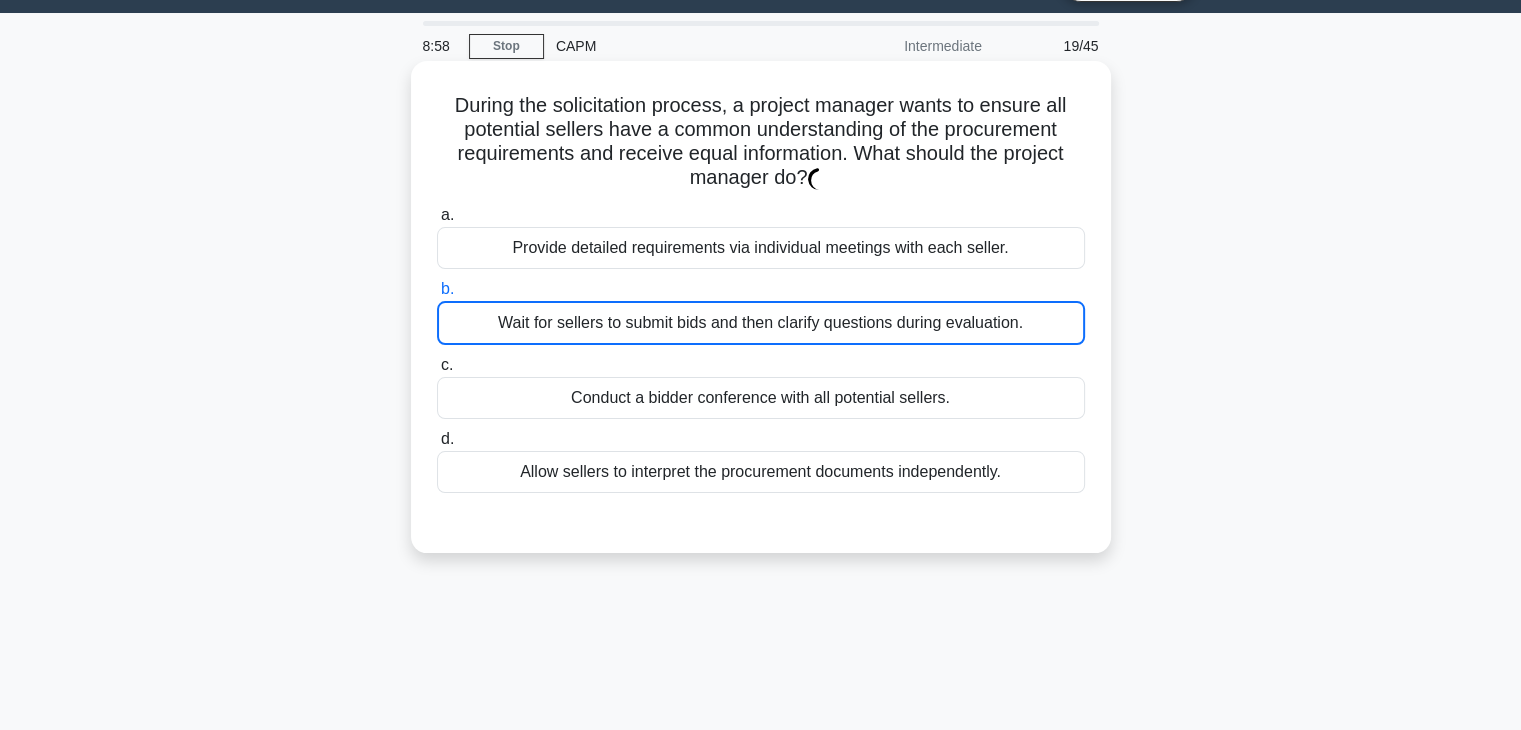 click on "Wait for sellers to submit bids and then clarify questions during evaluation." at bounding box center [761, 323] 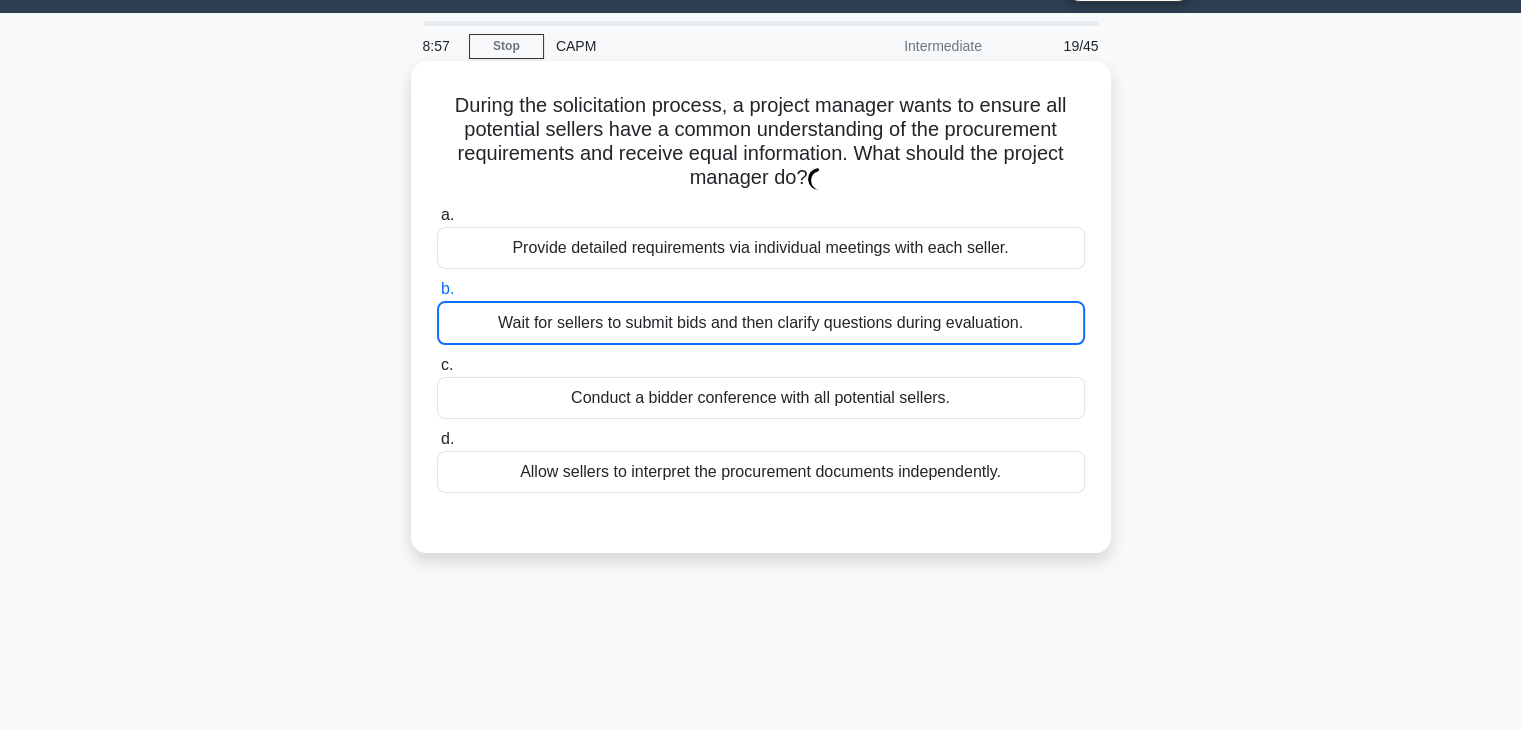 click on "Wait for sellers to submit bids and then clarify questions during evaluation." at bounding box center (761, 323) 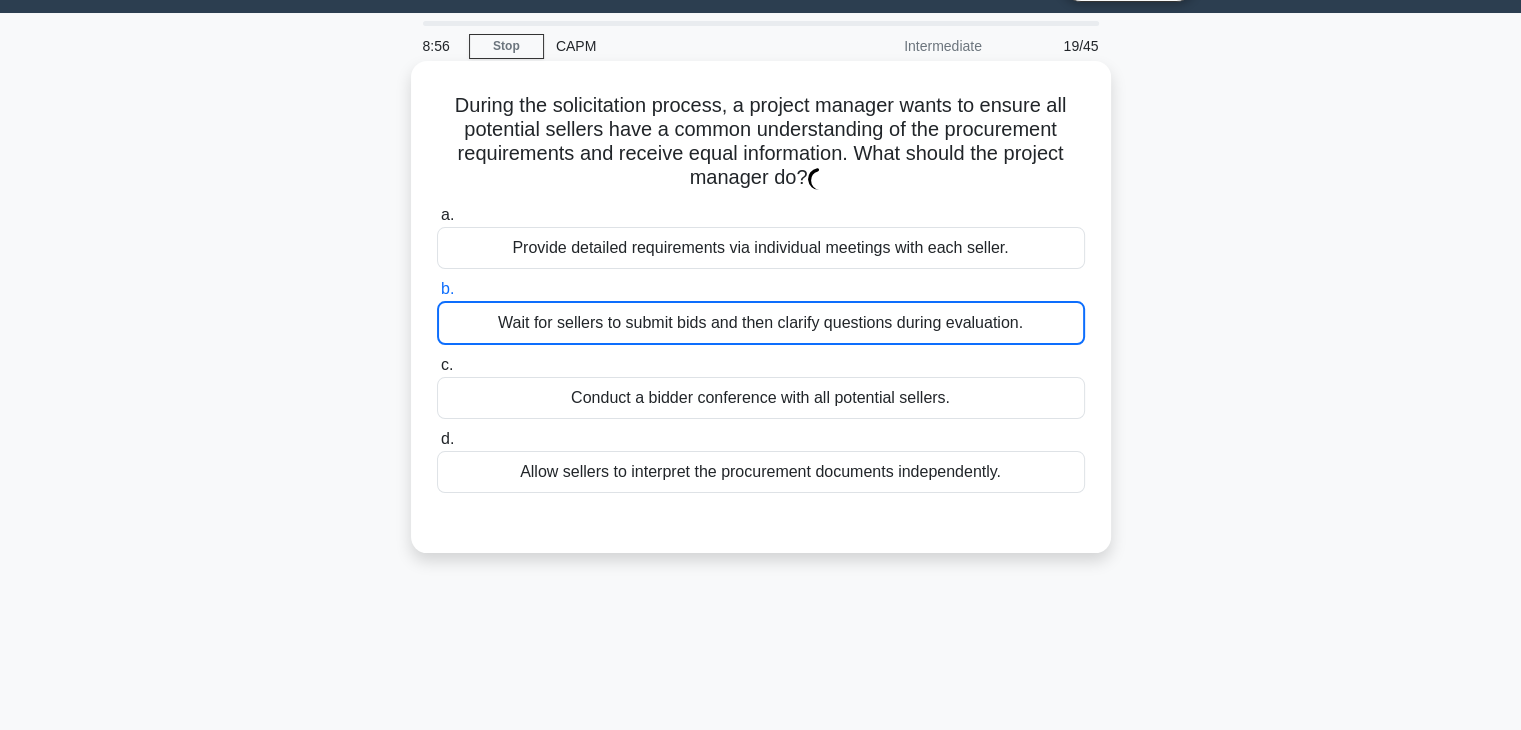 click on "Wait for sellers to submit bids and then clarify questions during evaluation." at bounding box center [761, 323] 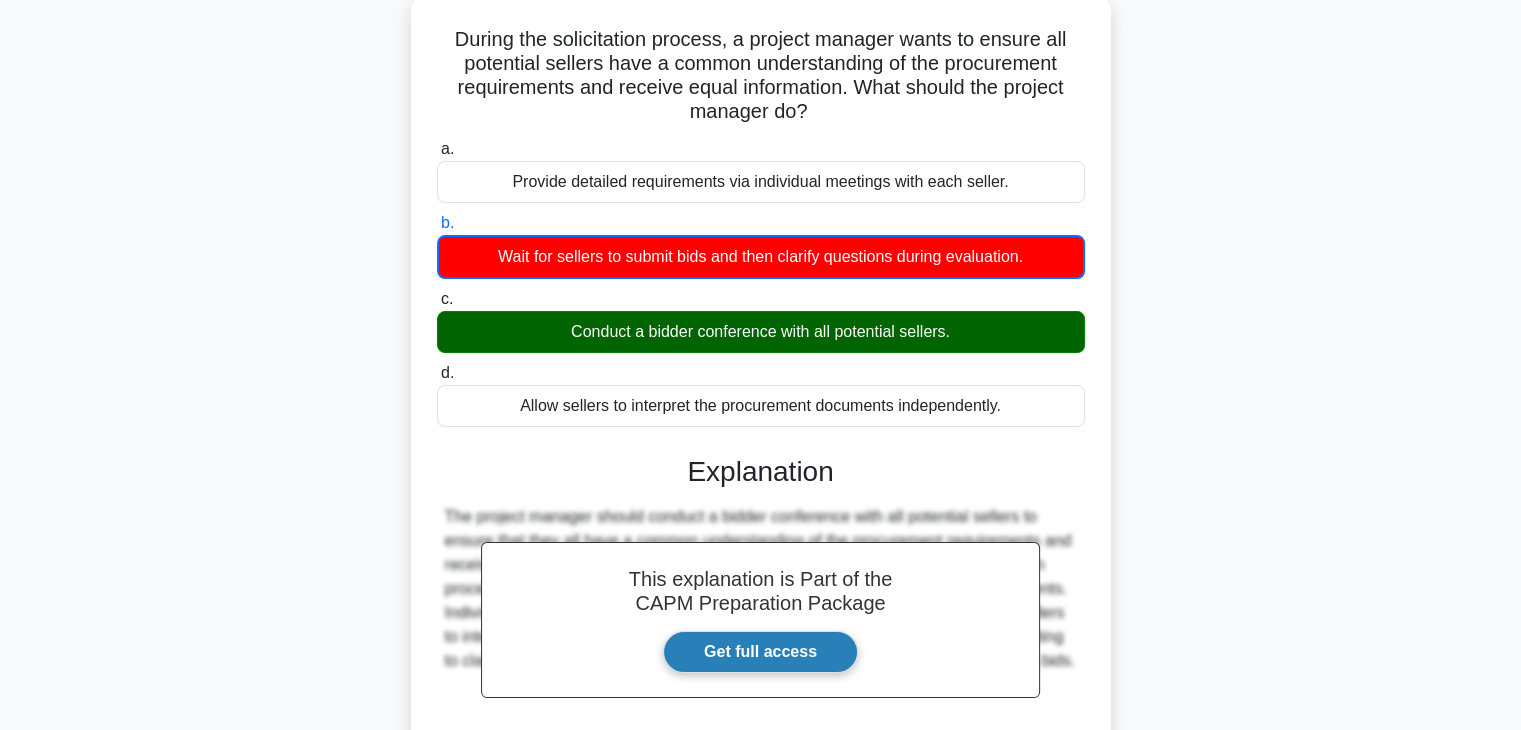 scroll, scrollTop: 300, scrollLeft: 0, axis: vertical 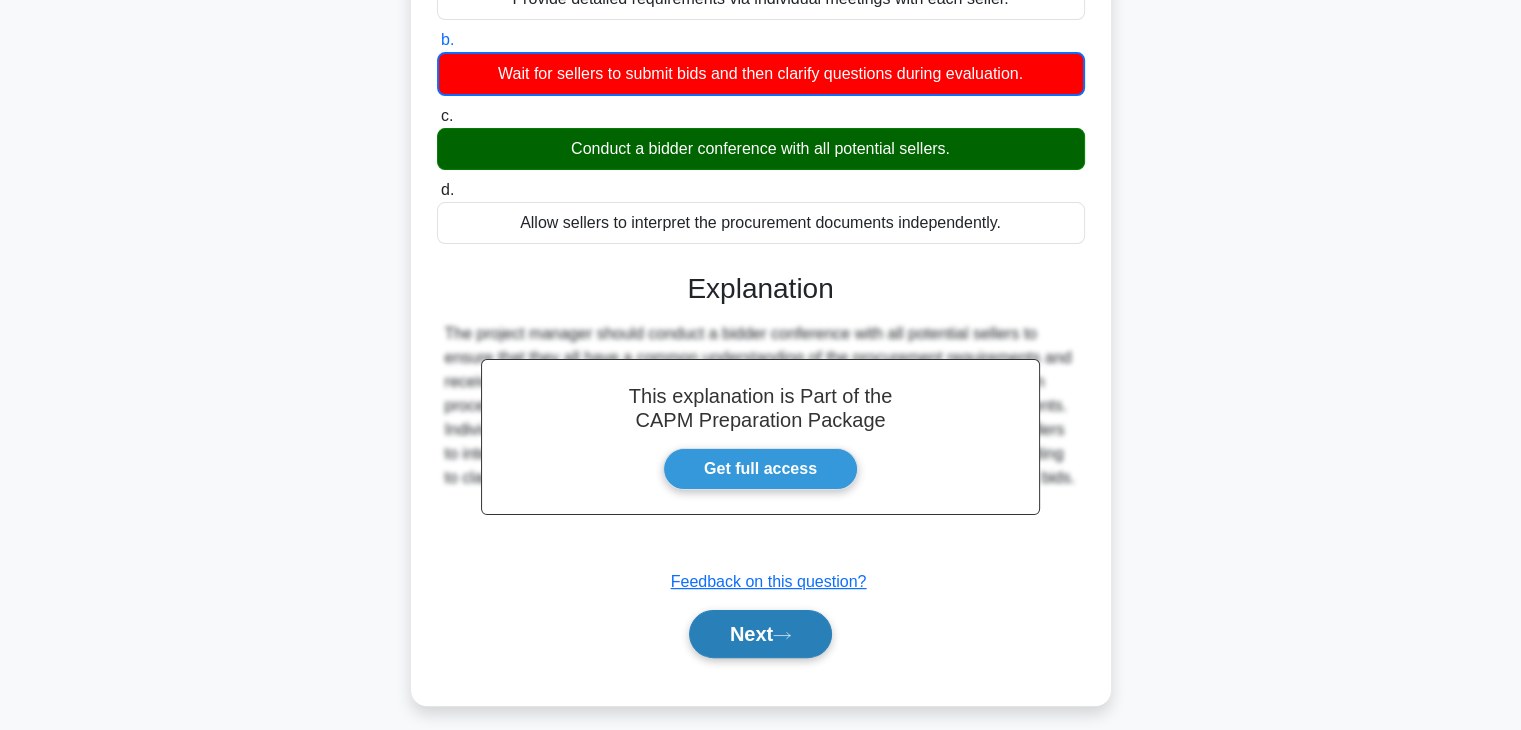 click on "Next" at bounding box center (760, 634) 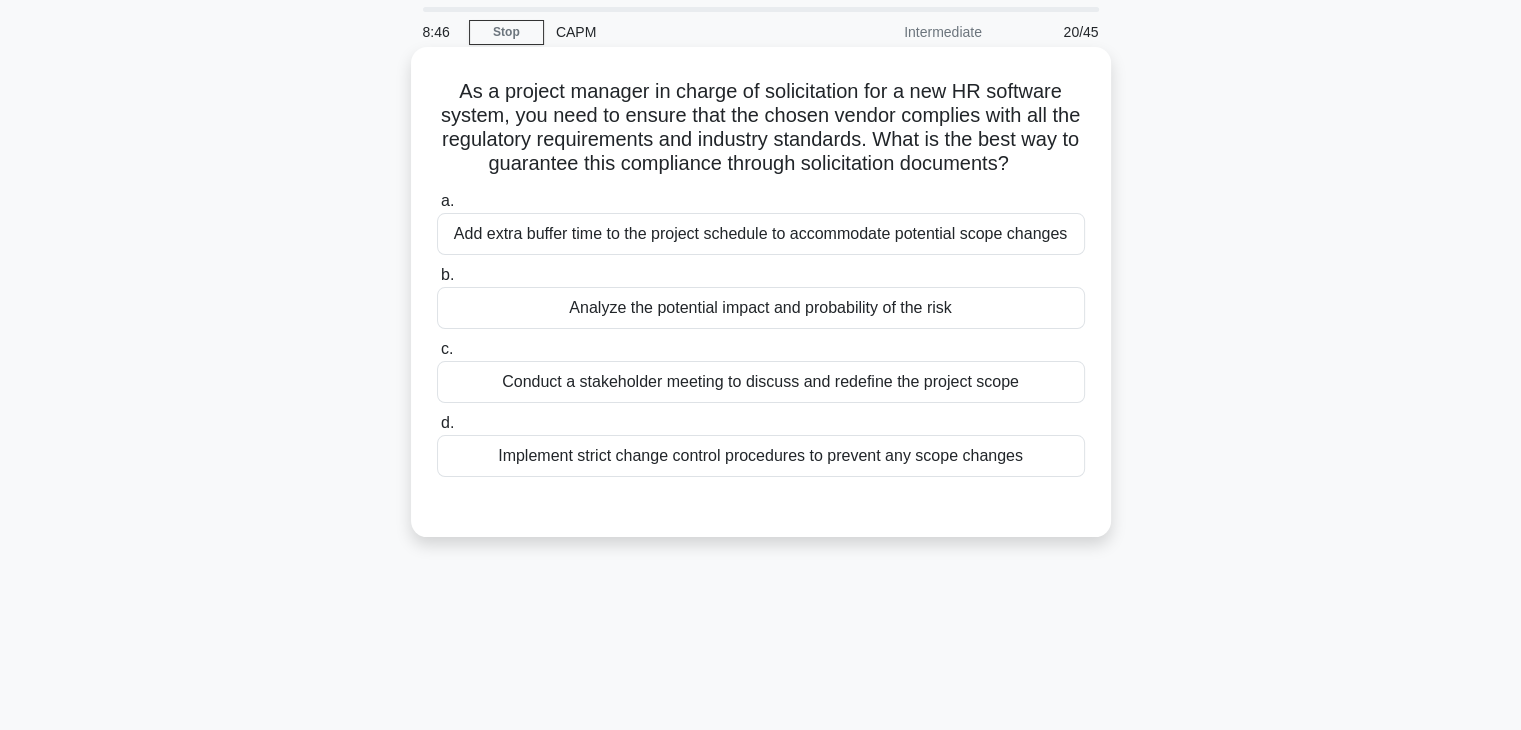 scroll, scrollTop: 100, scrollLeft: 0, axis: vertical 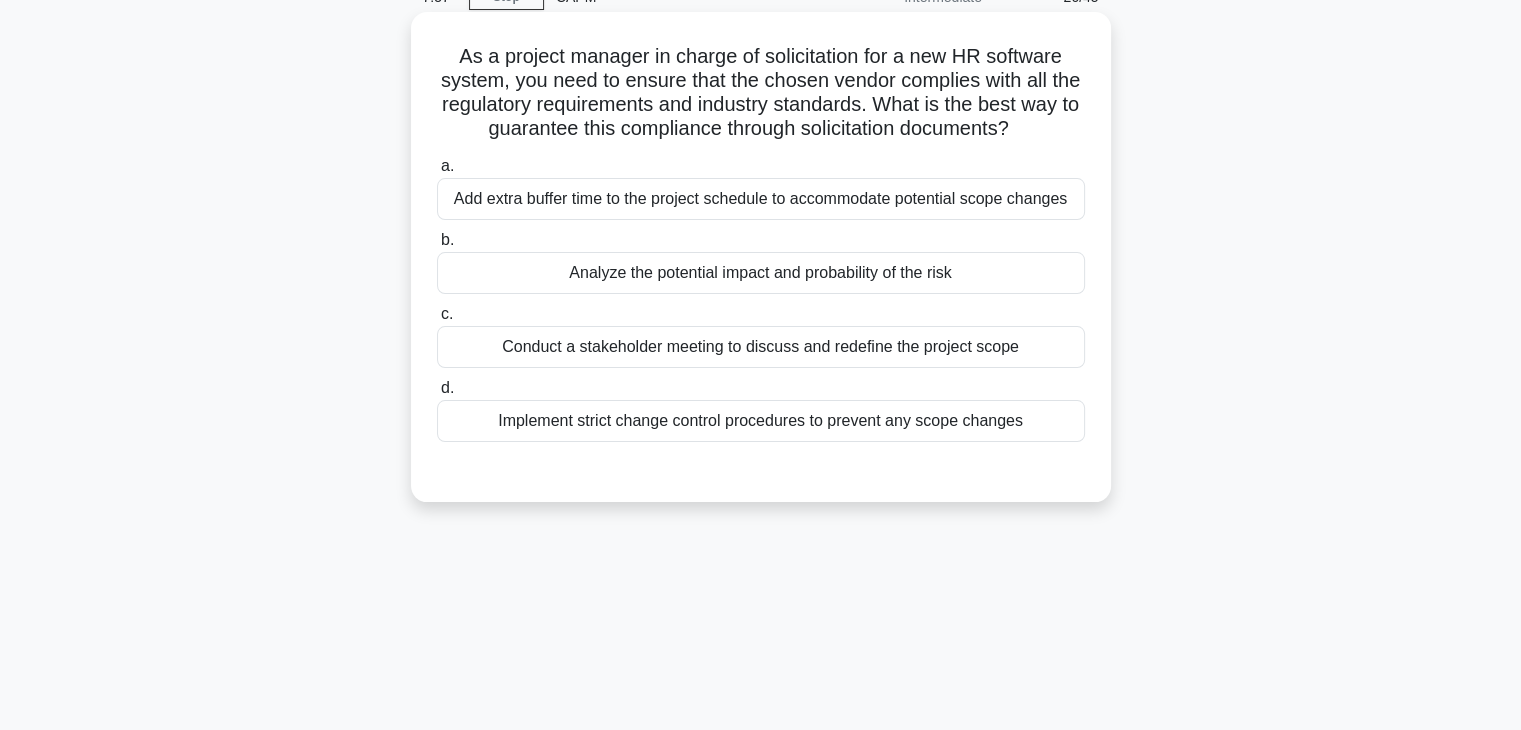 click on "Analyze the potential impact and probability of the risk" at bounding box center [761, 273] 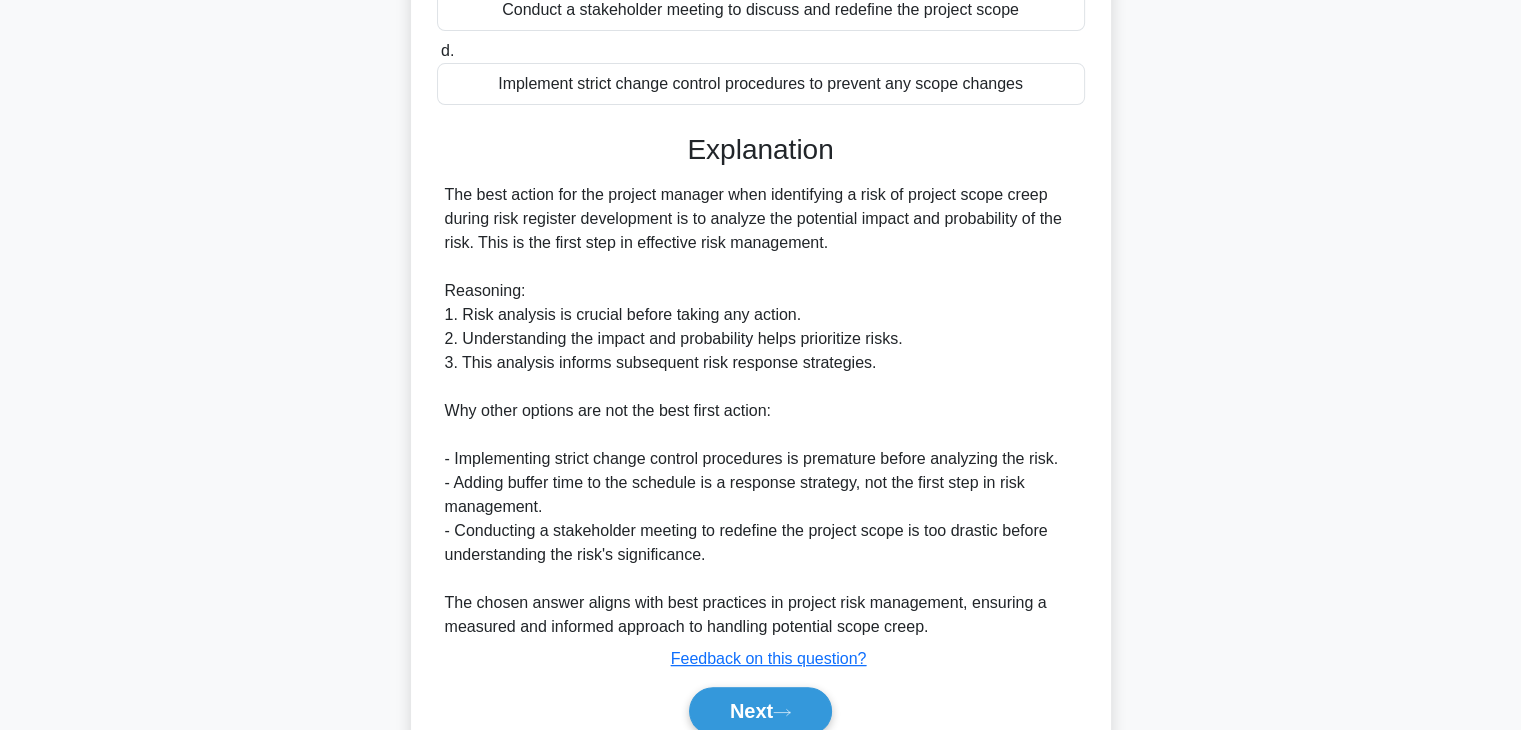 scroll, scrollTop: 500, scrollLeft: 0, axis: vertical 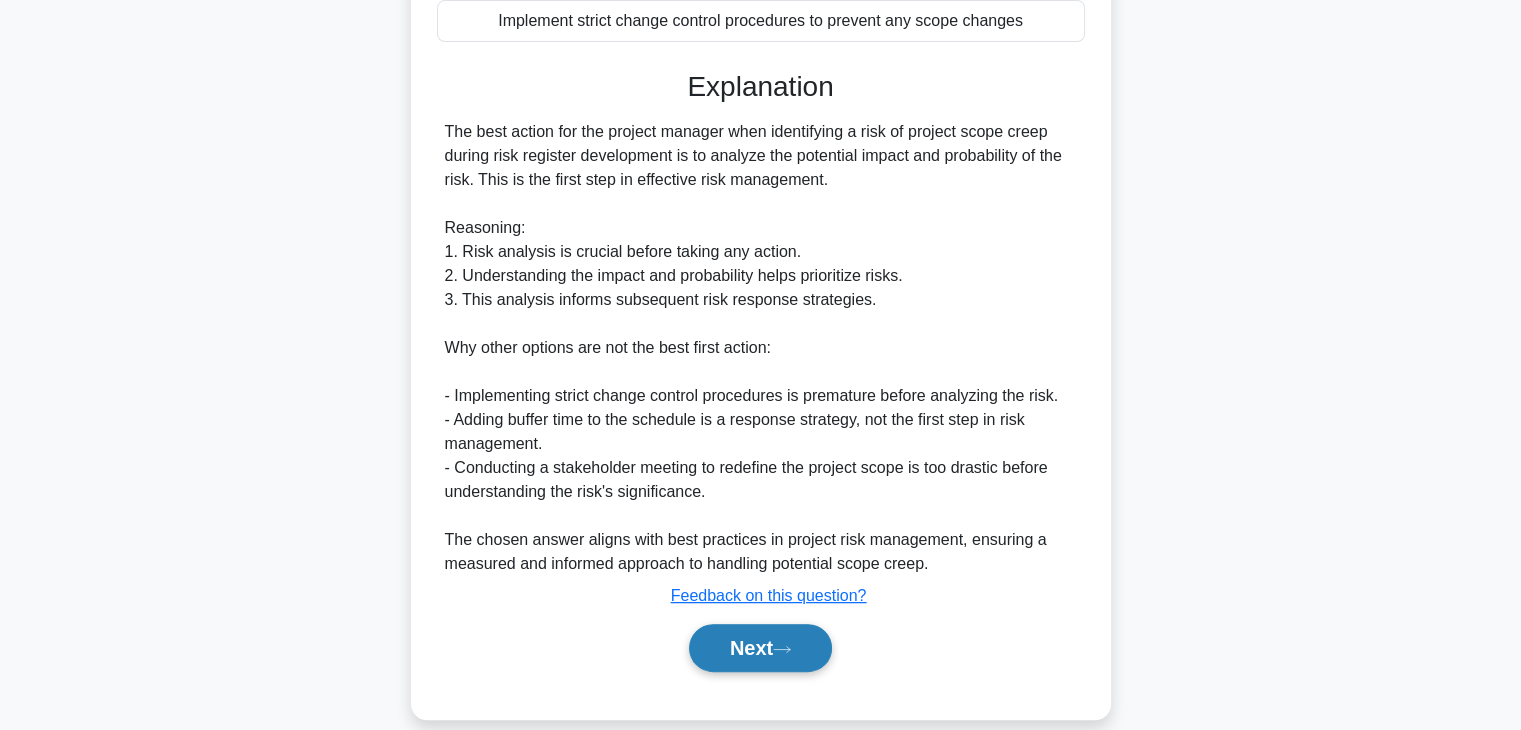 click on "Next" at bounding box center [760, 648] 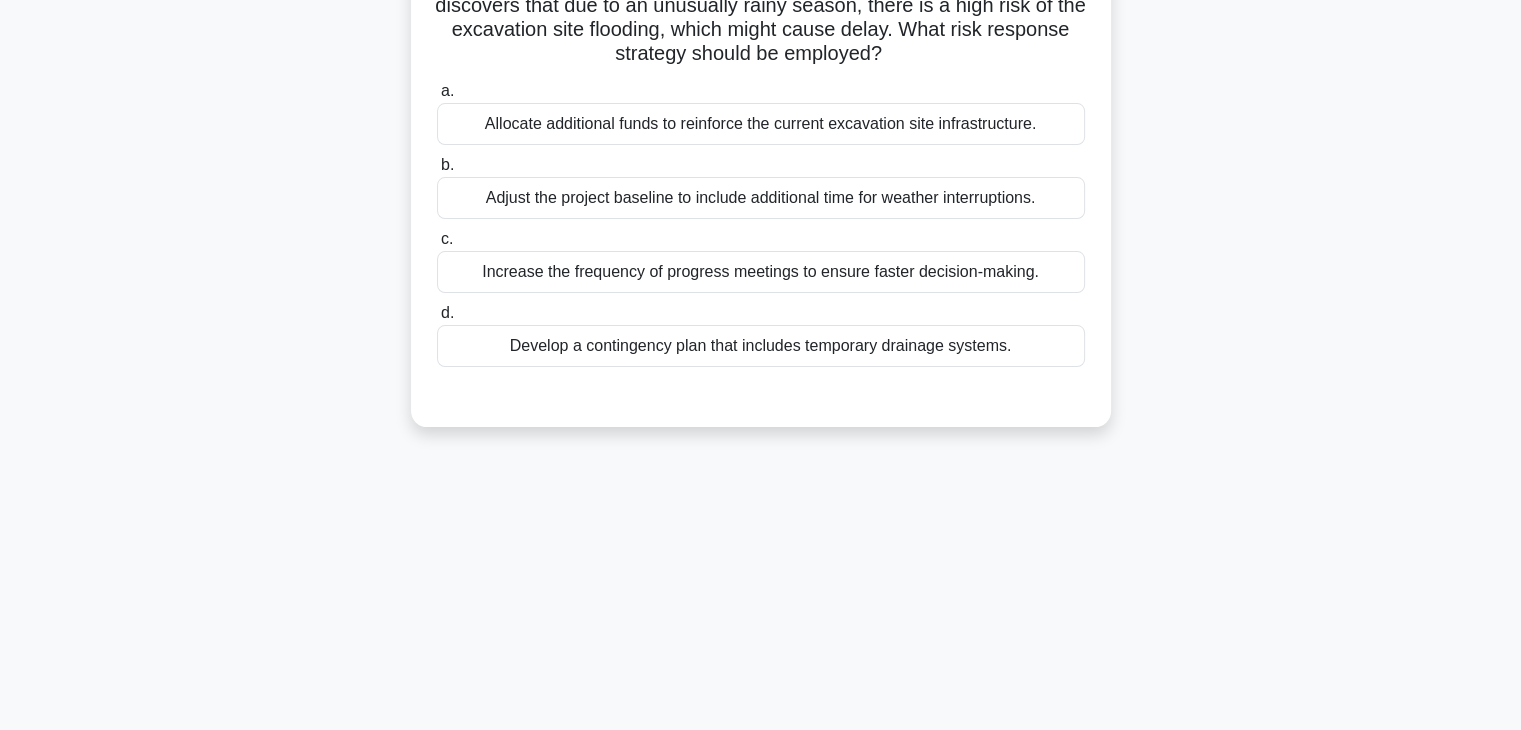 scroll, scrollTop: 0, scrollLeft: 0, axis: both 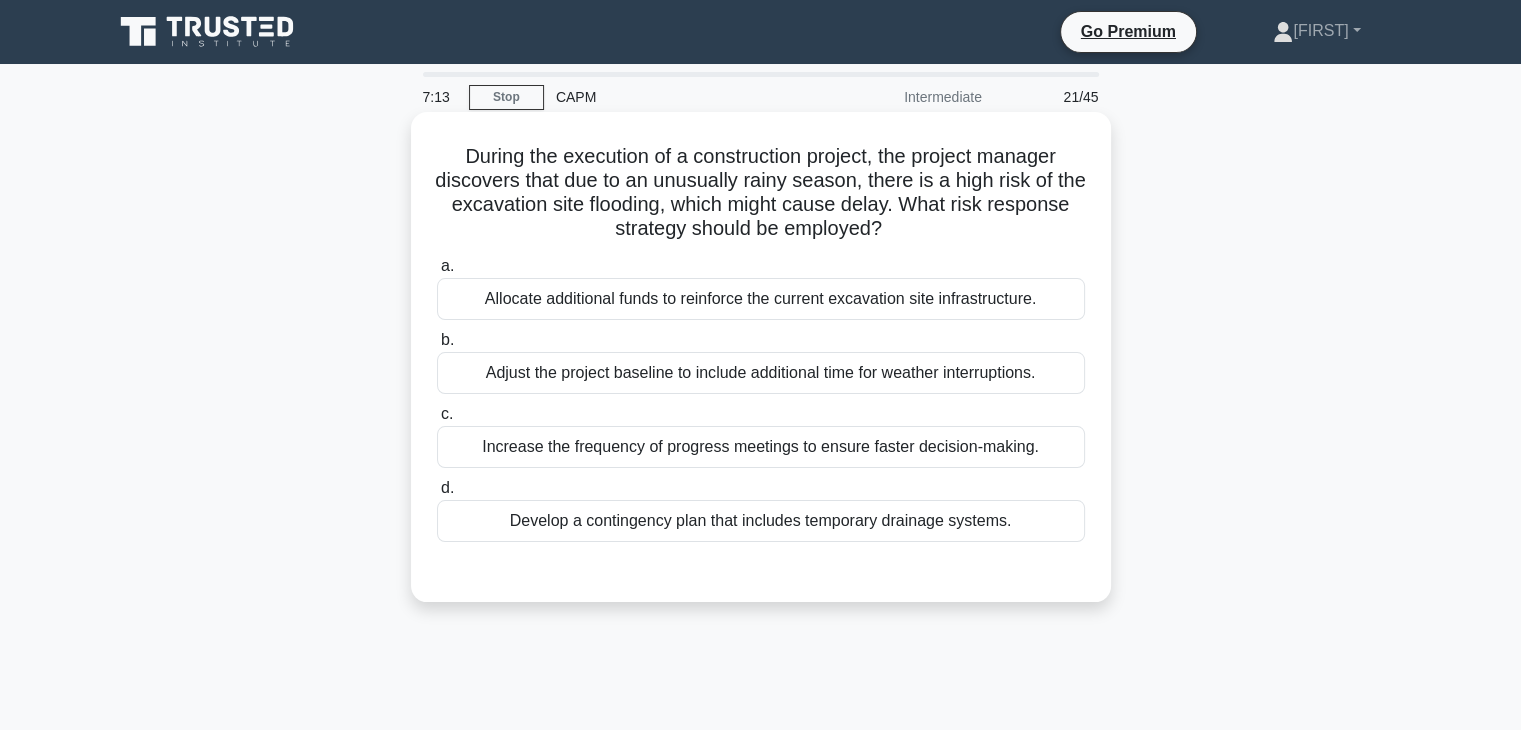 click on "Develop a contingency plan that includes temporary drainage systems." at bounding box center (761, 521) 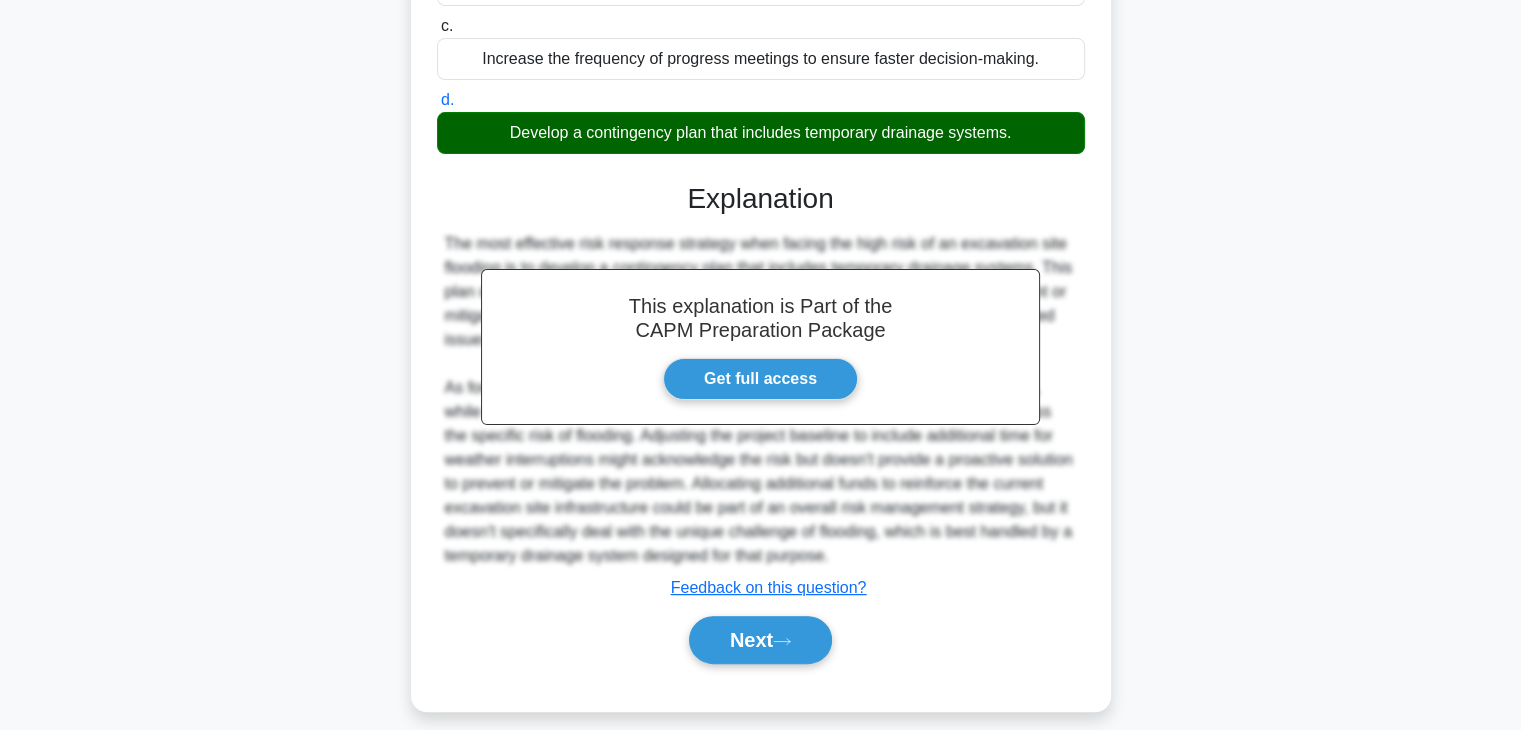 scroll, scrollTop: 400, scrollLeft: 0, axis: vertical 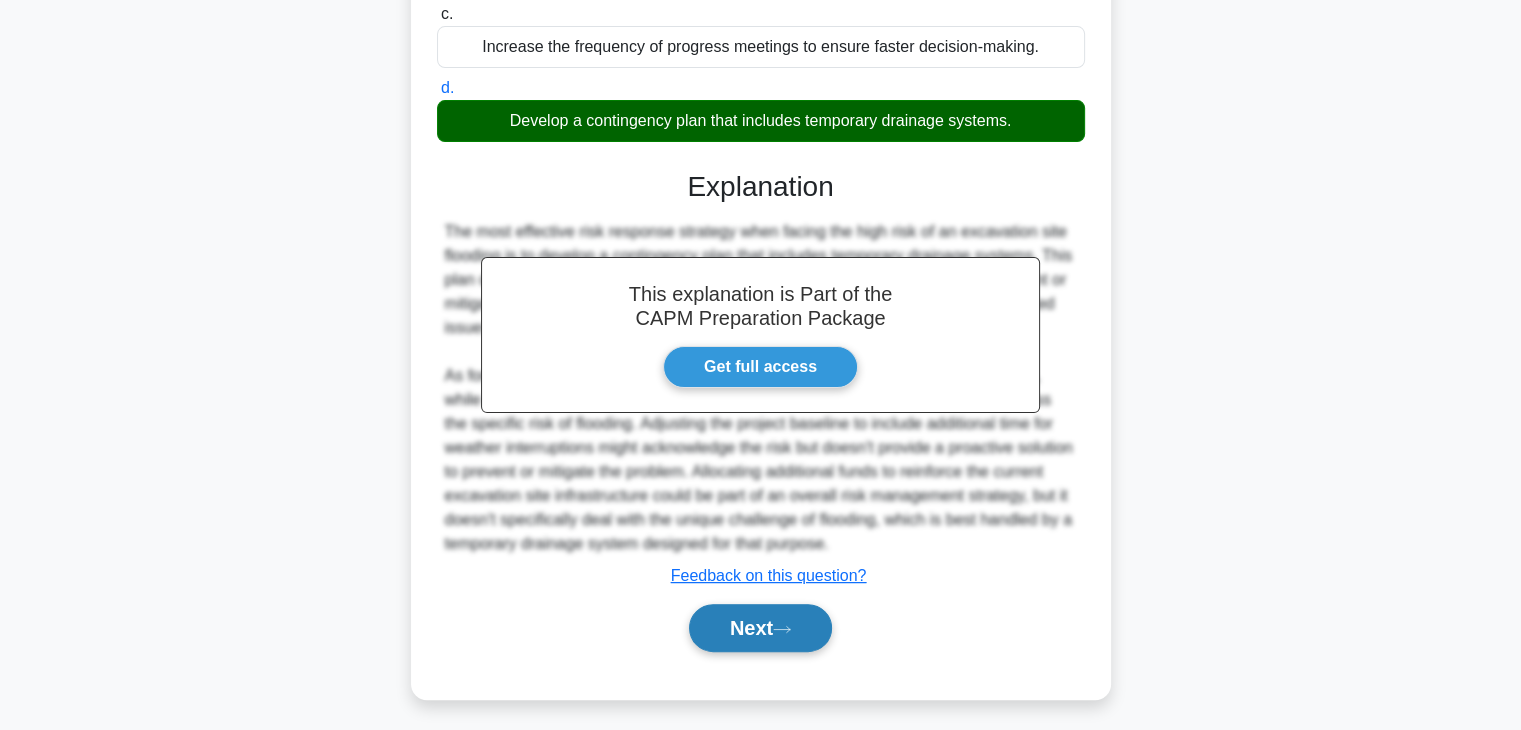 click on "Next" at bounding box center (760, 628) 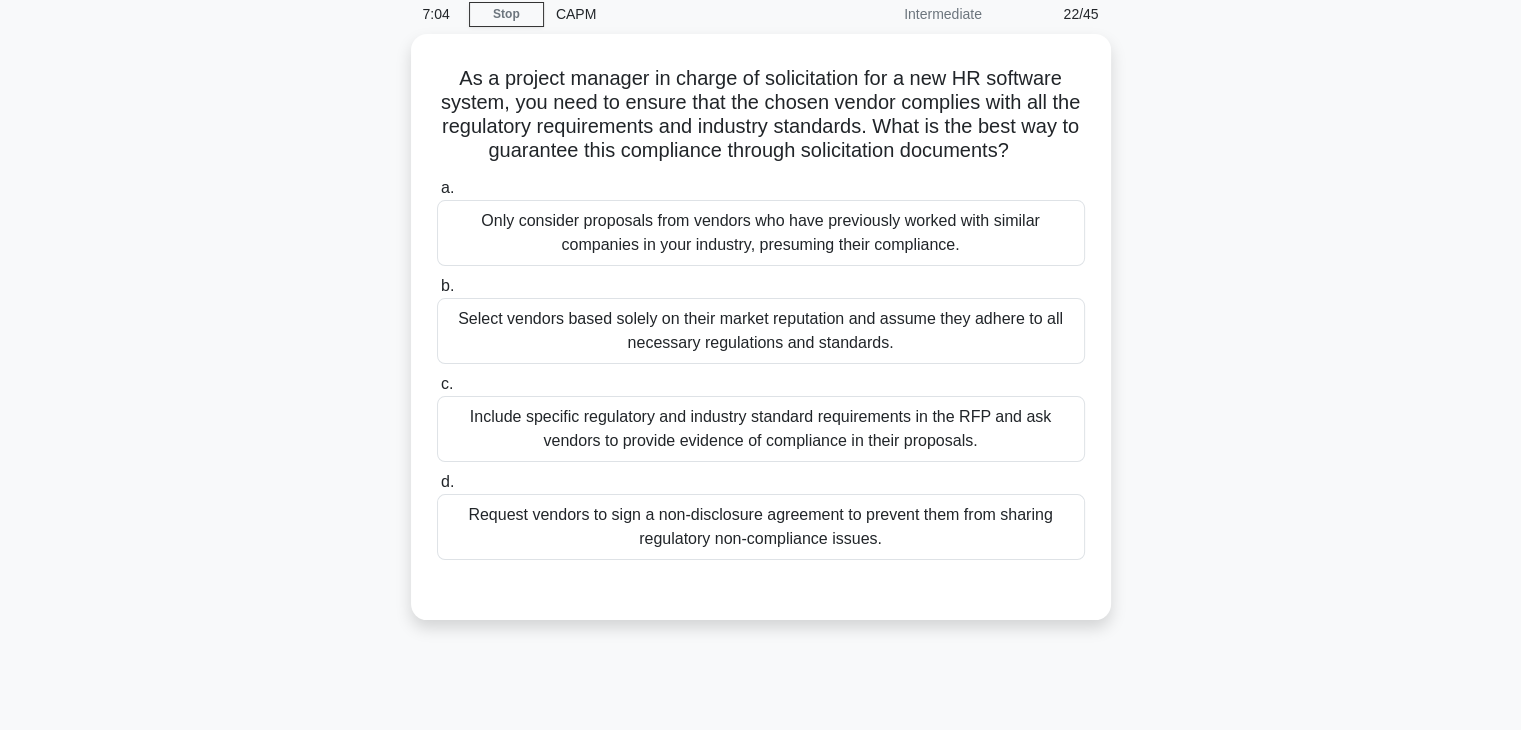 scroll, scrollTop: 0, scrollLeft: 0, axis: both 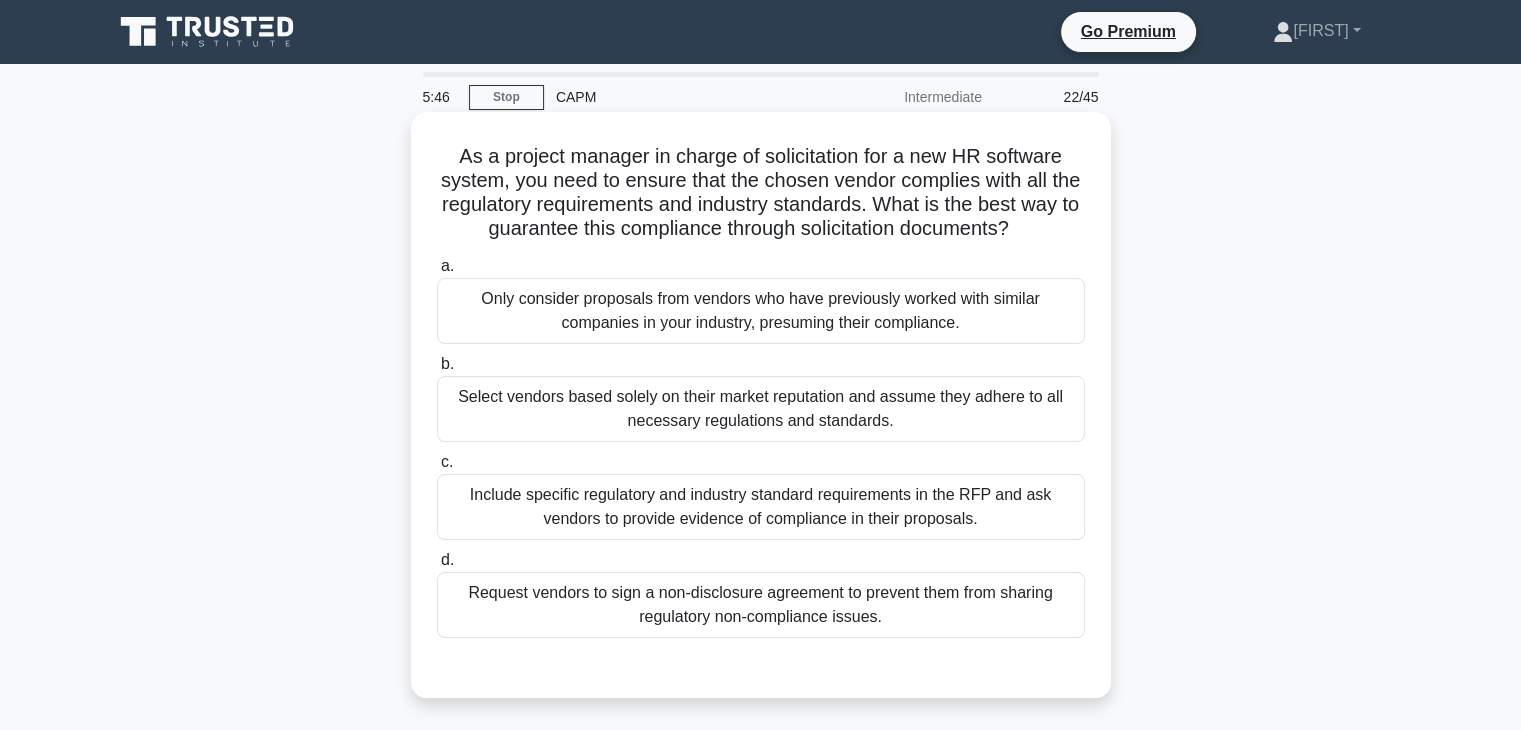 click on "Include specific regulatory and industry standard requirements in the RFP and ask vendors to provide evidence of compliance in their proposals." at bounding box center (761, 507) 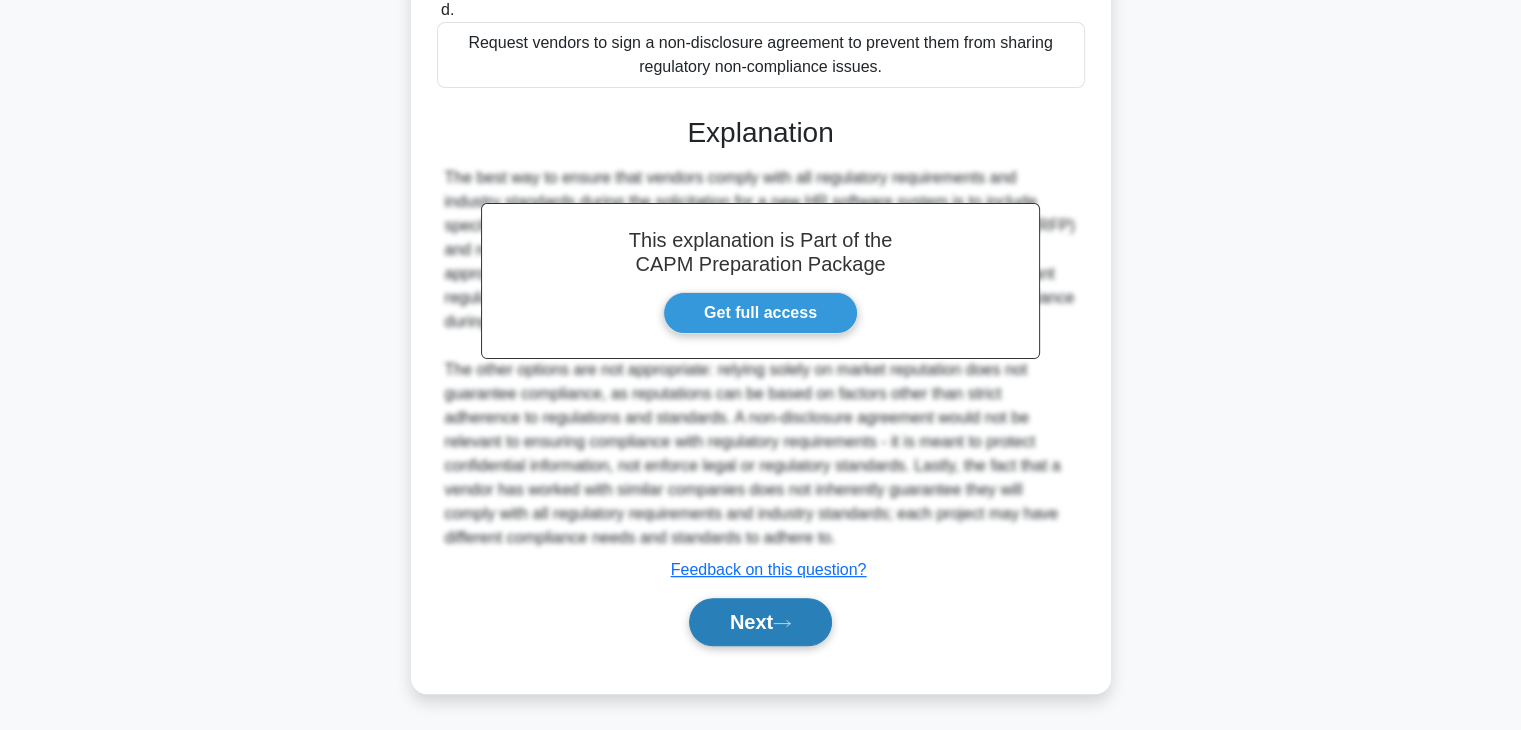 click on "Next" at bounding box center [760, 622] 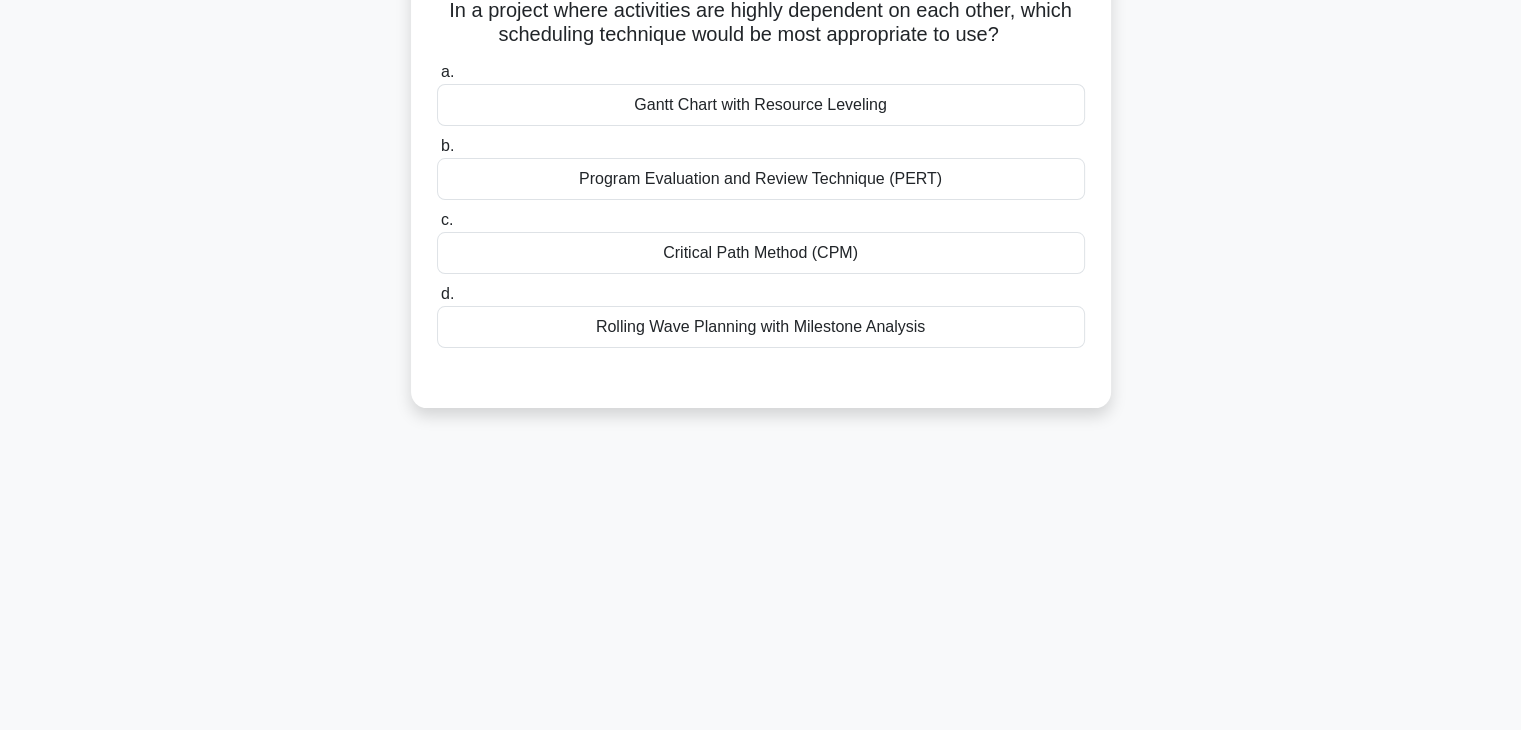 scroll, scrollTop: 0, scrollLeft: 0, axis: both 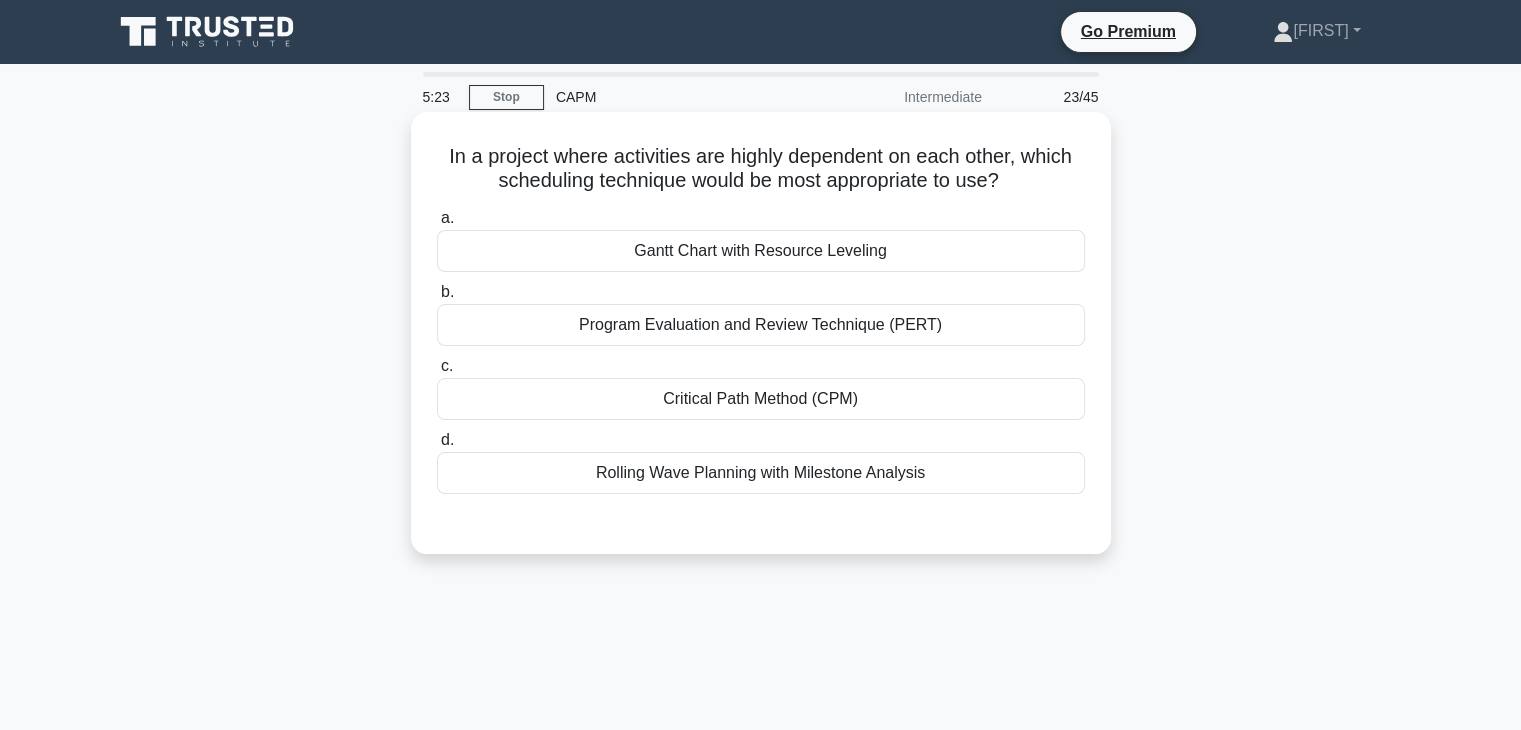 click on "Critical Path Method (CPM)" at bounding box center [761, 399] 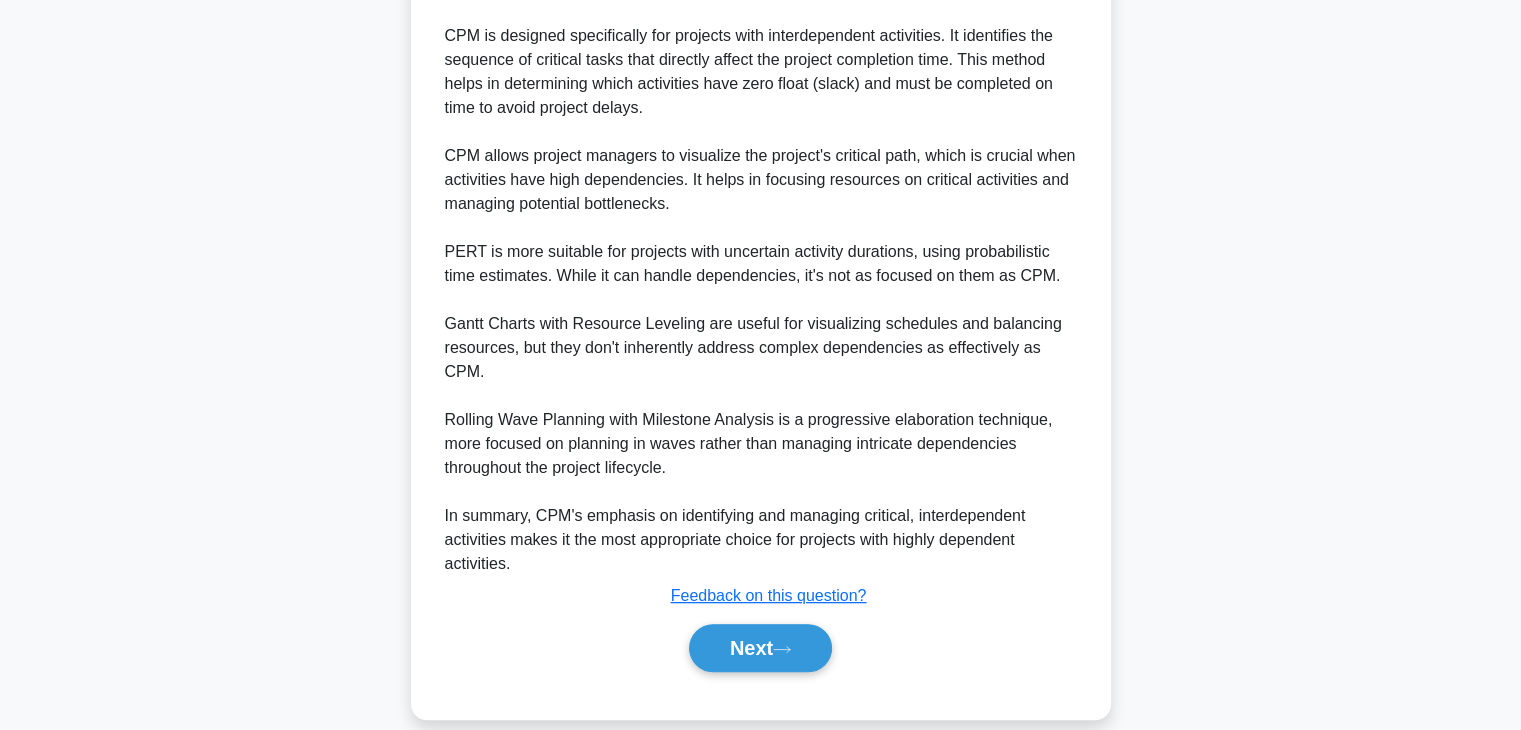 scroll, scrollTop: 622, scrollLeft: 0, axis: vertical 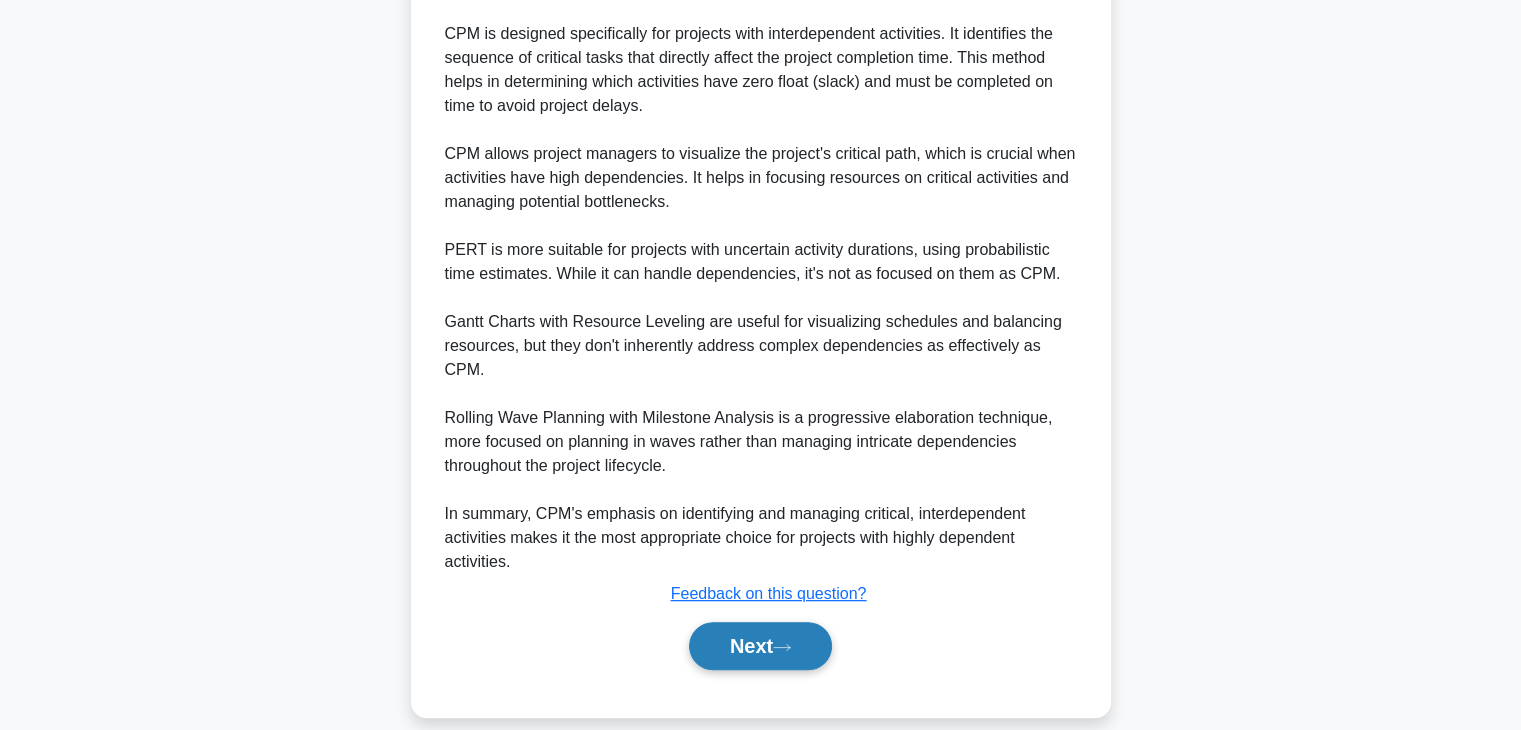 click on "Next" at bounding box center (760, 646) 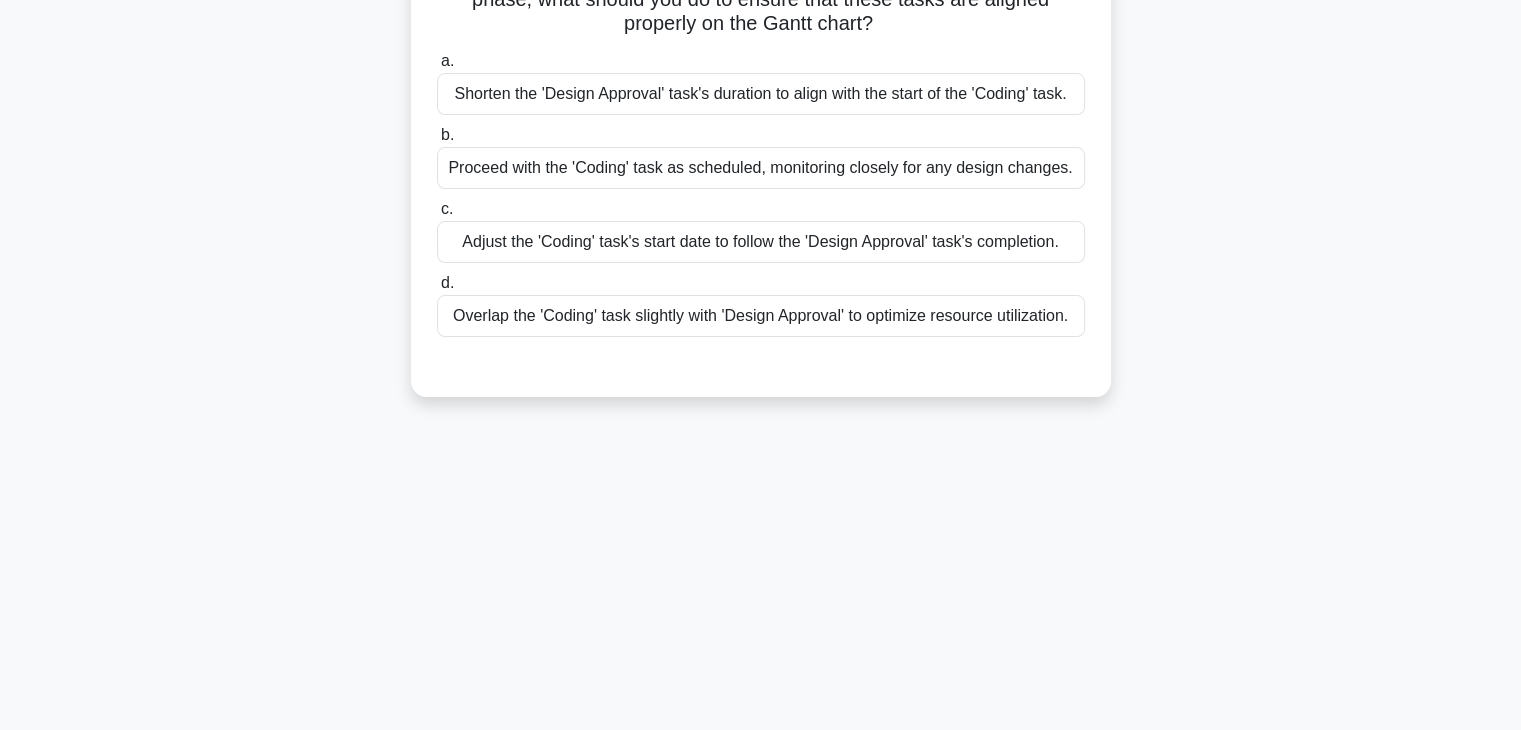 scroll, scrollTop: 51, scrollLeft: 0, axis: vertical 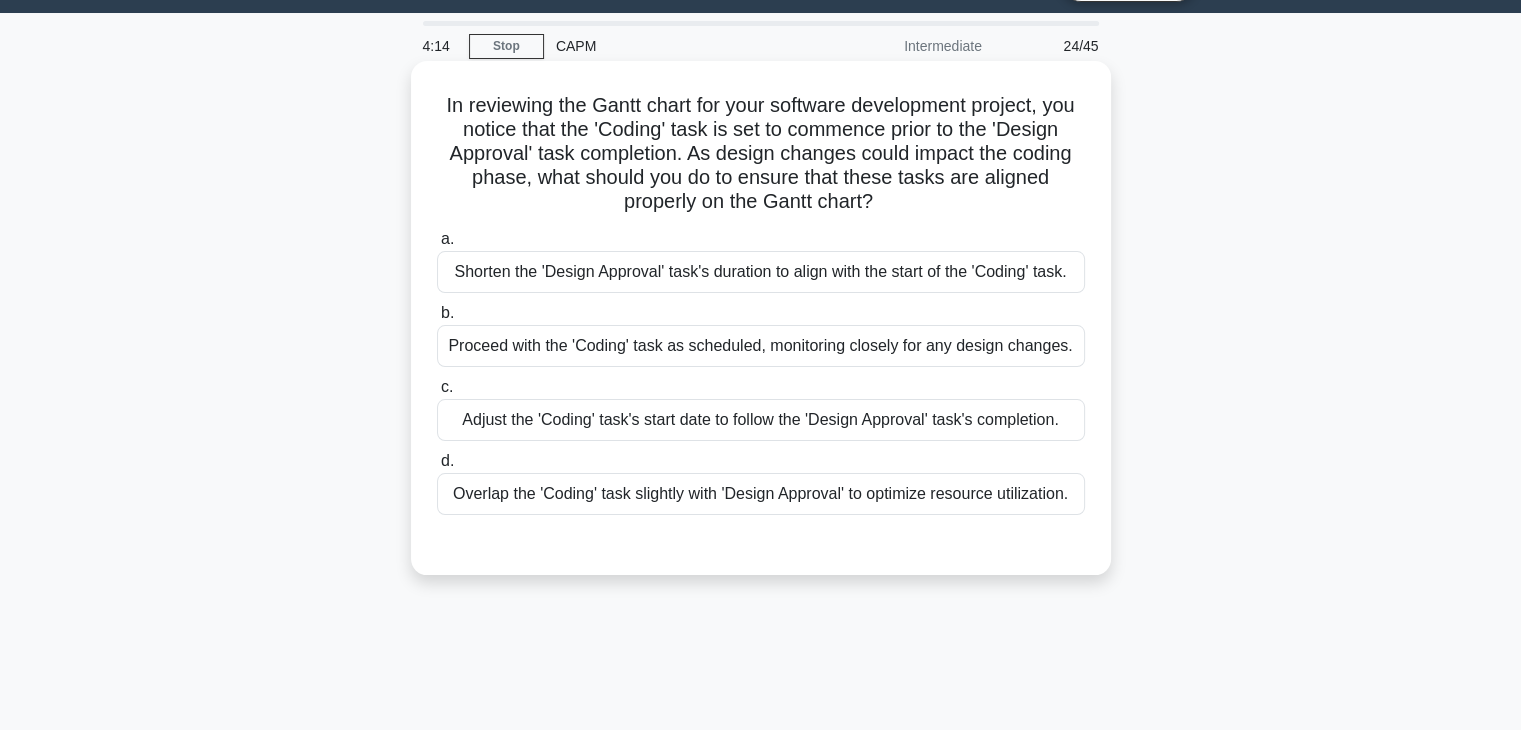 click on "Adjust the 'Coding' task's start date to follow the 'Design Approval' task's completion." at bounding box center (761, 420) 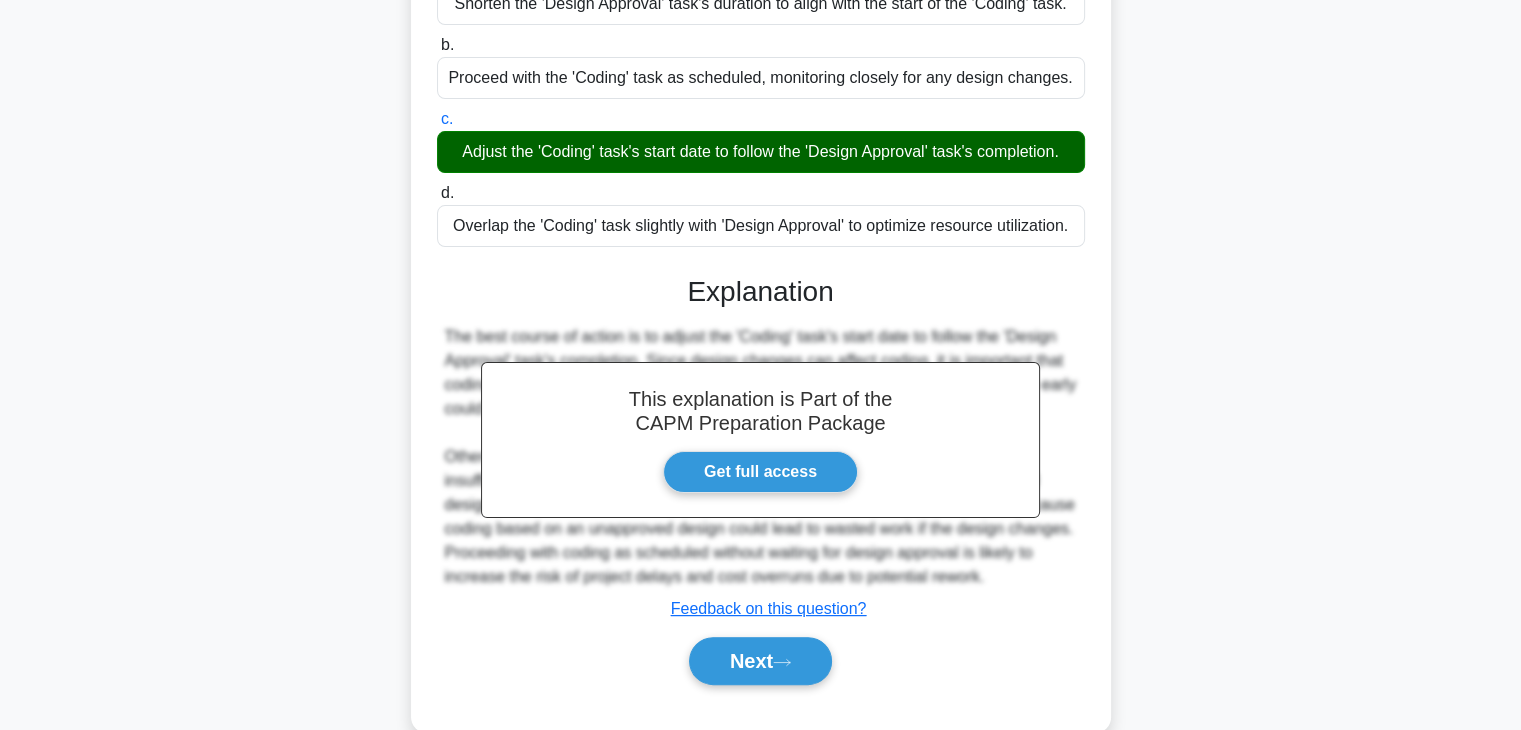 scroll, scrollTop: 351, scrollLeft: 0, axis: vertical 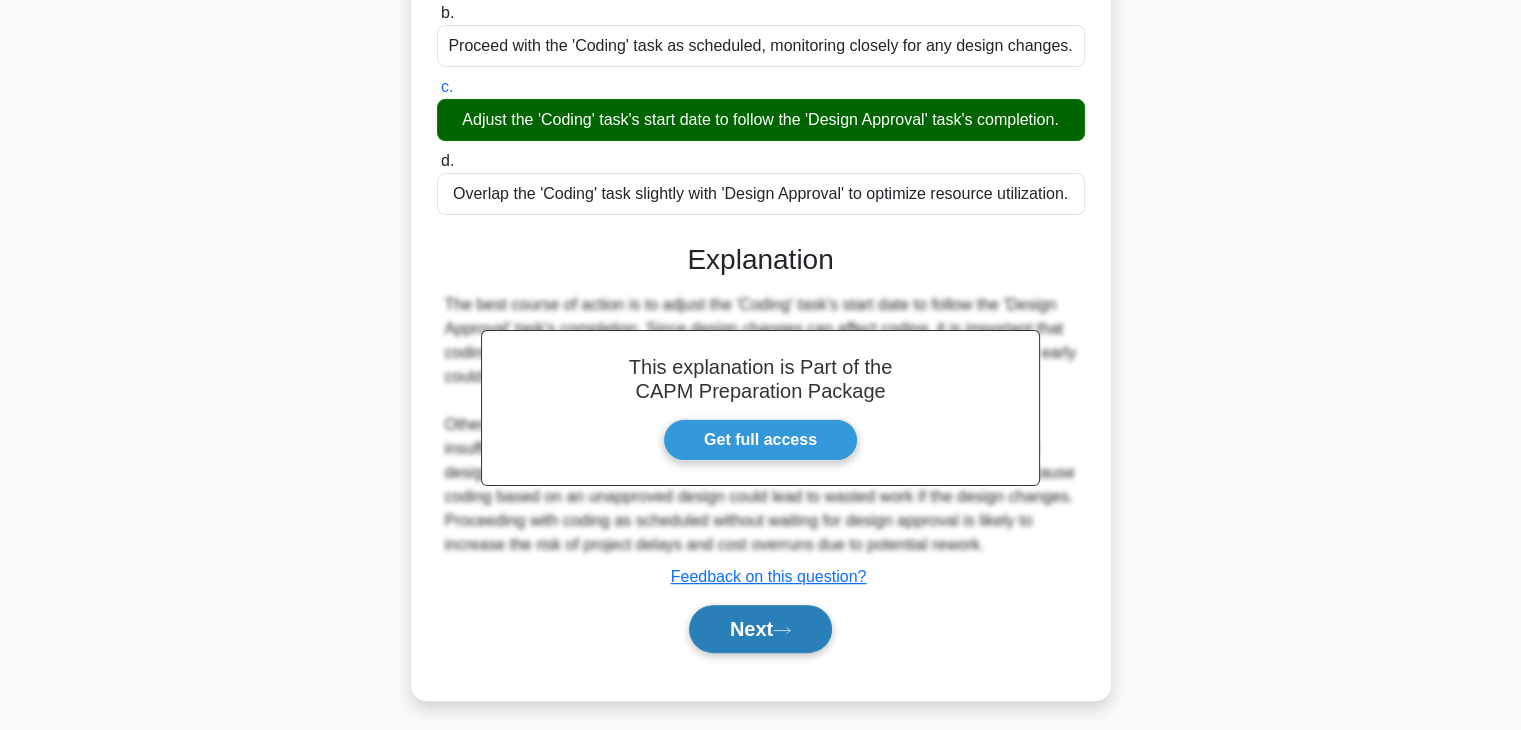 click on "Next" at bounding box center (760, 629) 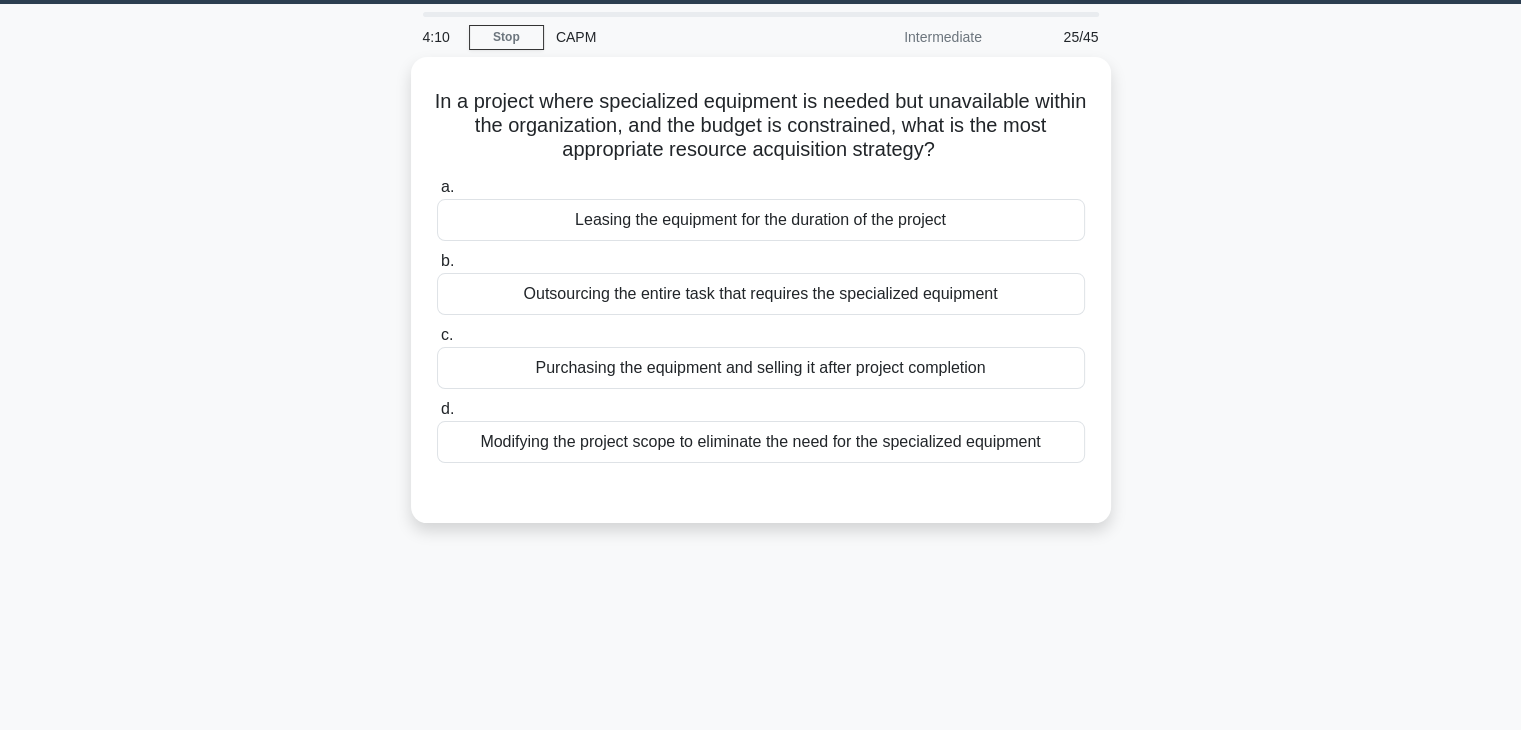 scroll, scrollTop: 51, scrollLeft: 0, axis: vertical 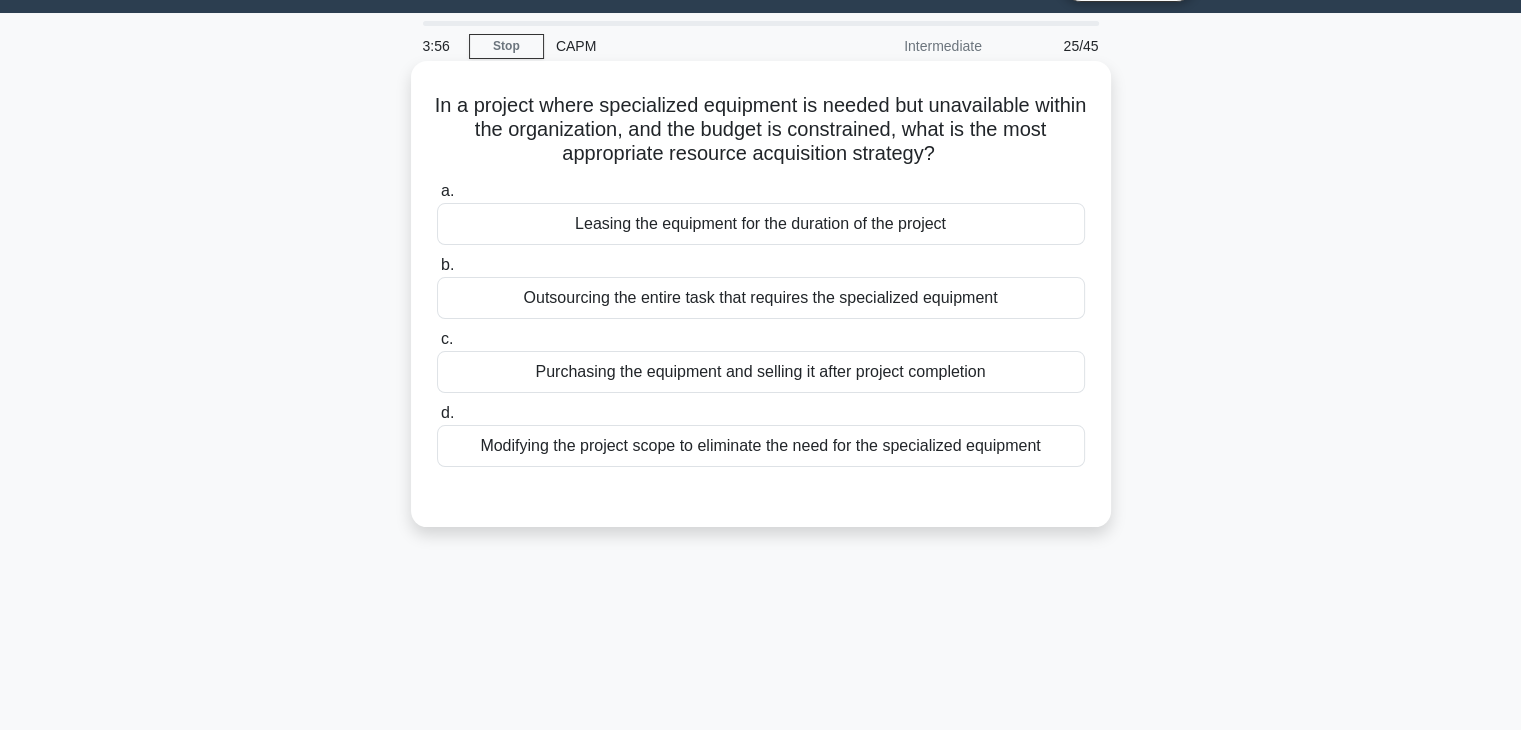 click on "Outsourcing the entire task that requires the specialized equipment" at bounding box center [761, 298] 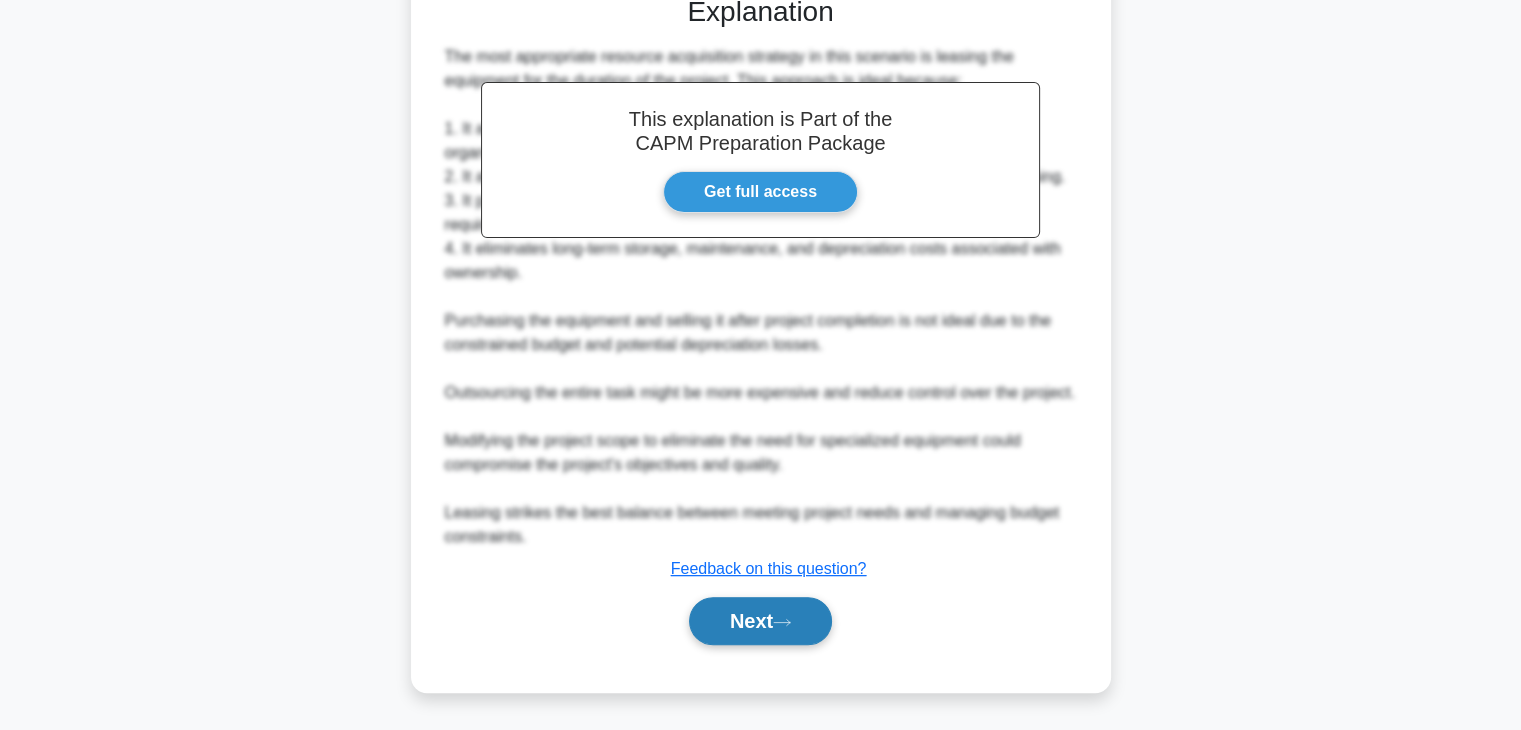 click on "Next" at bounding box center [760, 621] 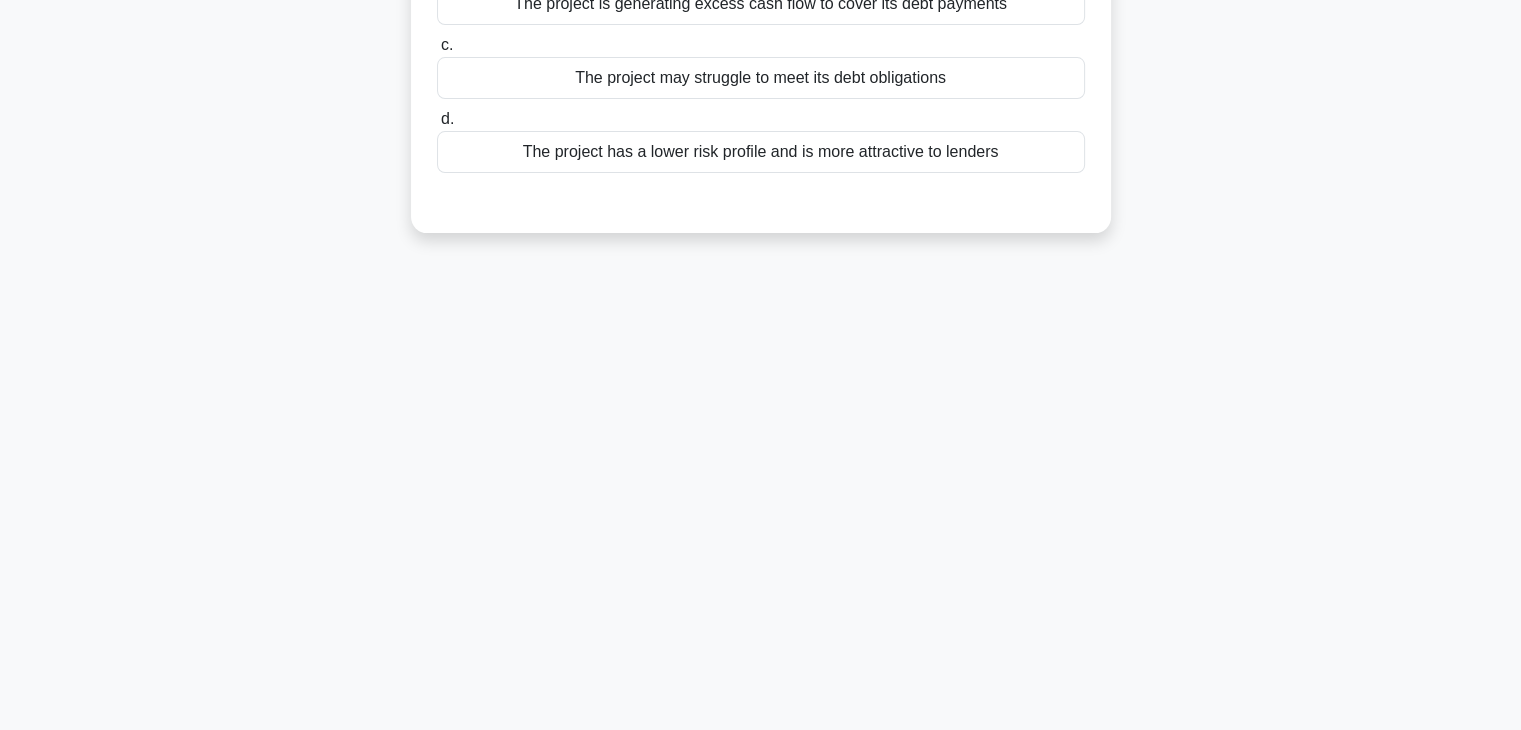 scroll, scrollTop: 0, scrollLeft: 0, axis: both 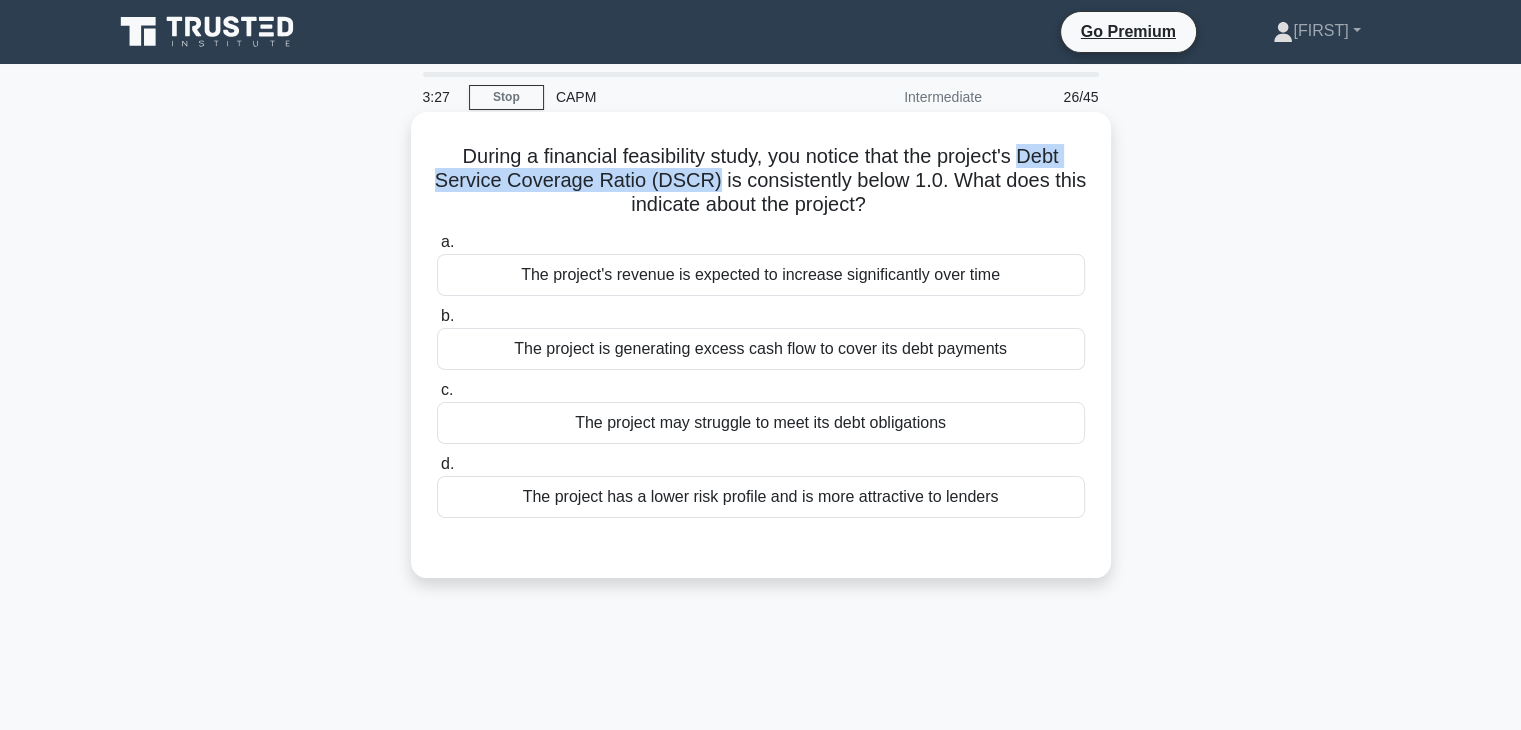 drag, startPoint x: 1027, startPoint y: 157, endPoint x: 714, endPoint y: 185, distance: 314.2499 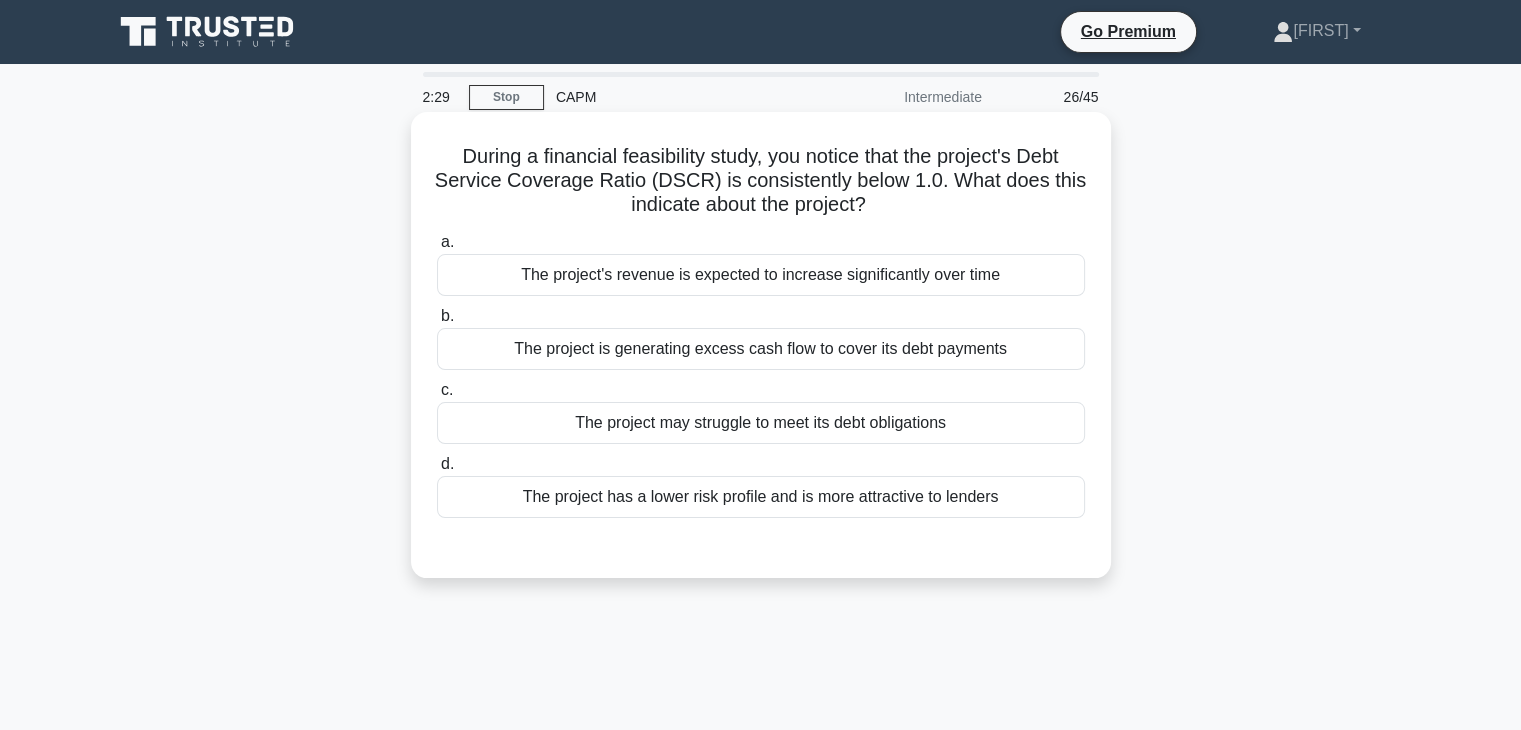 click on "The project may struggle to meet its debt obligations" at bounding box center (761, 423) 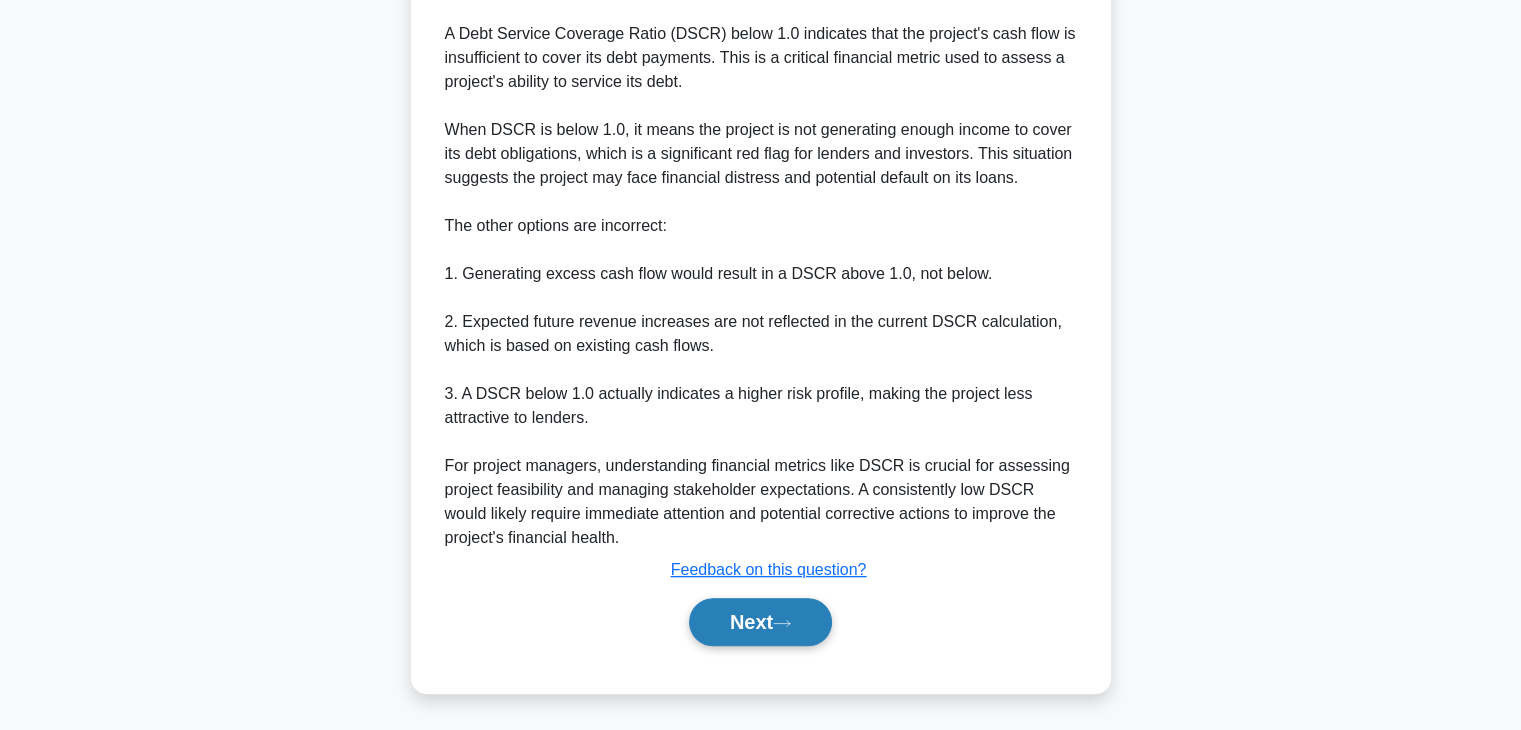 click on "Next" at bounding box center (760, 622) 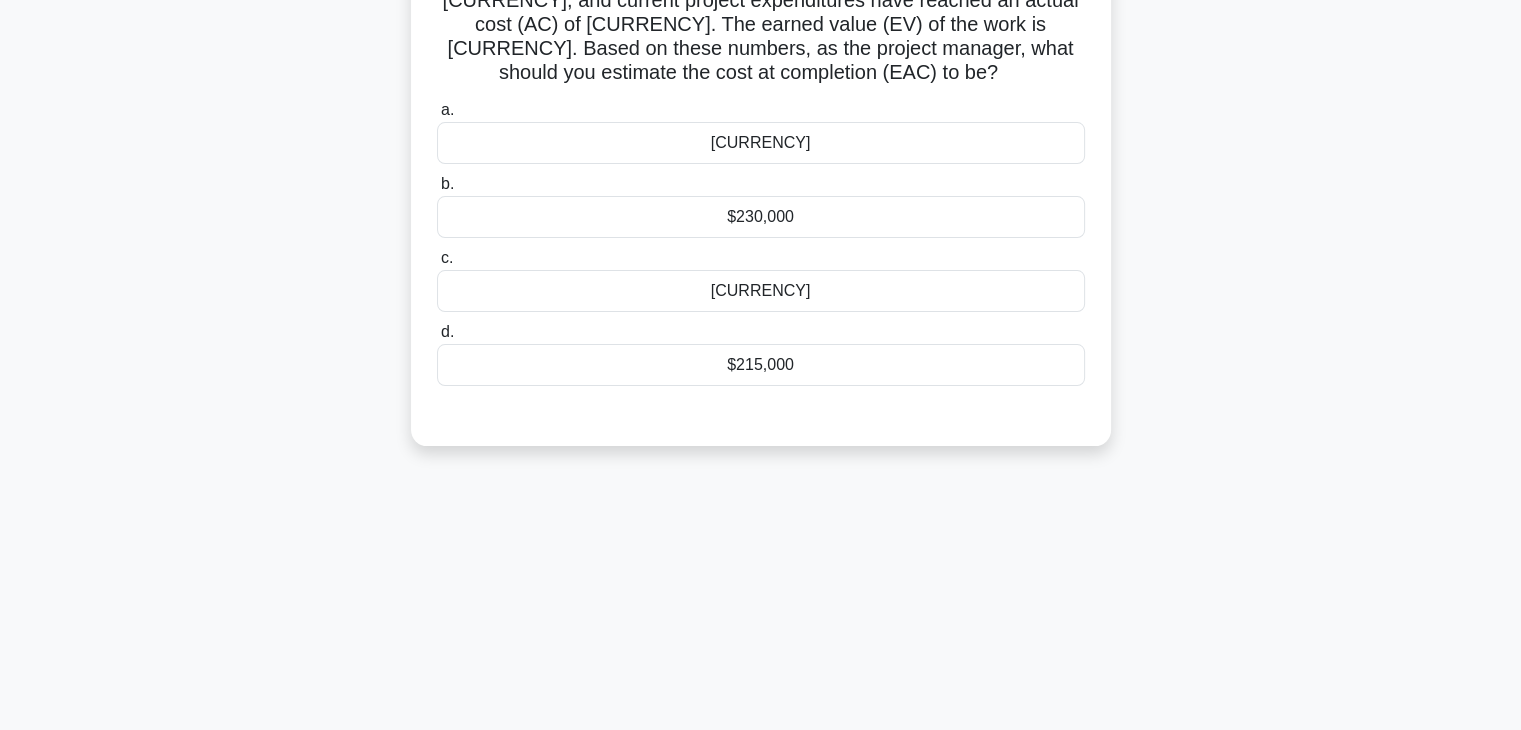scroll, scrollTop: 0, scrollLeft: 0, axis: both 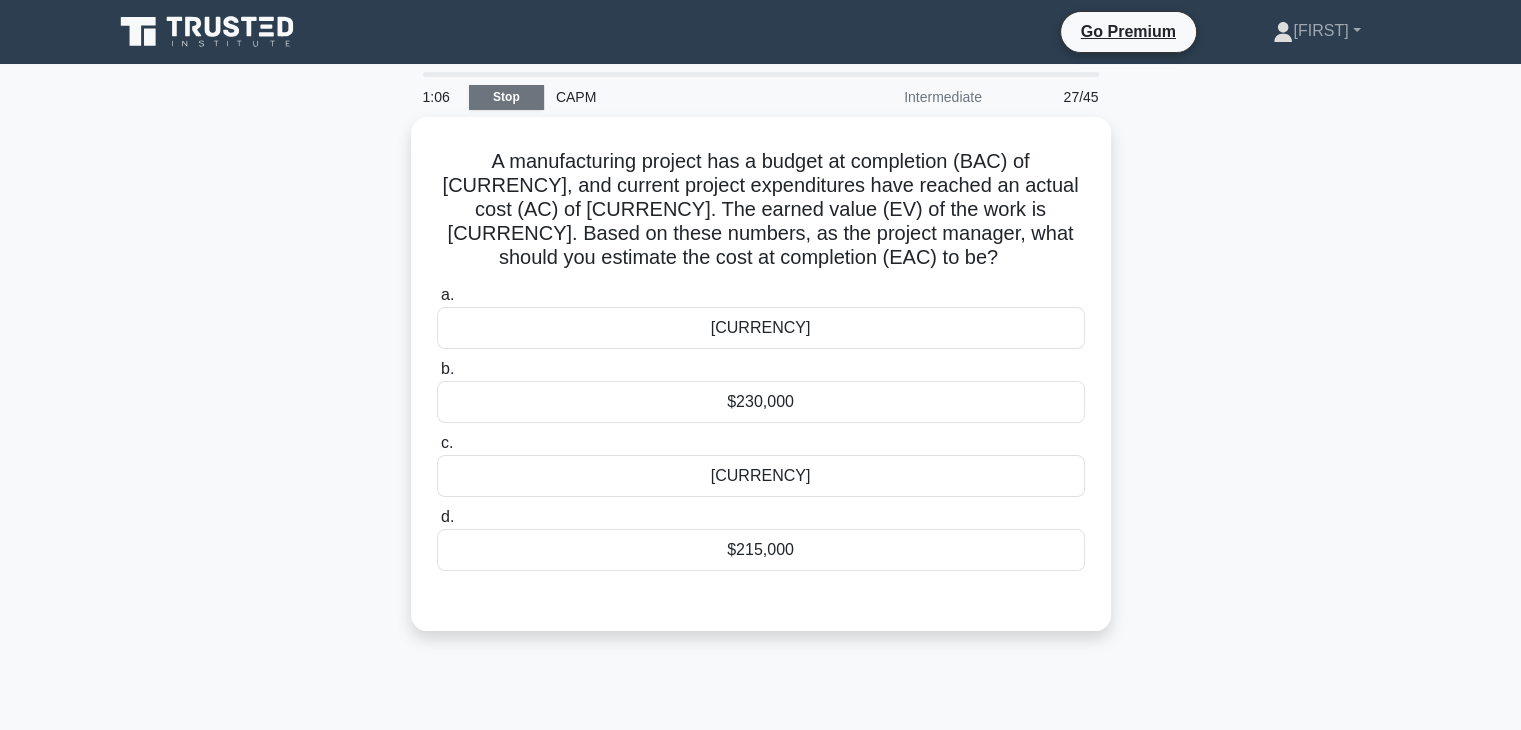 click on "Stop" at bounding box center (506, 97) 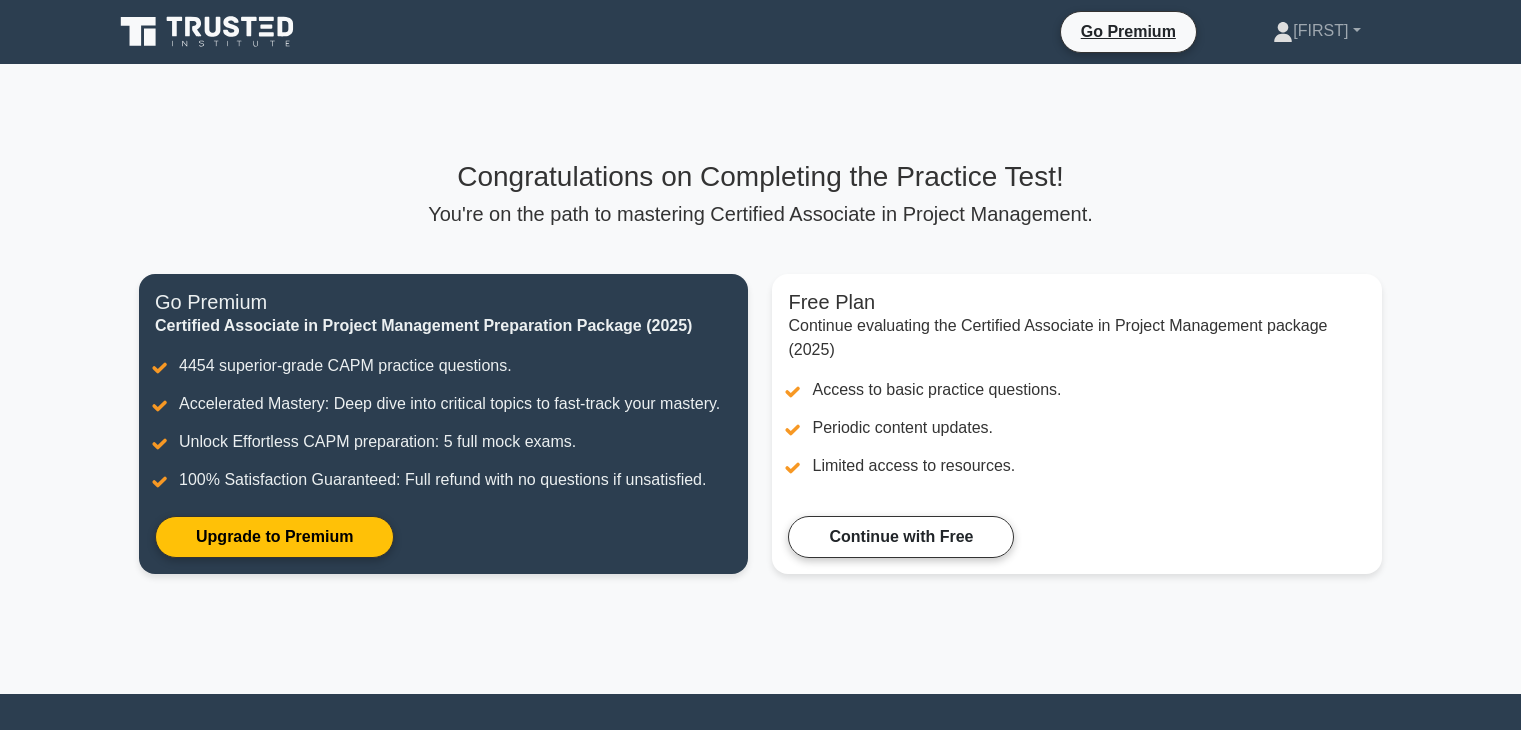 scroll, scrollTop: 0, scrollLeft: 0, axis: both 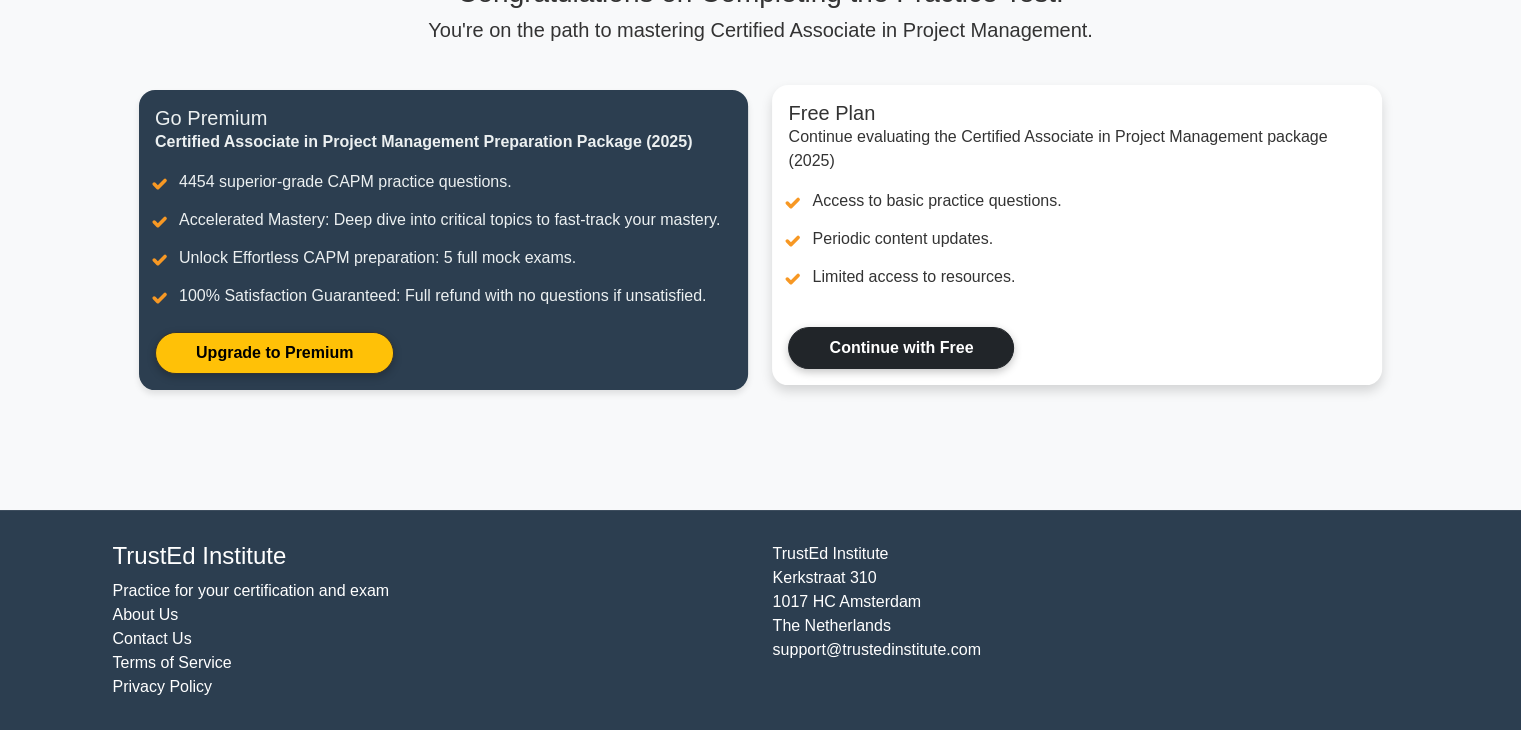 click on "Continue with Free" at bounding box center (901, 348) 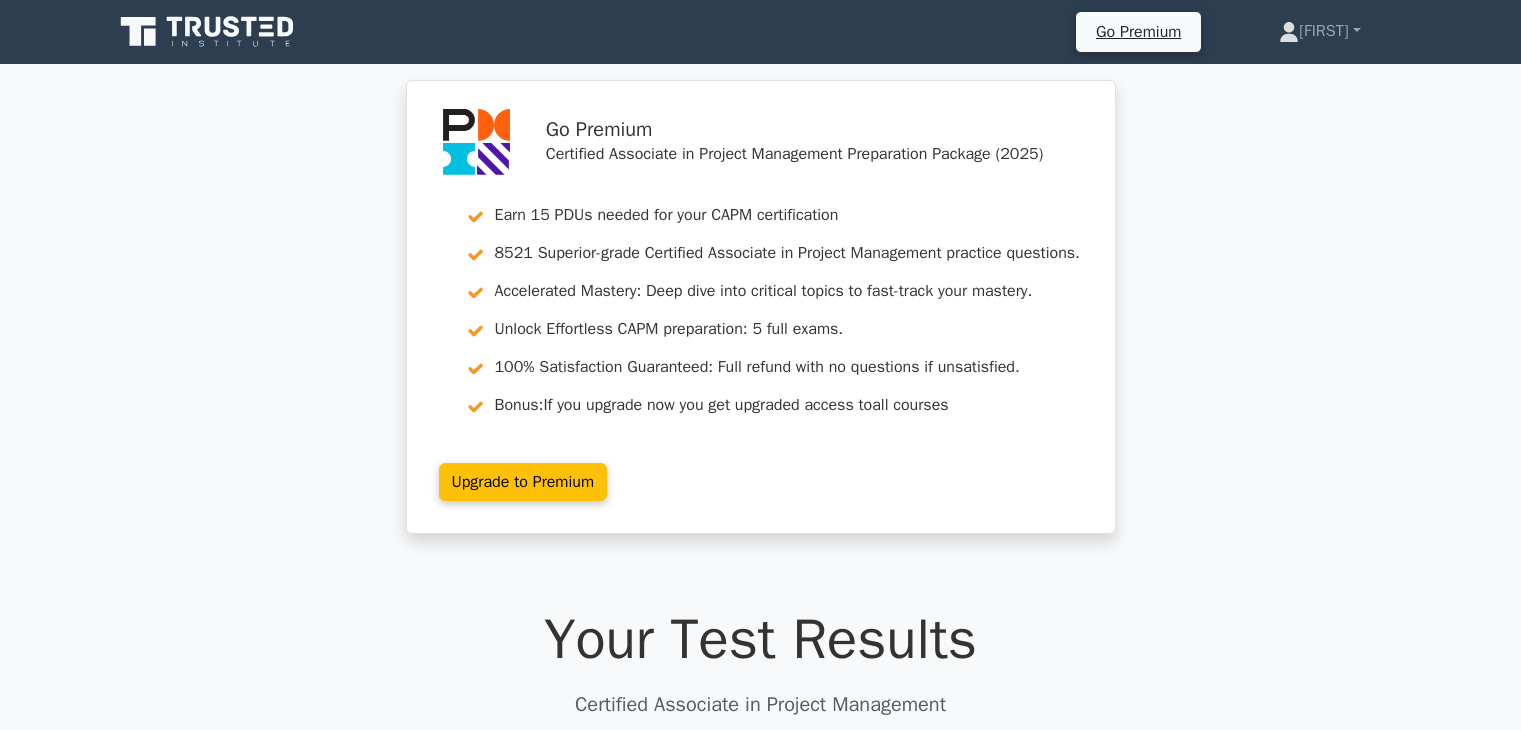 scroll, scrollTop: 0, scrollLeft: 0, axis: both 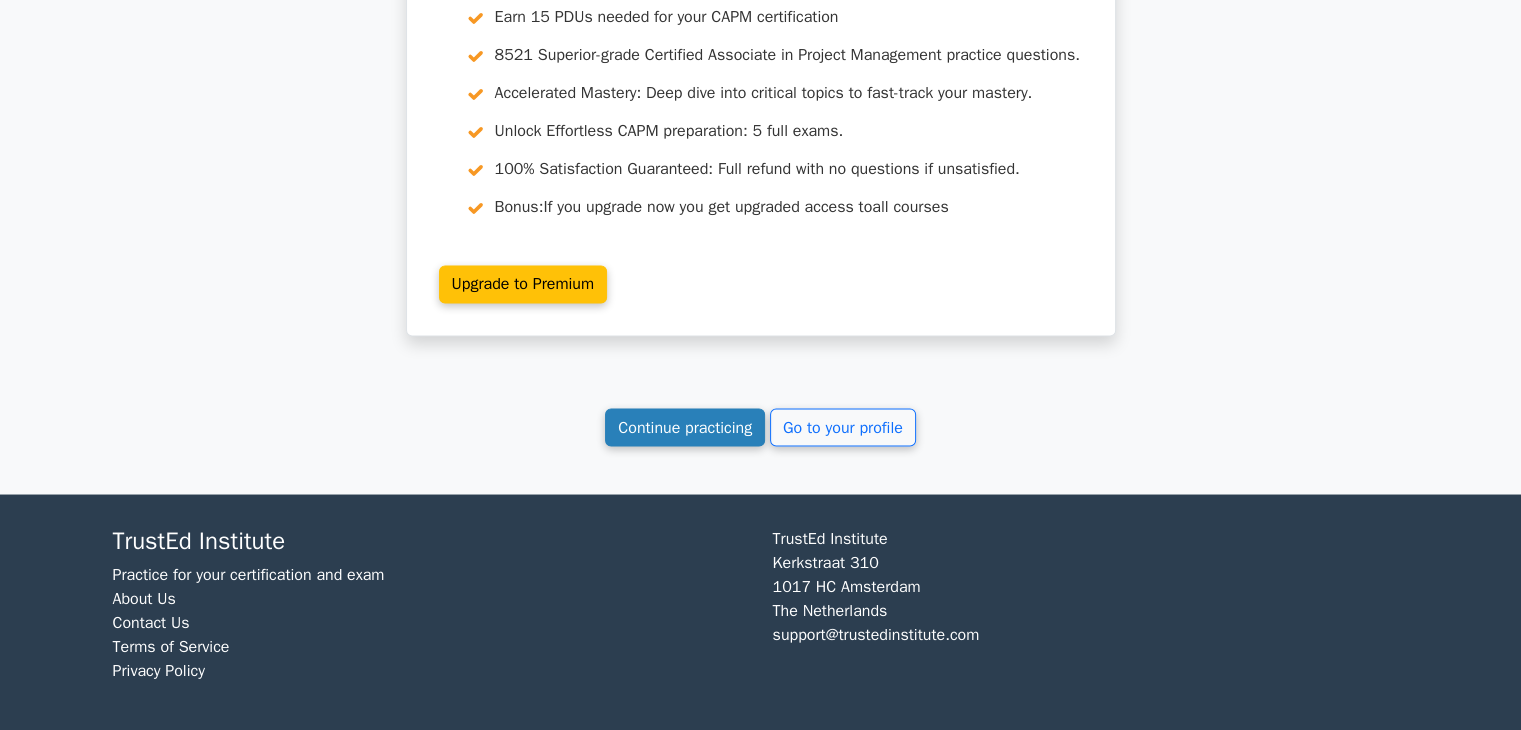 click on "Continue practicing" at bounding box center [685, 427] 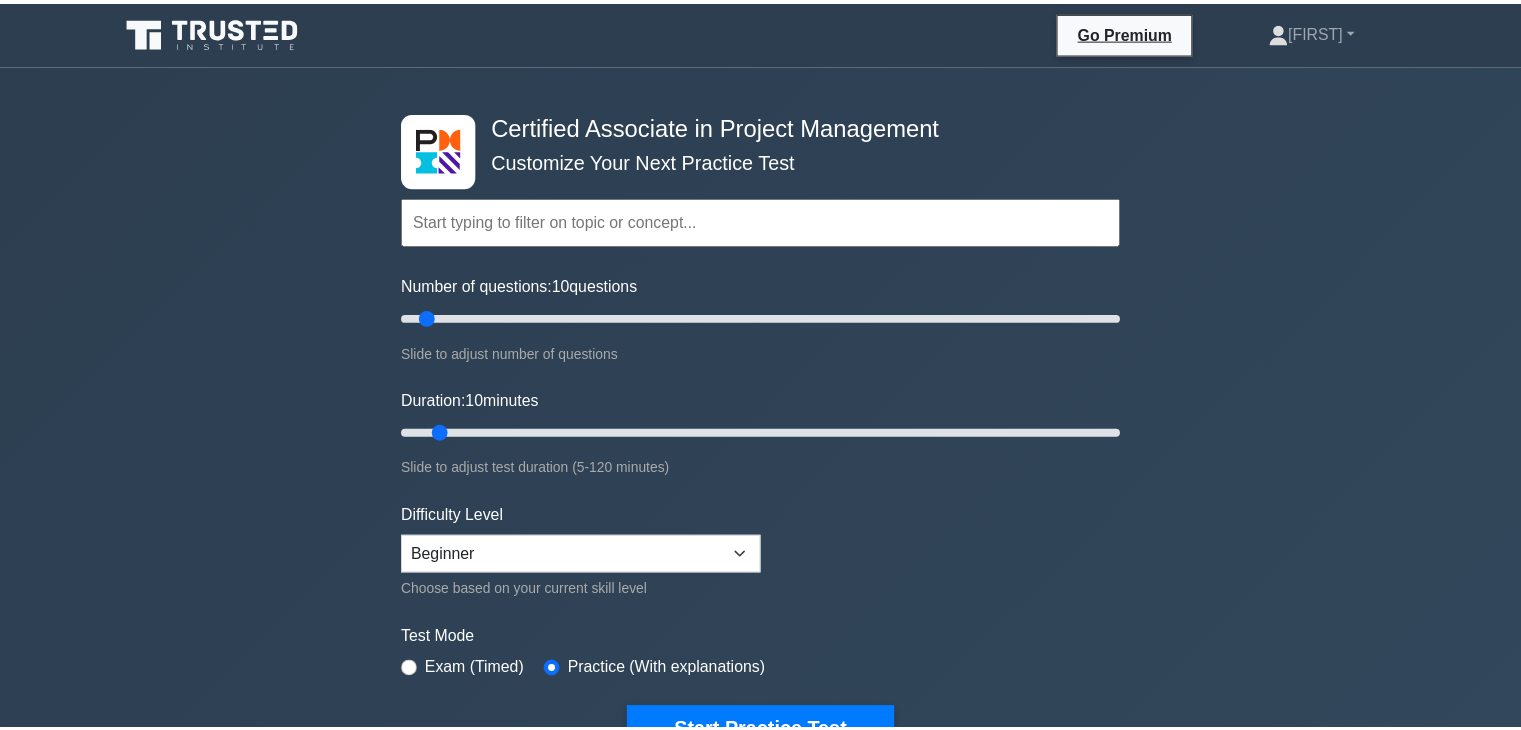 scroll, scrollTop: 0, scrollLeft: 0, axis: both 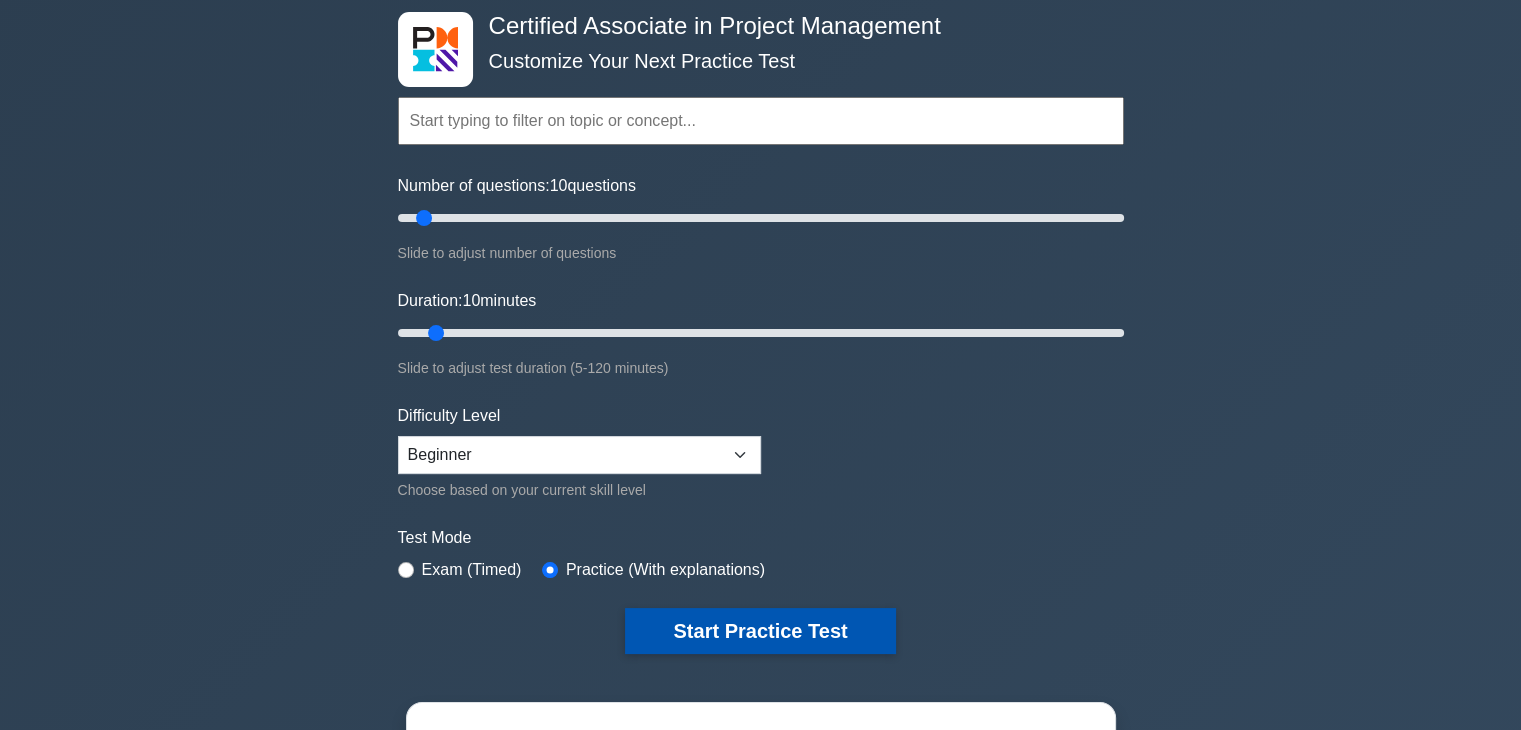 click on "Start Practice Test" at bounding box center (760, 631) 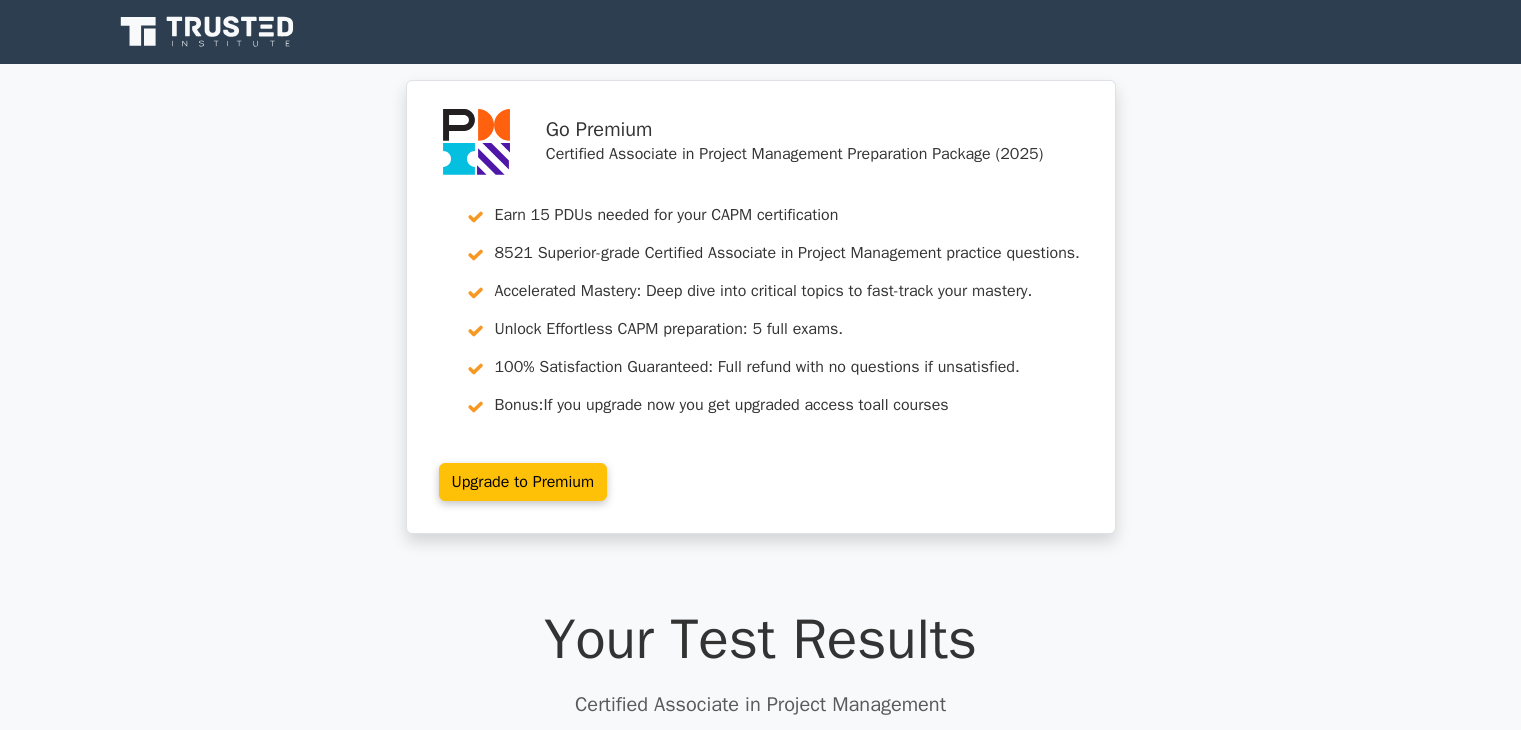 scroll, scrollTop: 0, scrollLeft: 0, axis: both 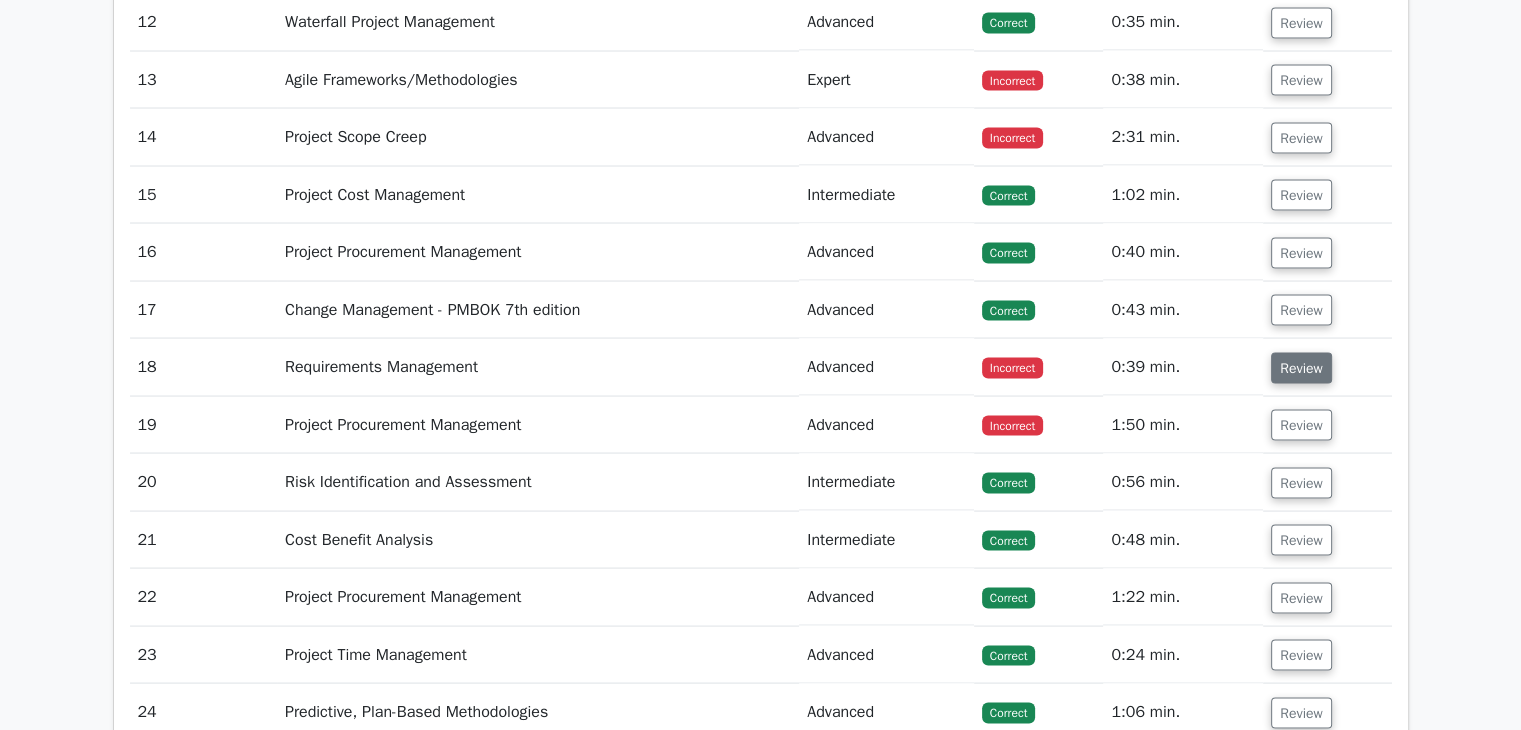 click on "Review" at bounding box center [1301, 367] 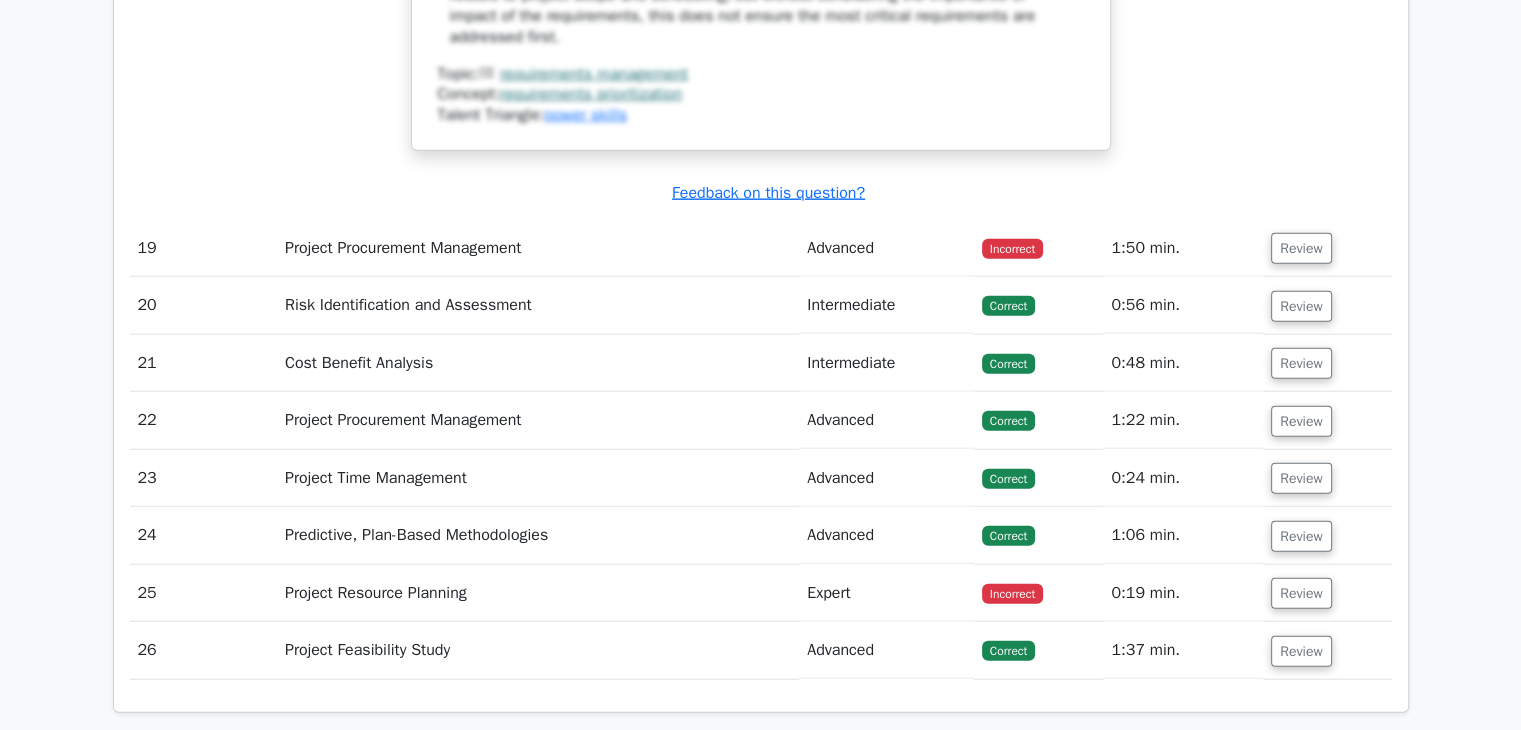 scroll, scrollTop: 5000, scrollLeft: 0, axis: vertical 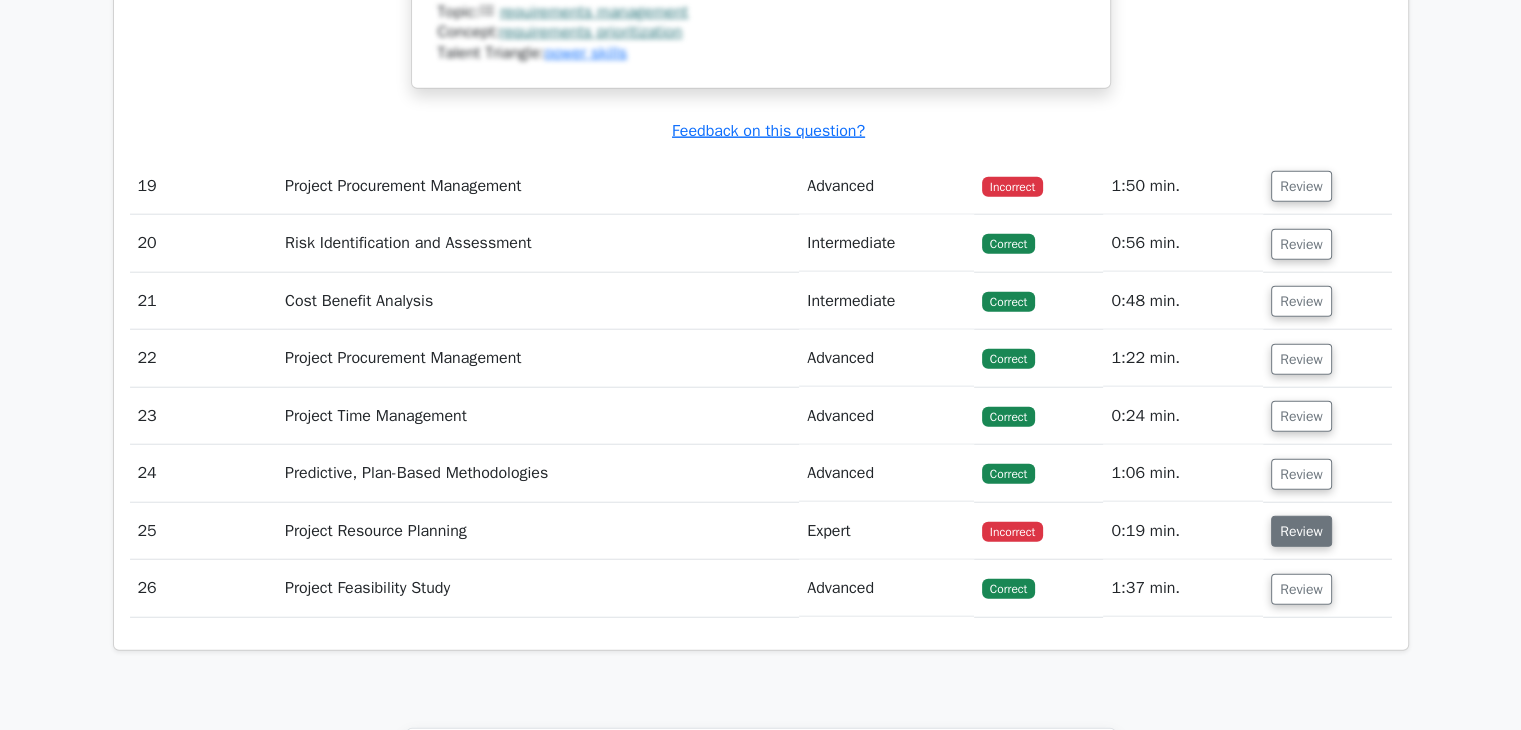 click on "Review" at bounding box center (1301, 531) 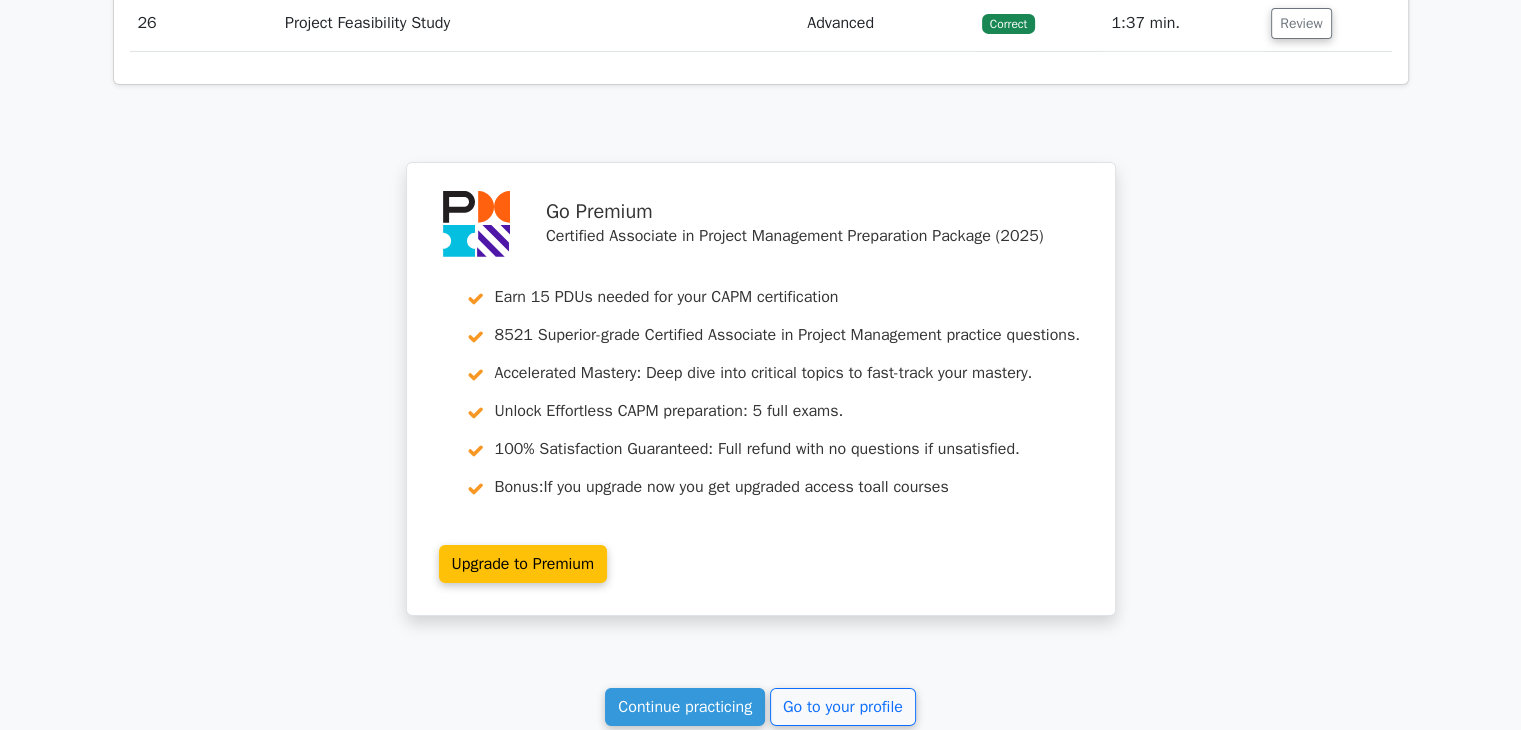 scroll, scrollTop: 6800, scrollLeft: 0, axis: vertical 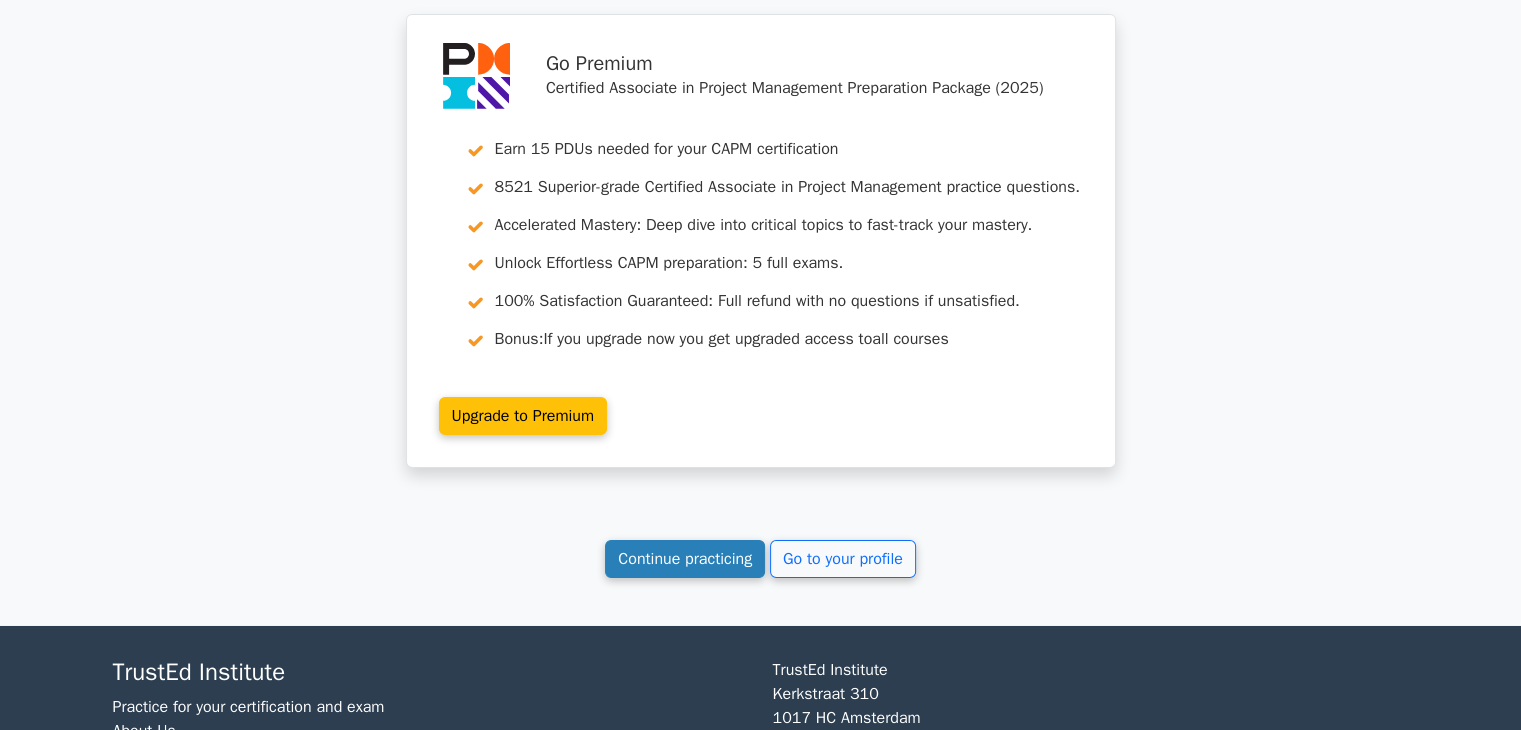 click on "Continue practicing" at bounding box center (685, 559) 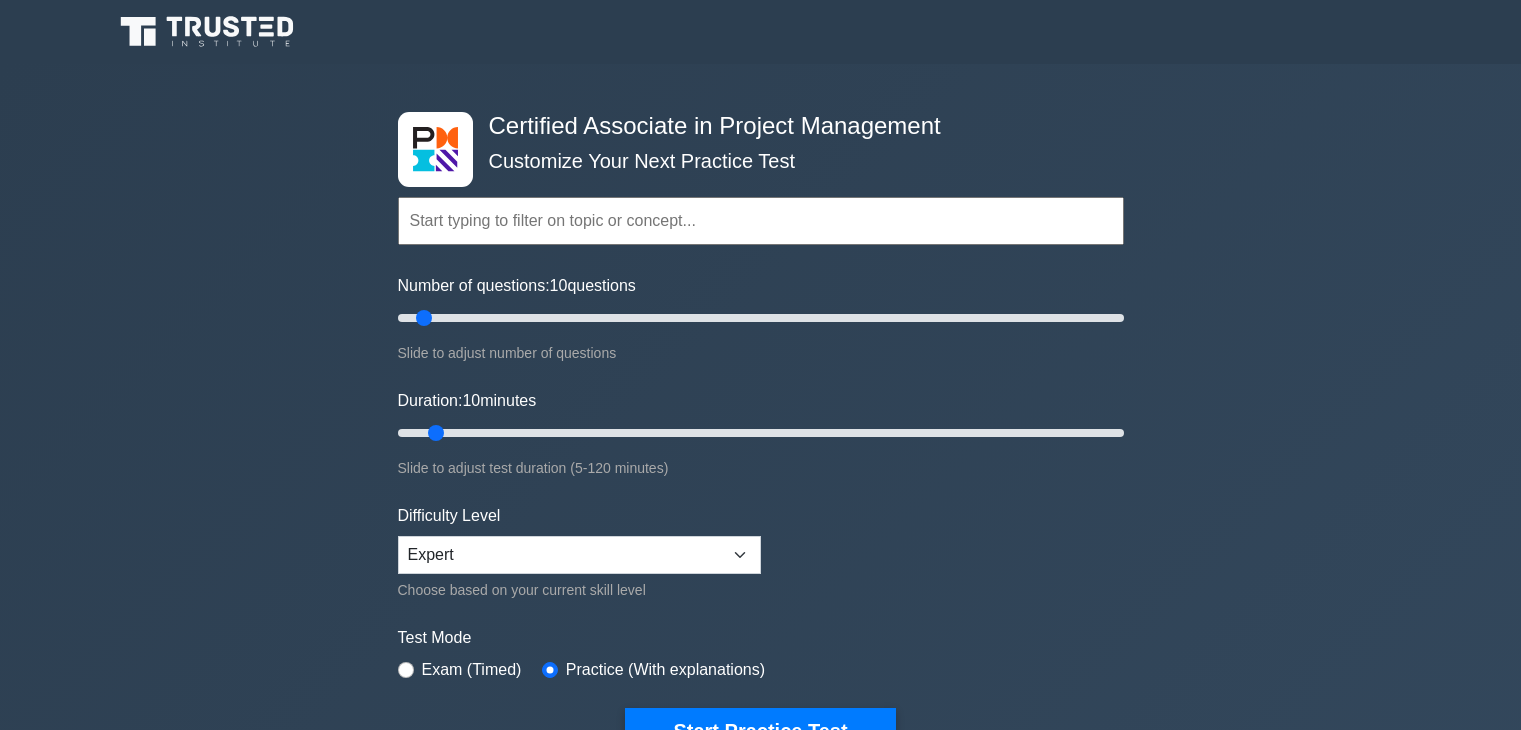 scroll, scrollTop: 0, scrollLeft: 0, axis: both 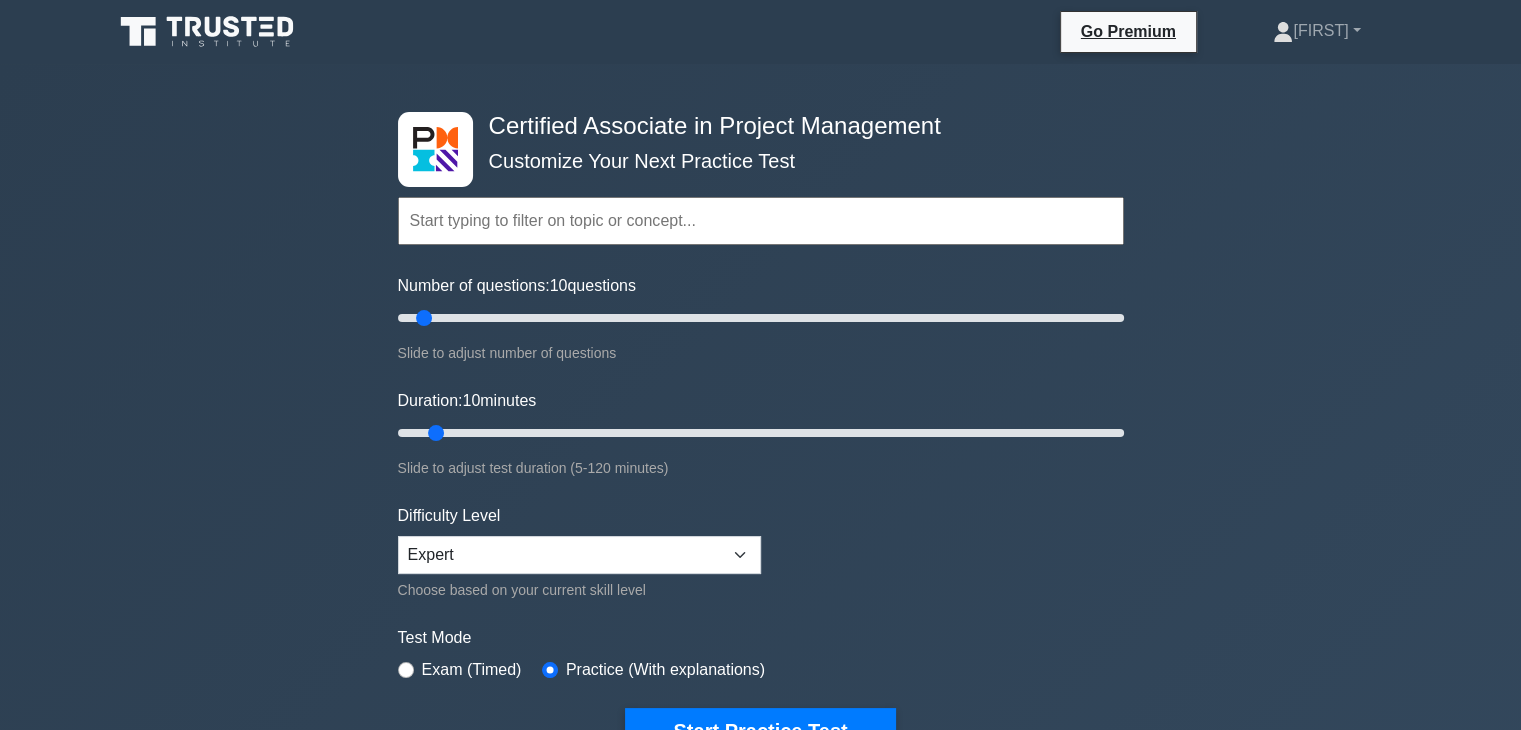click on "Certified Associate in Project Management
Customize Your Next Practice Test
Topics
Project Scope Management
Project Time Management
Project Cost Management
Project Quality Management
Project Risk Management
Project Integration Management
Project Communication Management" at bounding box center [761, 433] 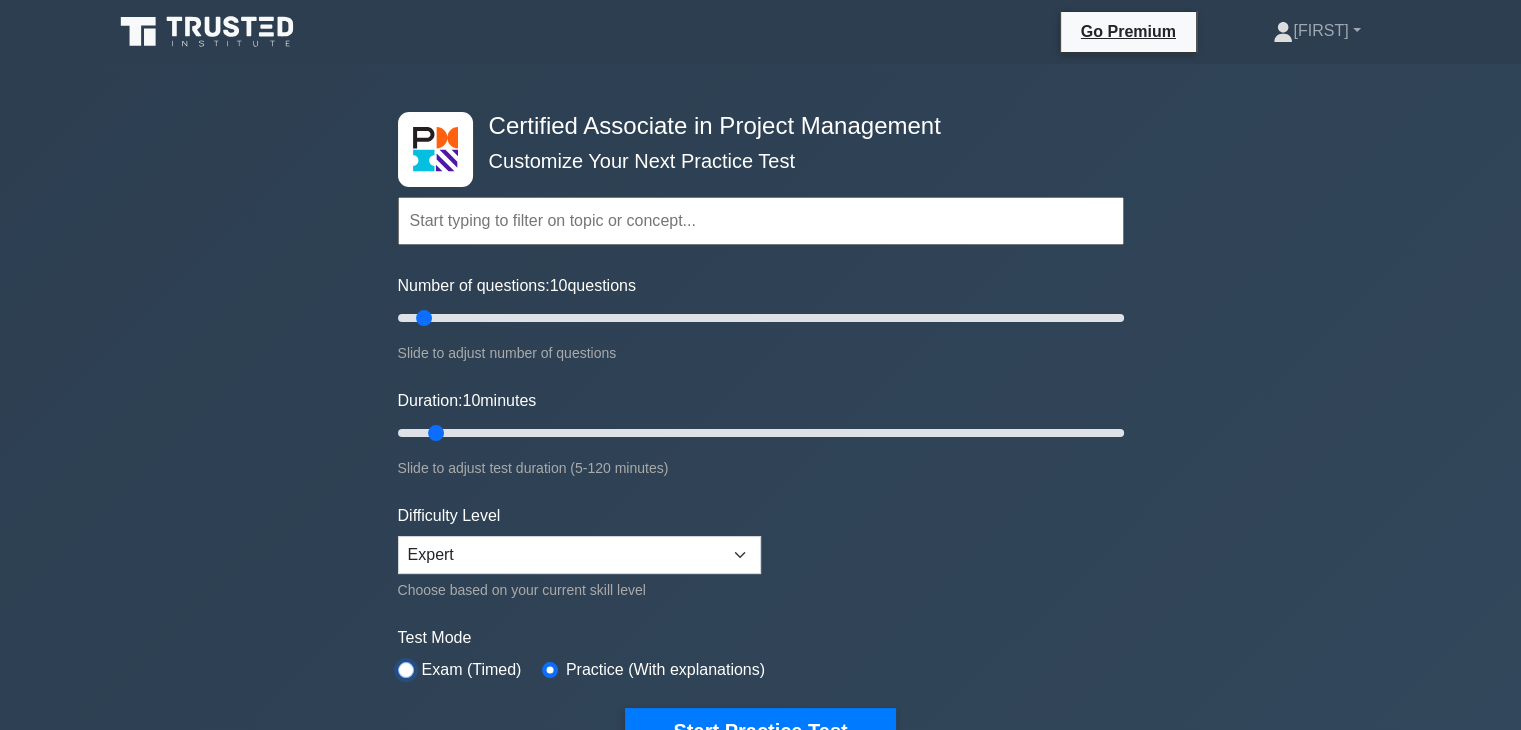 click at bounding box center [406, 670] 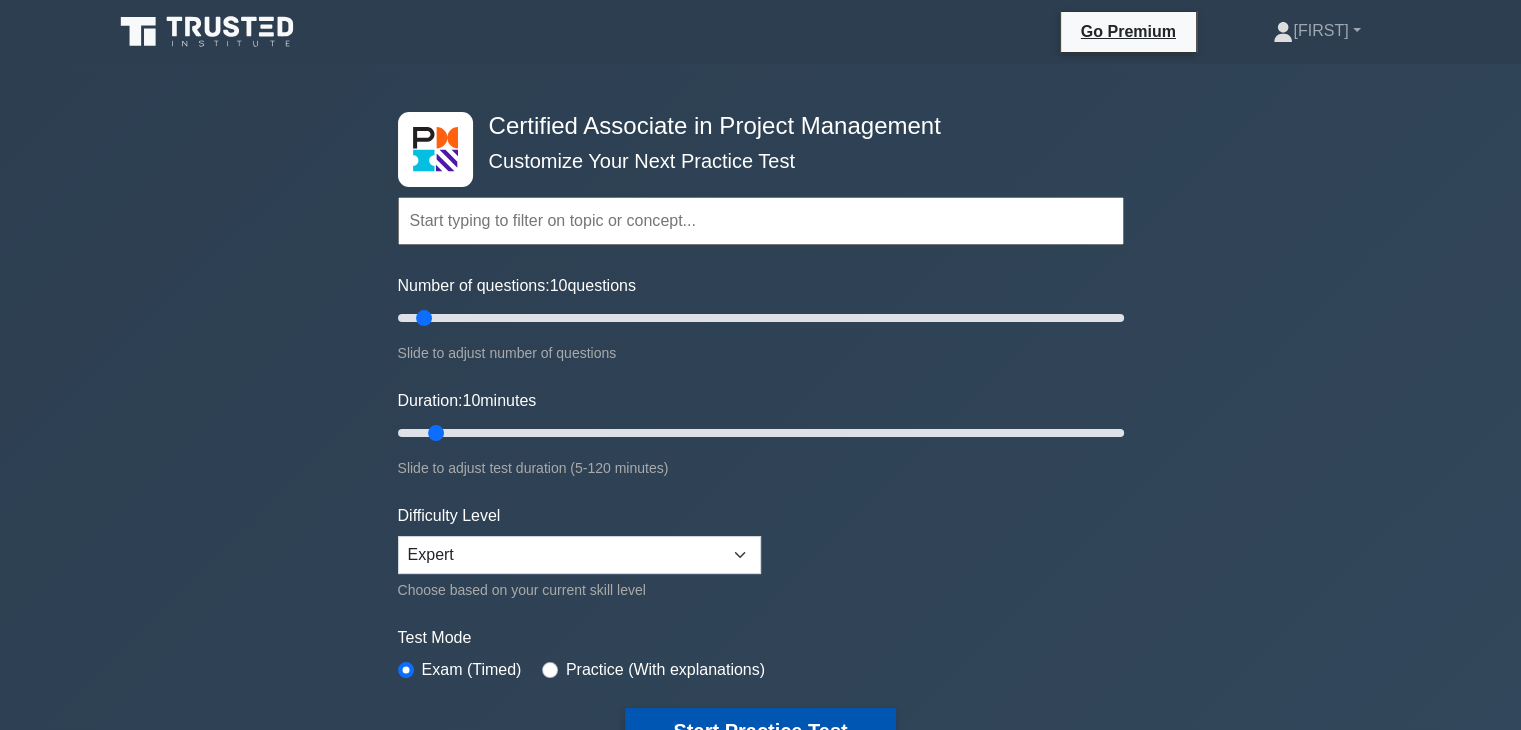 click on "Start Practice Test" at bounding box center (760, 731) 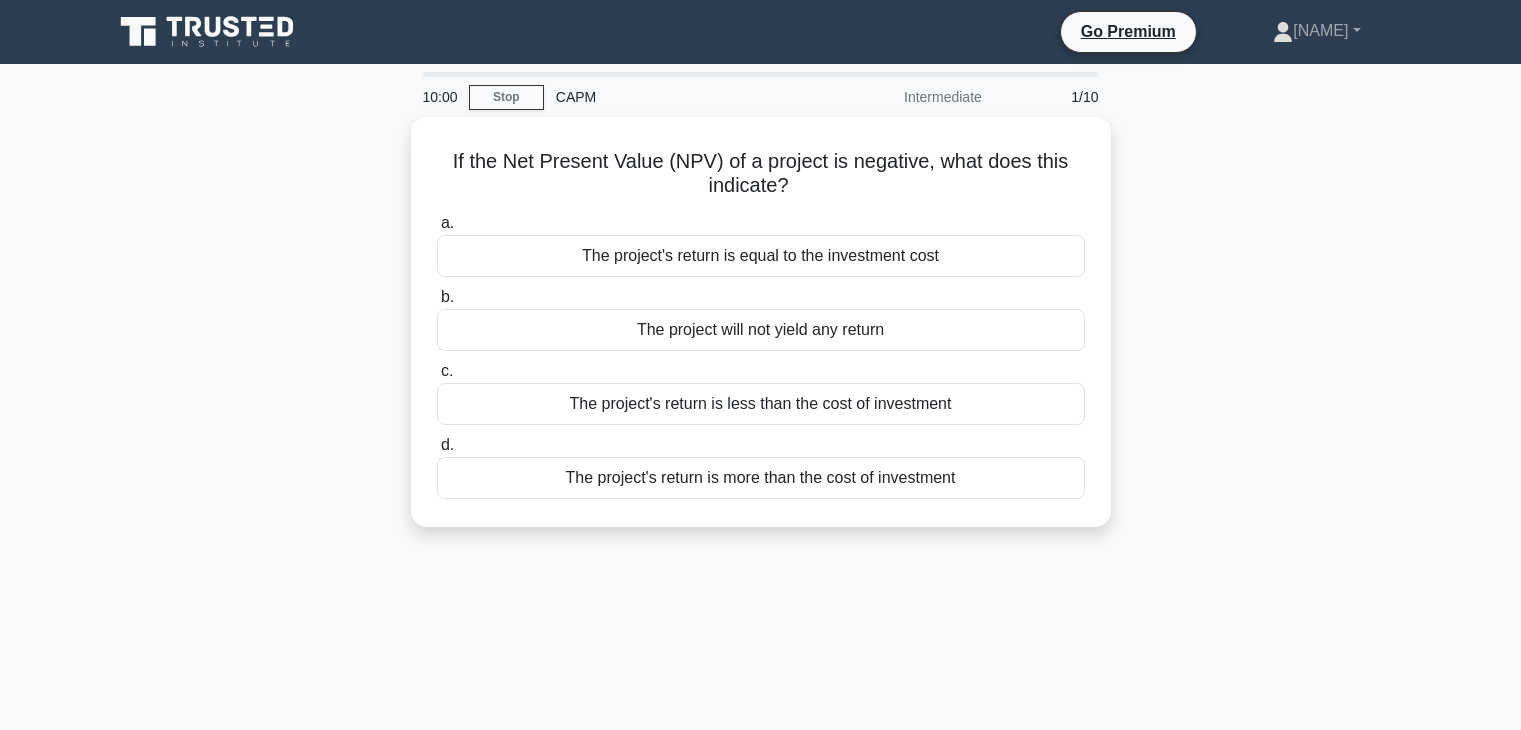 scroll, scrollTop: 0, scrollLeft: 0, axis: both 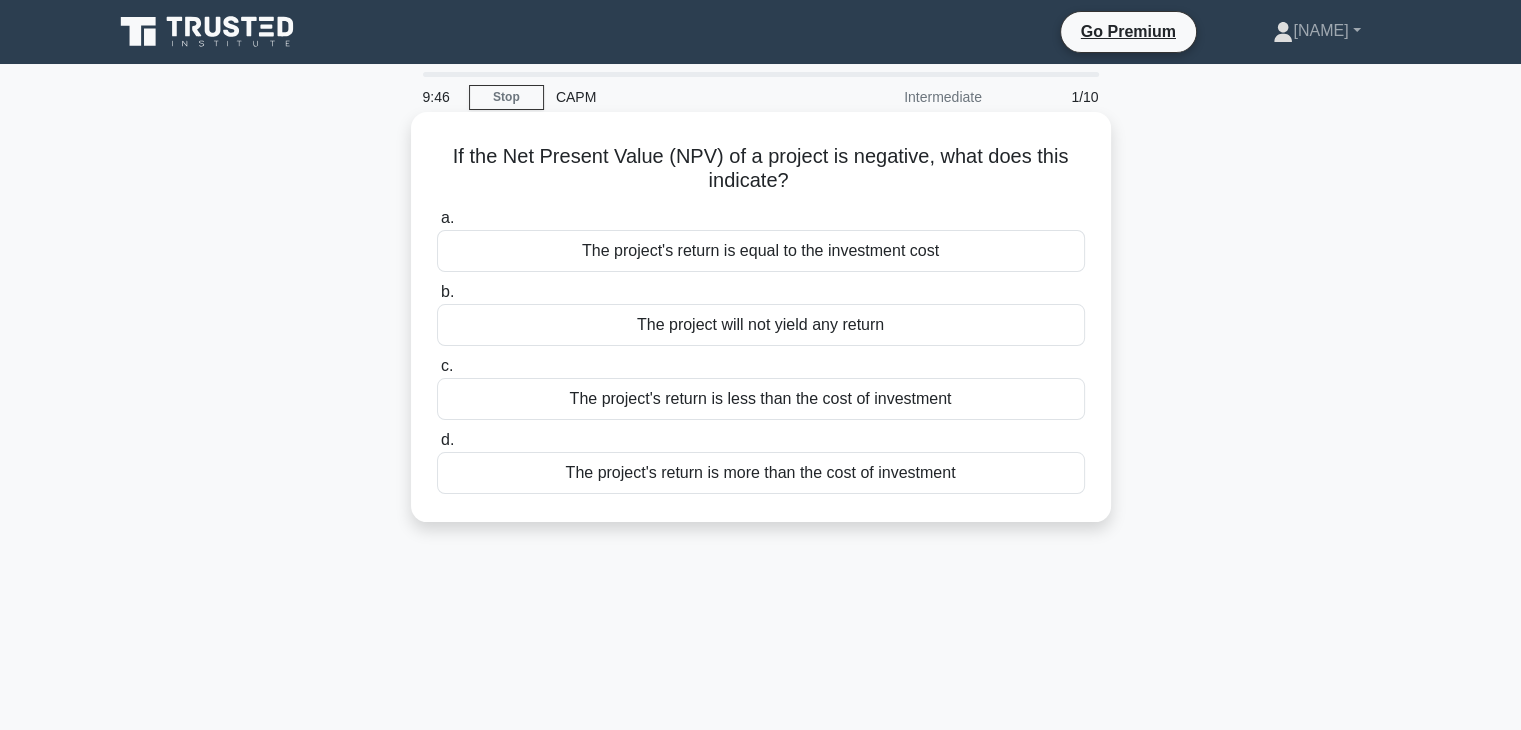 click on "The project's return is less than the cost of investment" at bounding box center [761, 399] 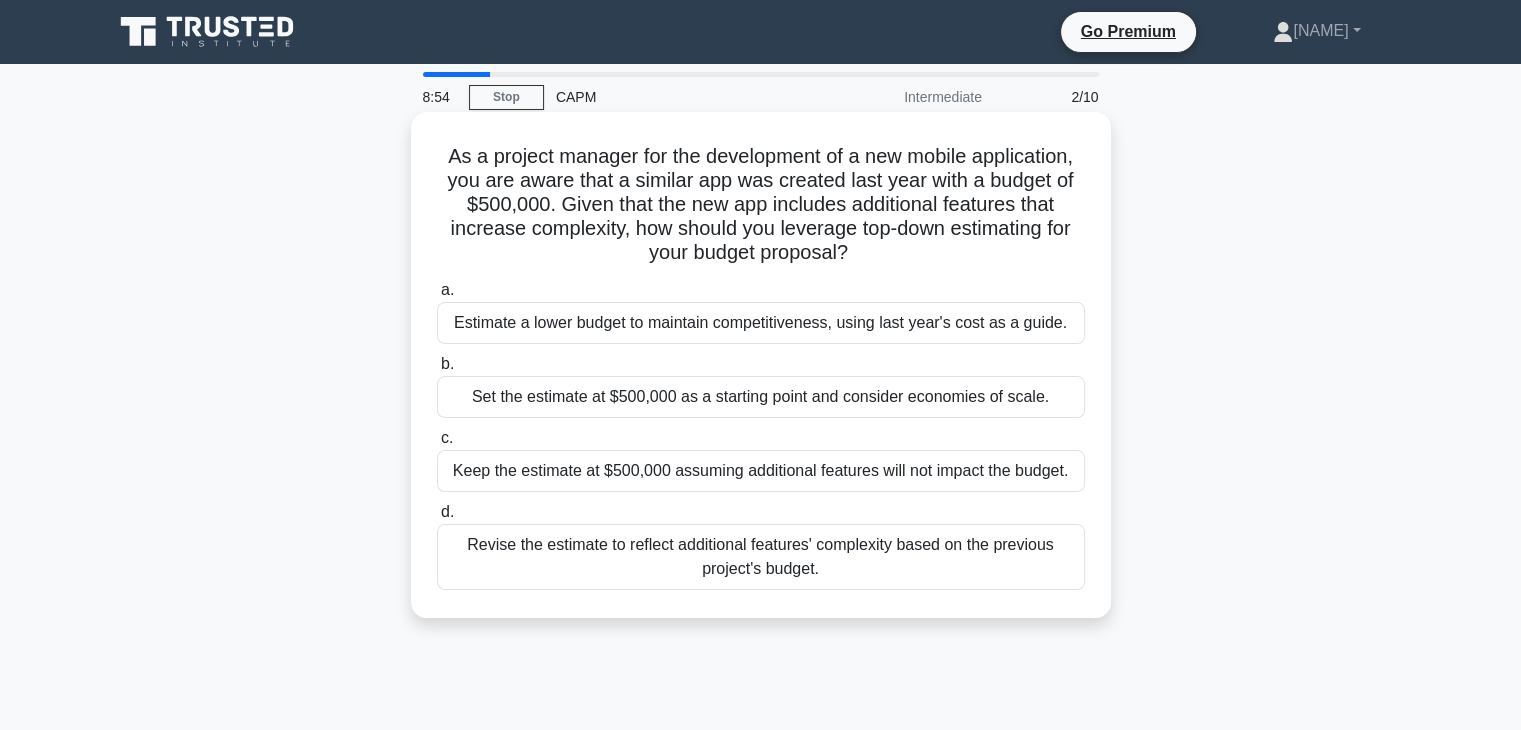 click on "Revise the estimate to reflect additional features' complexity based on the previous project's budget." at bounding box center (761, 557) 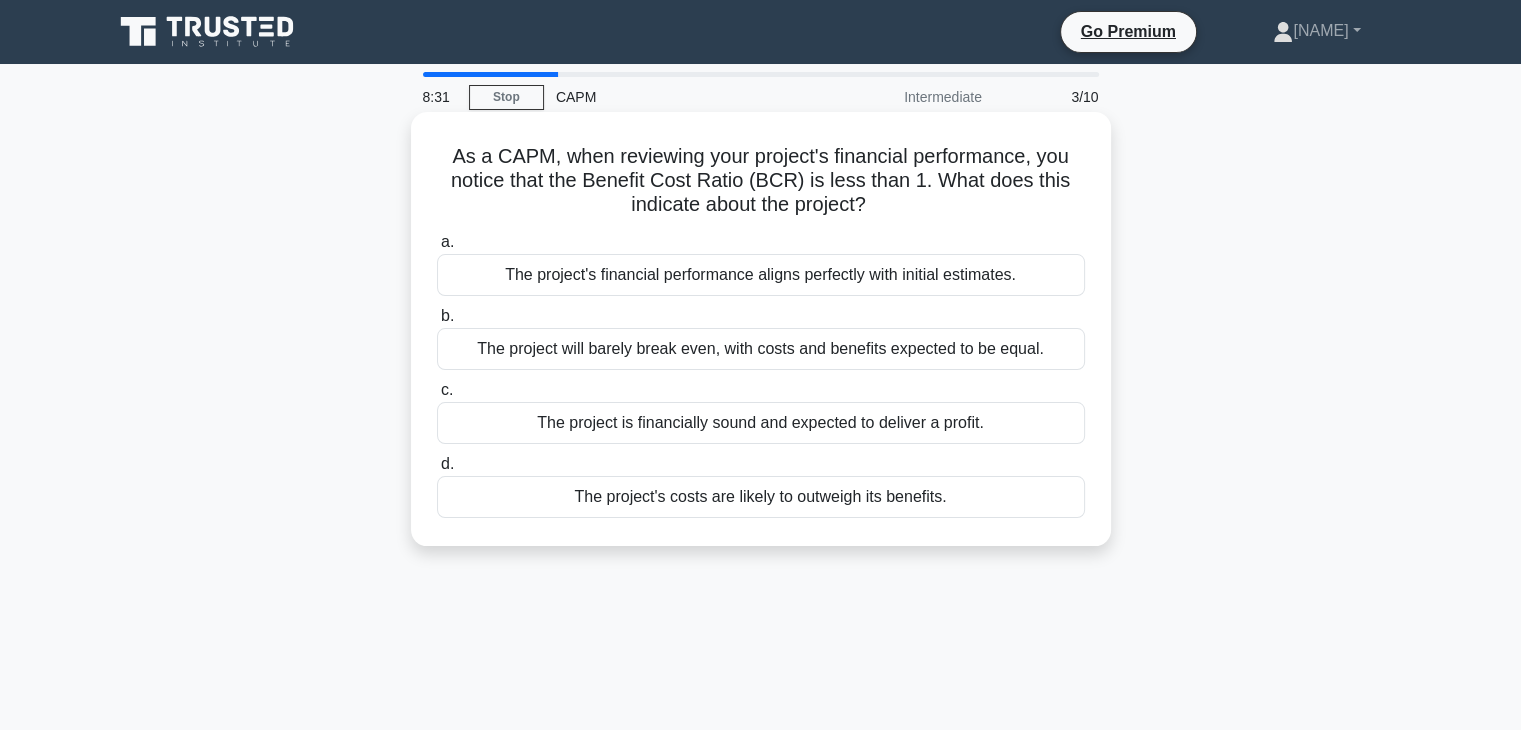 click on "The project's costs are likely to outweigh its benefits." at bounding box center (761, 497) 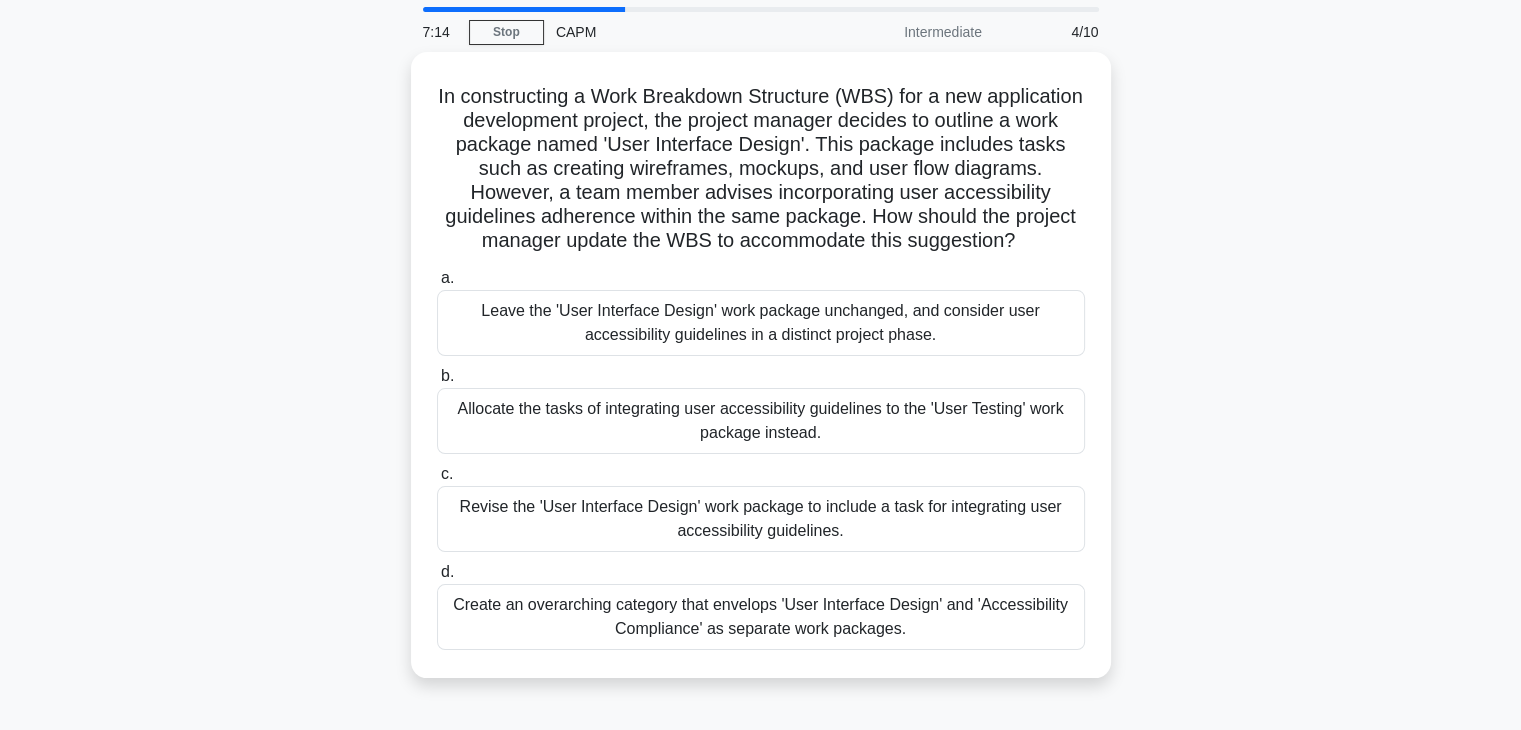 scroll, scrollTop: 100, scrollLeft: 0, axis: vertical 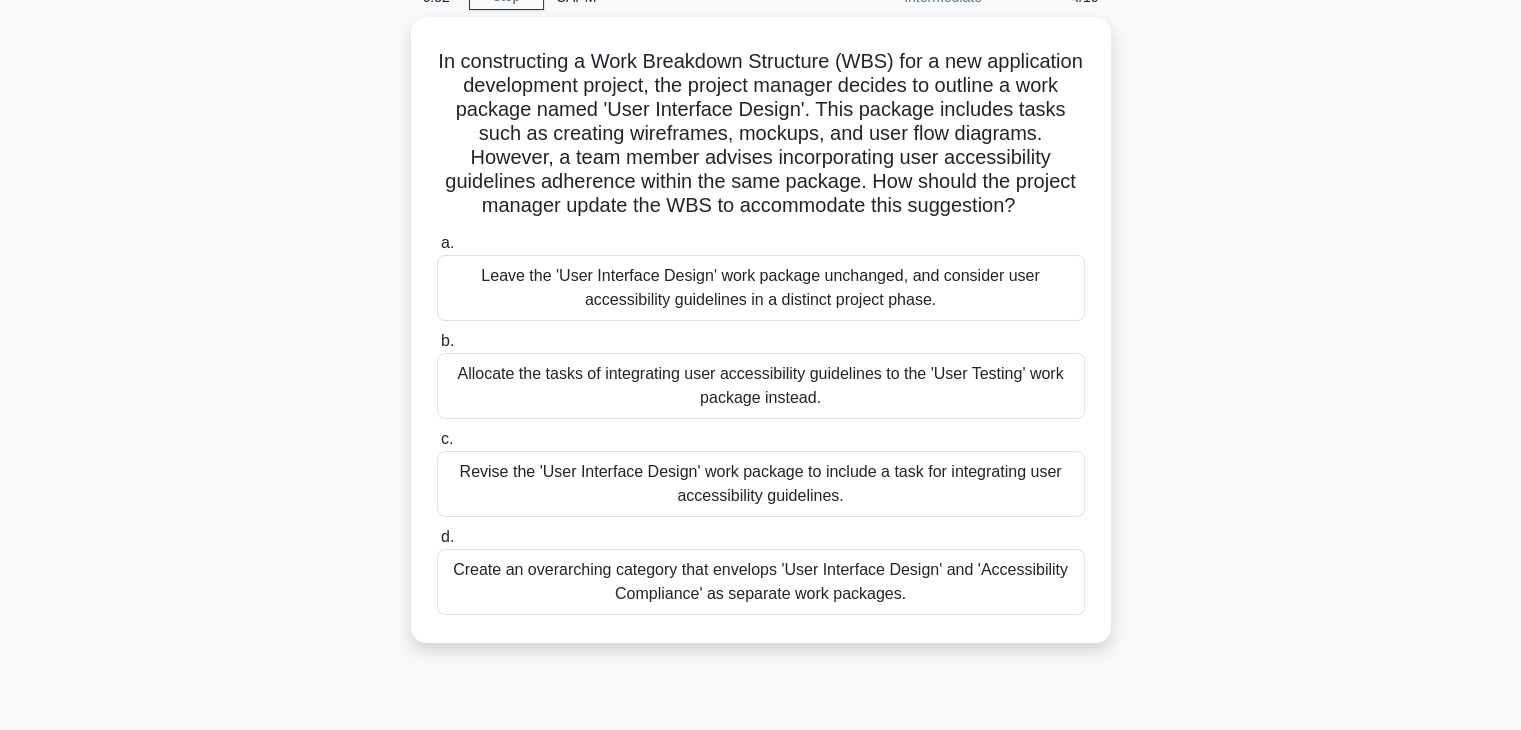 click on "Revise the 'User Interface Design' work package to include a task for integrating user accessibility guidelines." at bounding box center (761, 484) 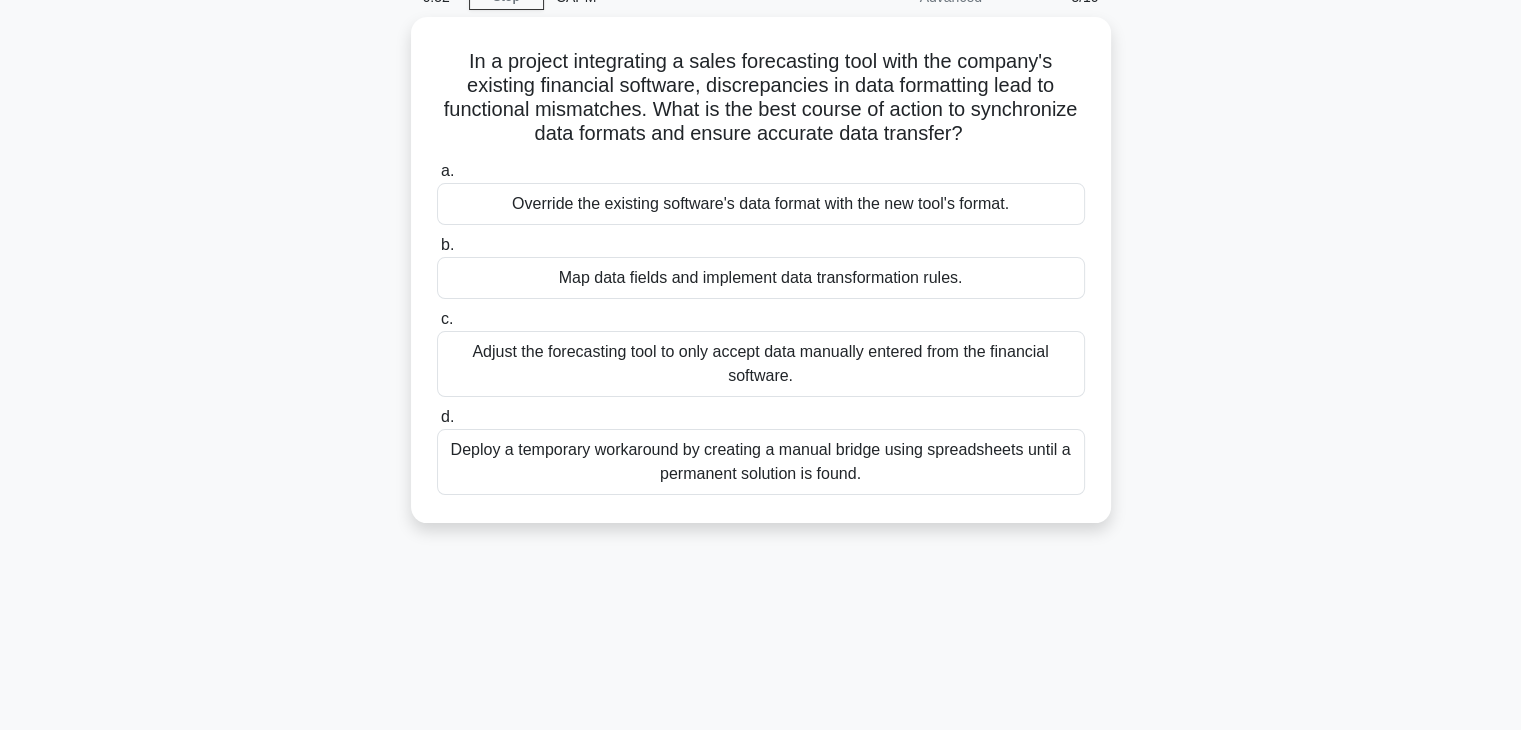 scroll, scrollTop: 0, scrollLeft: 0, axis: both 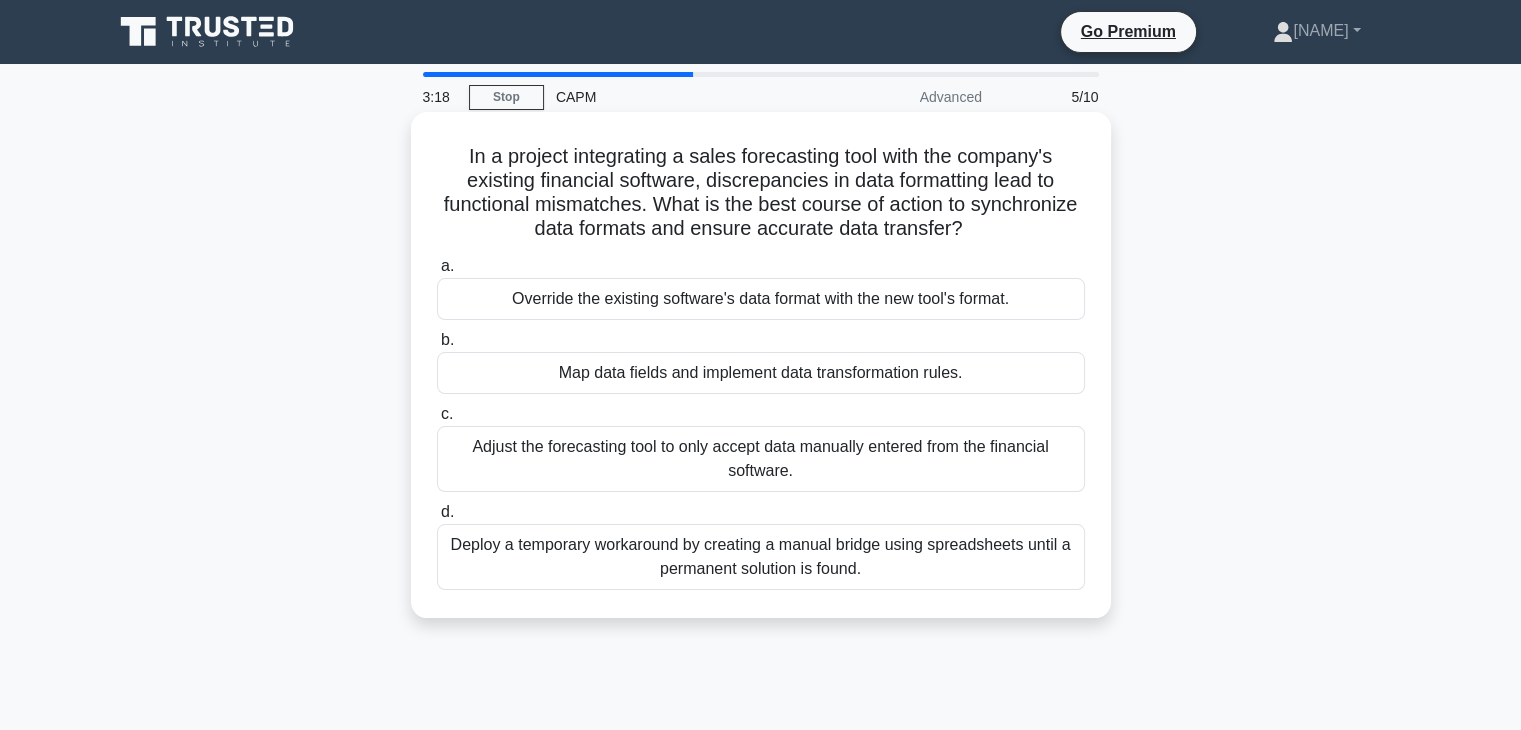 click on "Map data fields and implement data transformation rules." at bounding box center (761, 373) 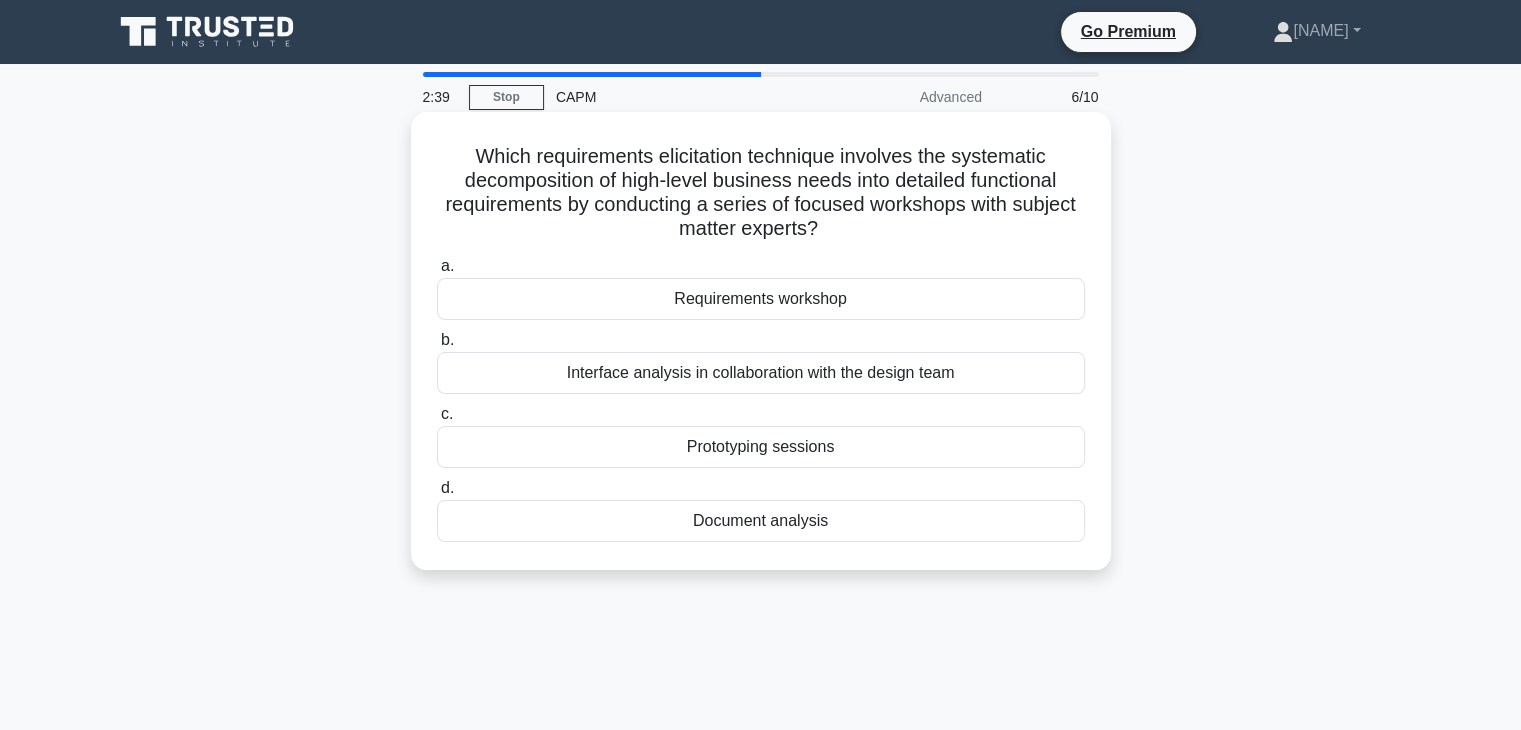 click on "Requirements workshop" at bounding box center [761, 299] 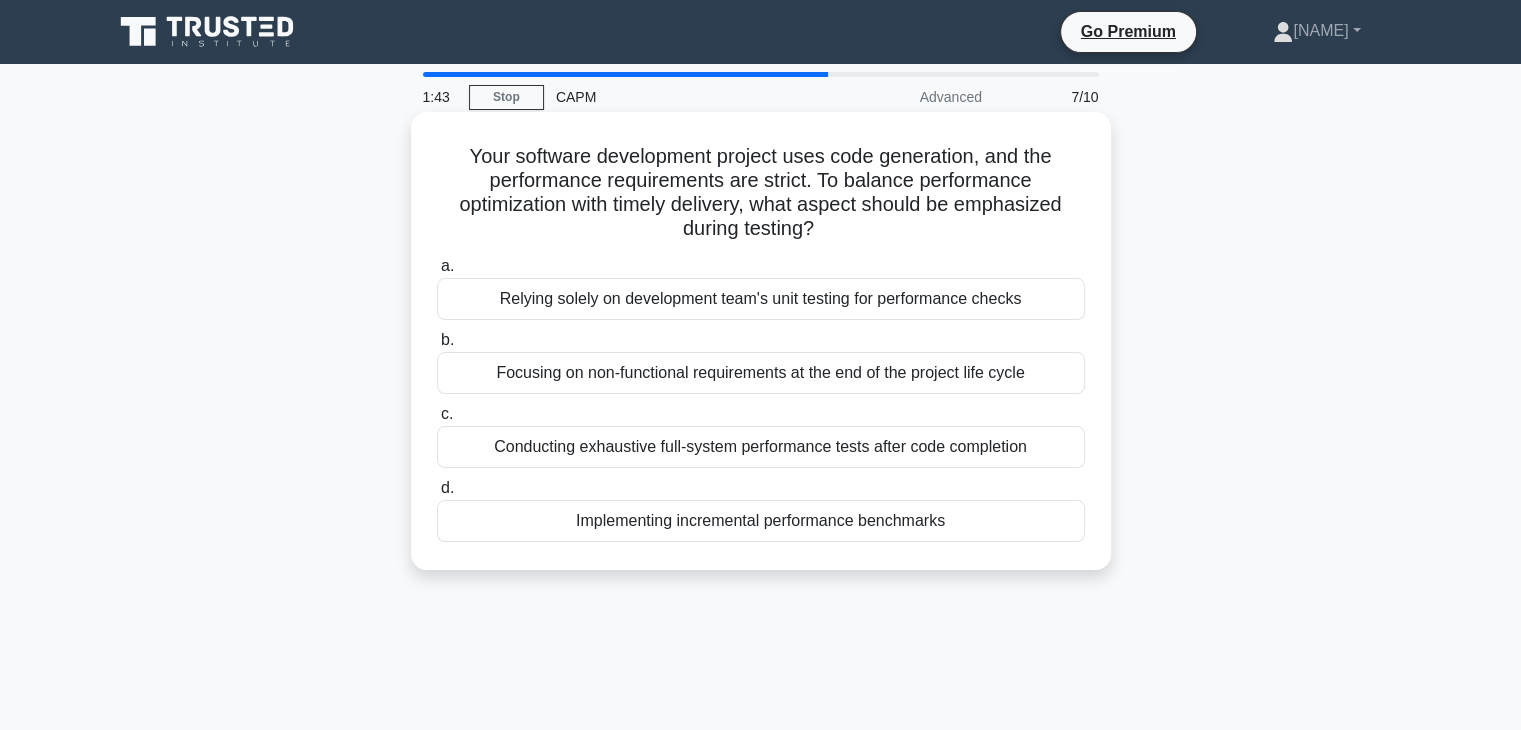 click on "Implementing incremental performance benchmarks" at bounding box center (761, 521) 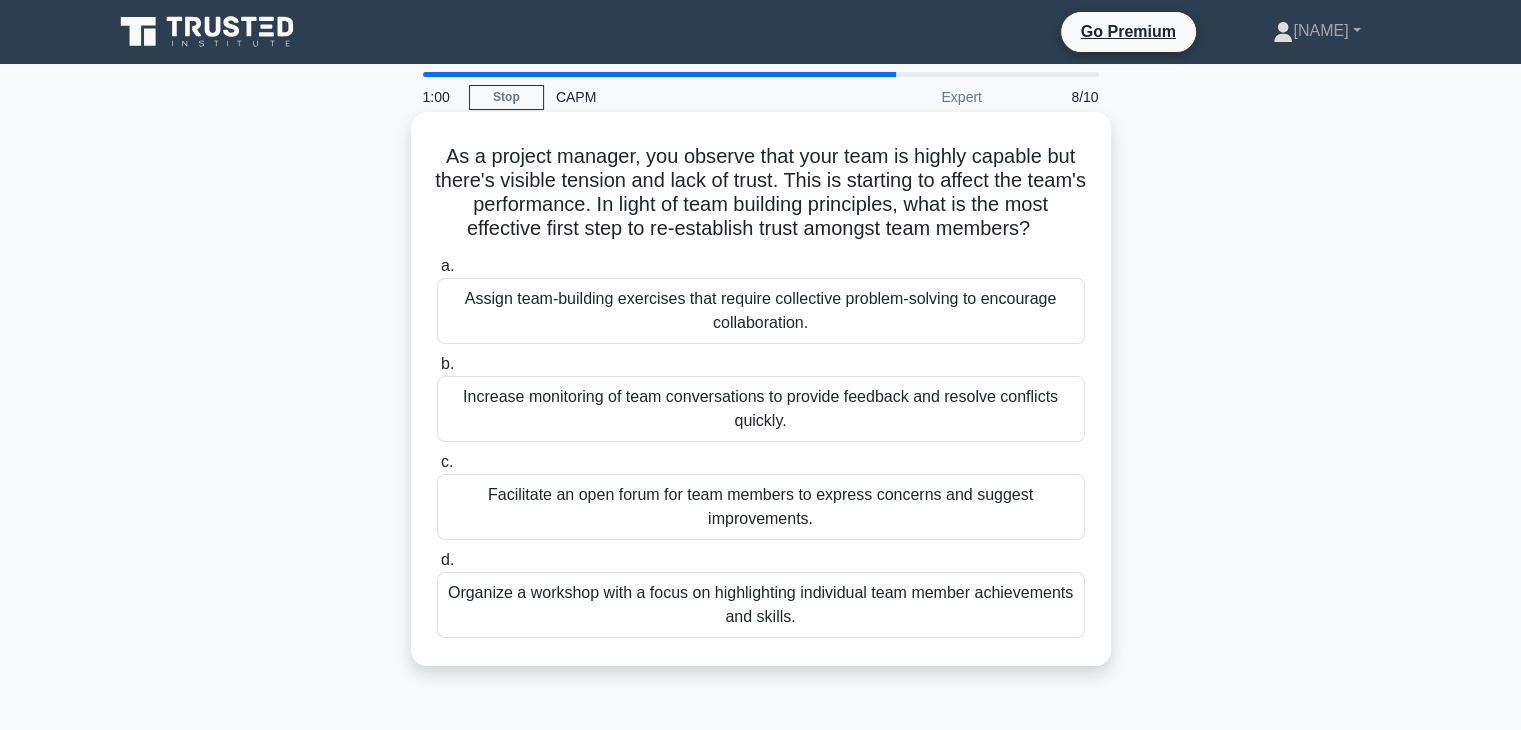 click on "Assign team-building exercises that require collective problem-solving to encourage collaboration." at bounding box center [761, 311] 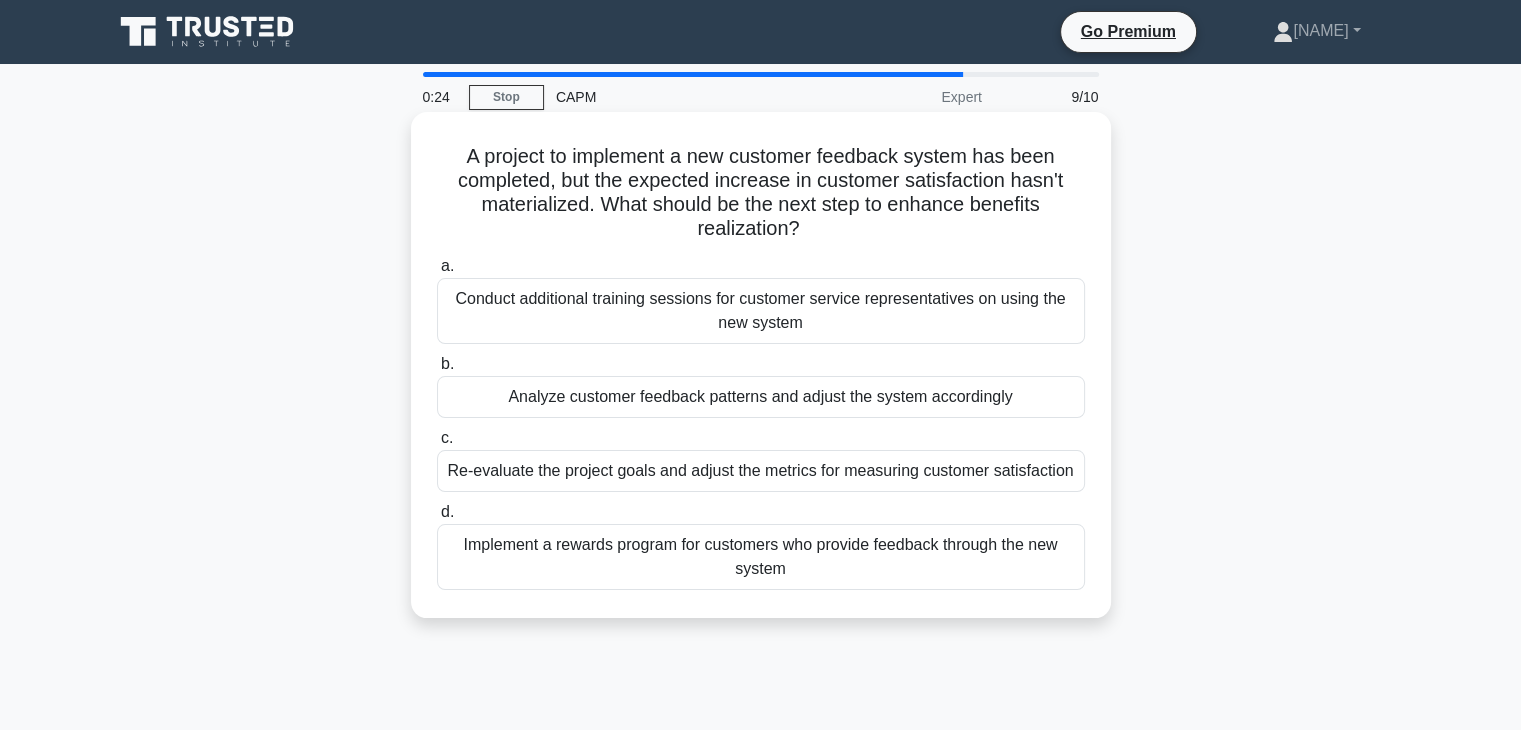 click on "Implement a rewards program for customers who provide feedback through the new system" at bounding box center (761, 557) 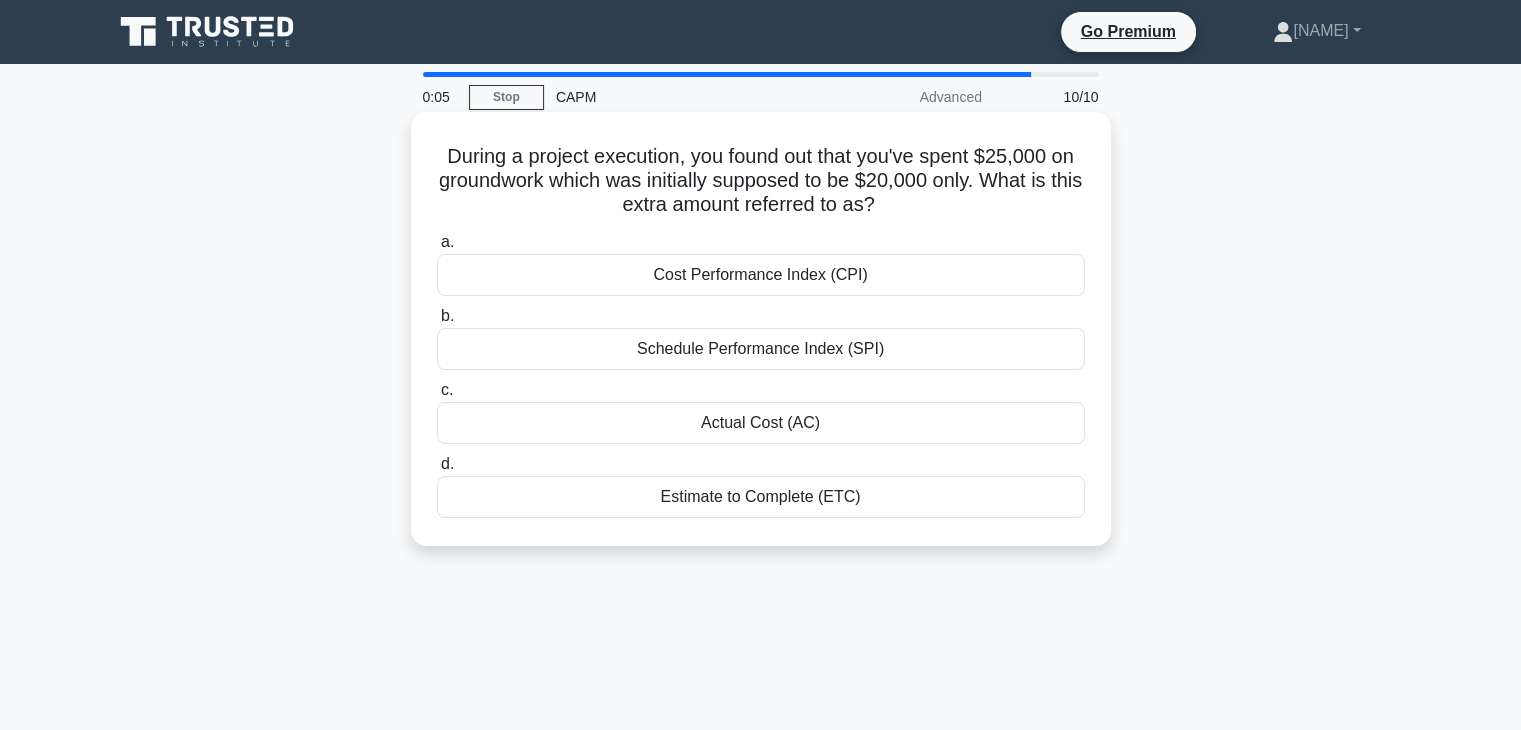 click on "Actual Cost (AC)" at bounding box center [761, 423] 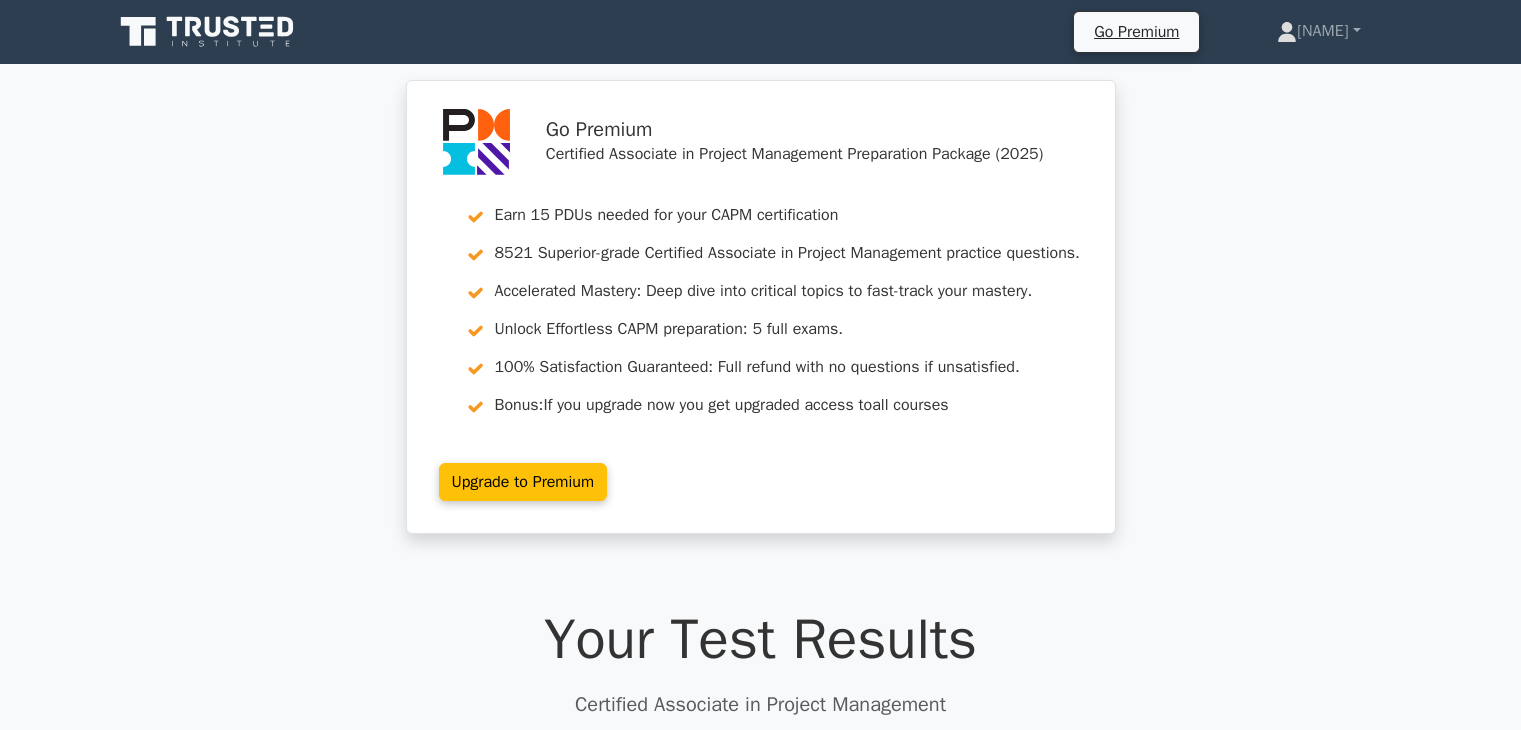 scroll, scrollTop: 0, scrollLeft: 0, axis: both 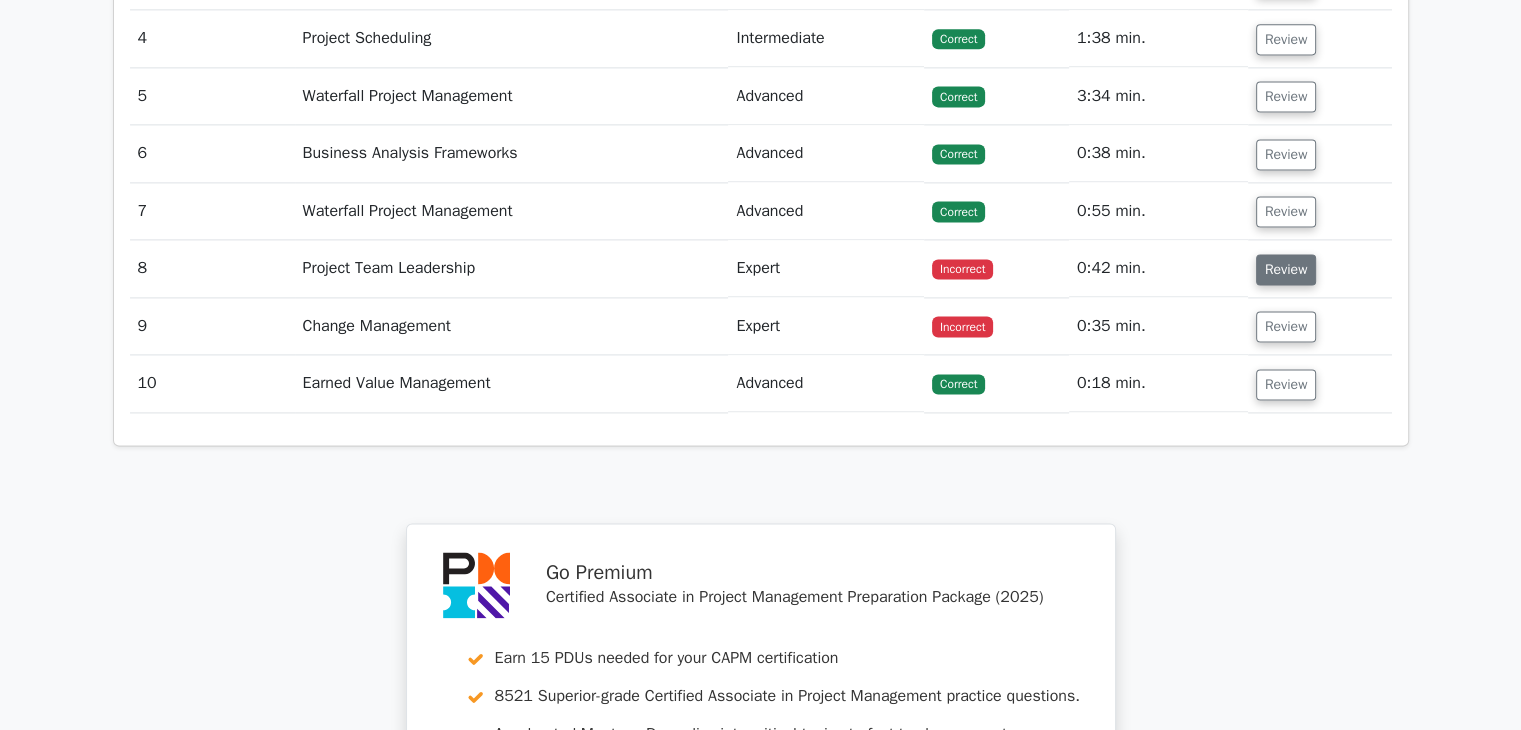 click on "Review" at bounding box center [1286, 269] 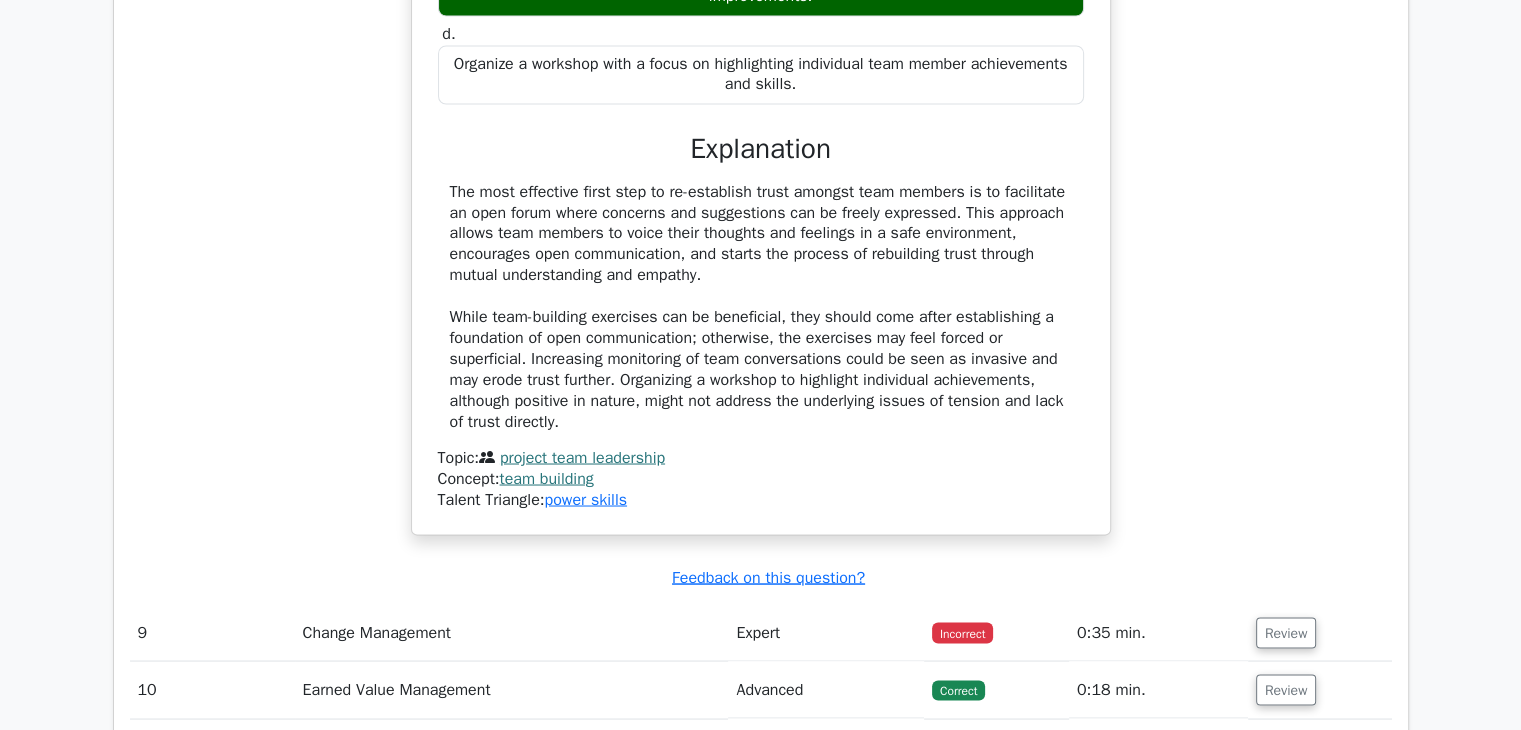 scroll, scrollTop: 3800, scrollLeft: 0, axis: vertical 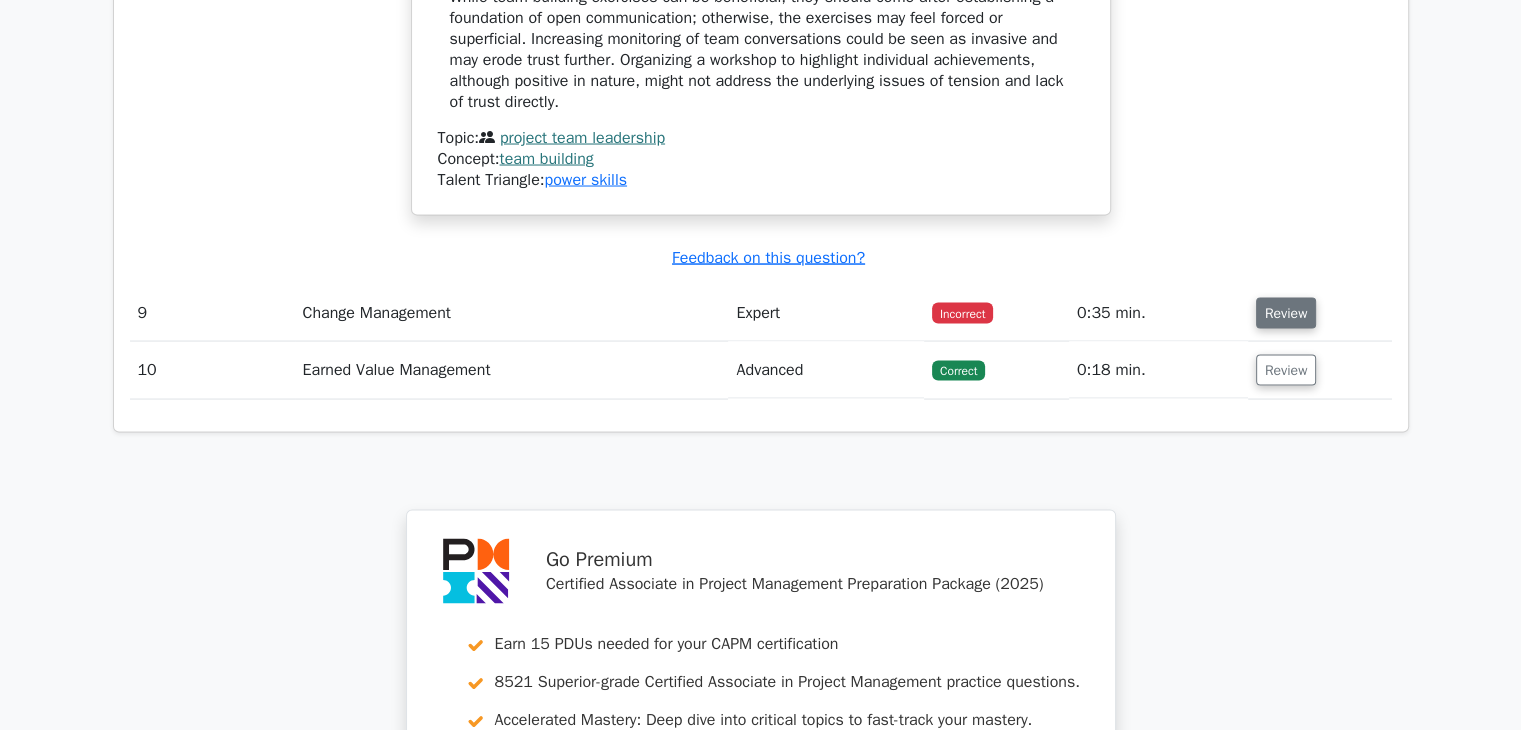 click on "Review" at bounding box center [1286, 312] 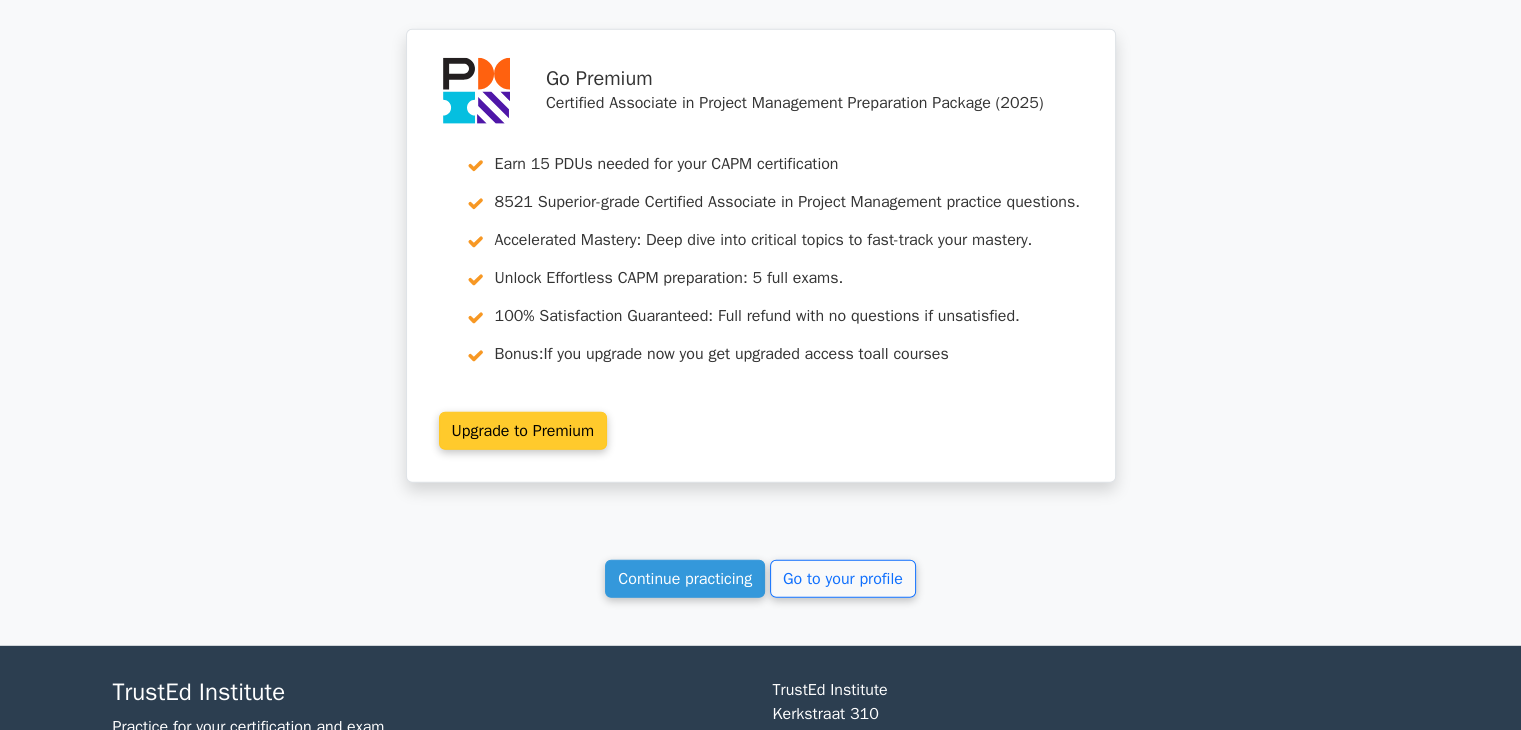scroll, scrollTop: 5644, scrollLeft: 0, axis: vertical 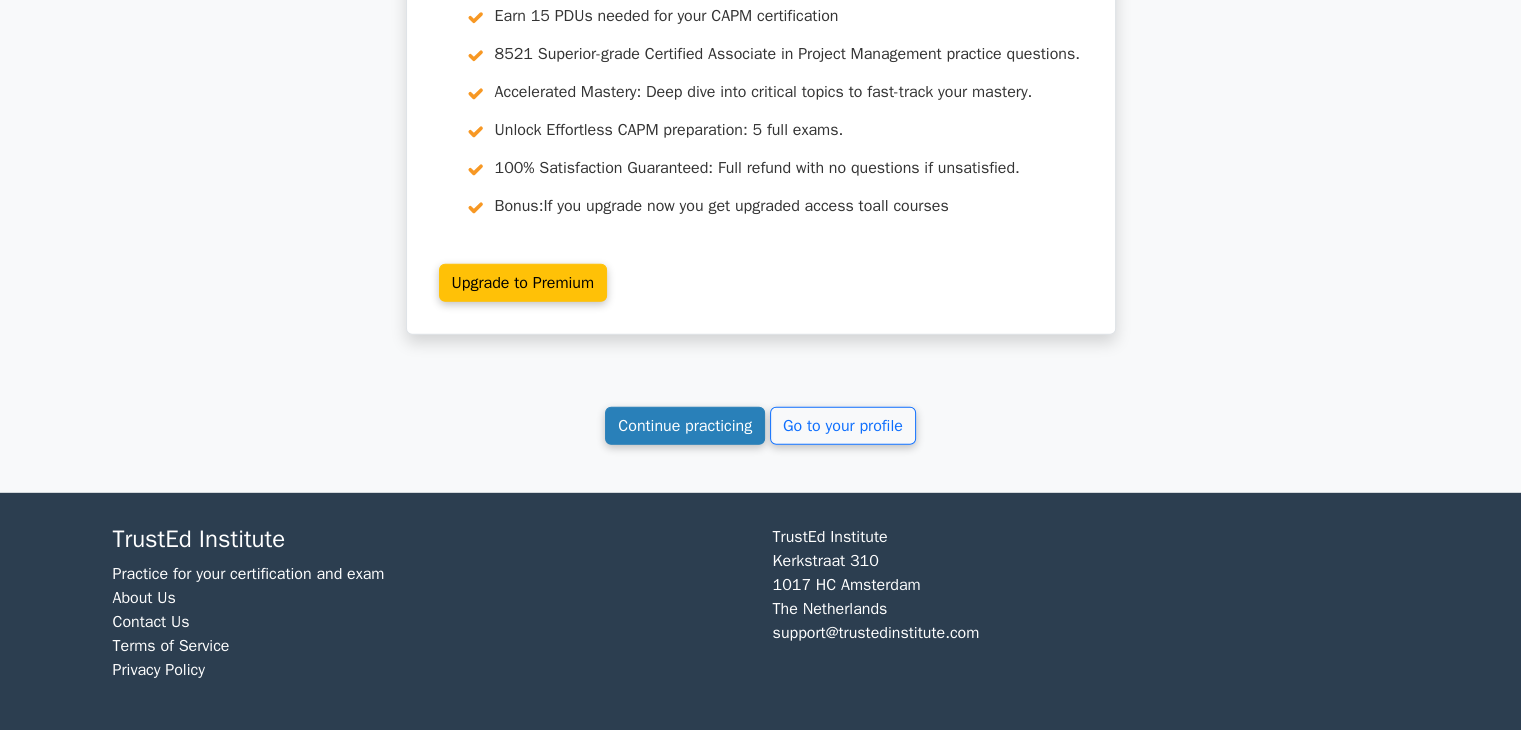 click on "Continue practicing" at bounding box center [685, 426] 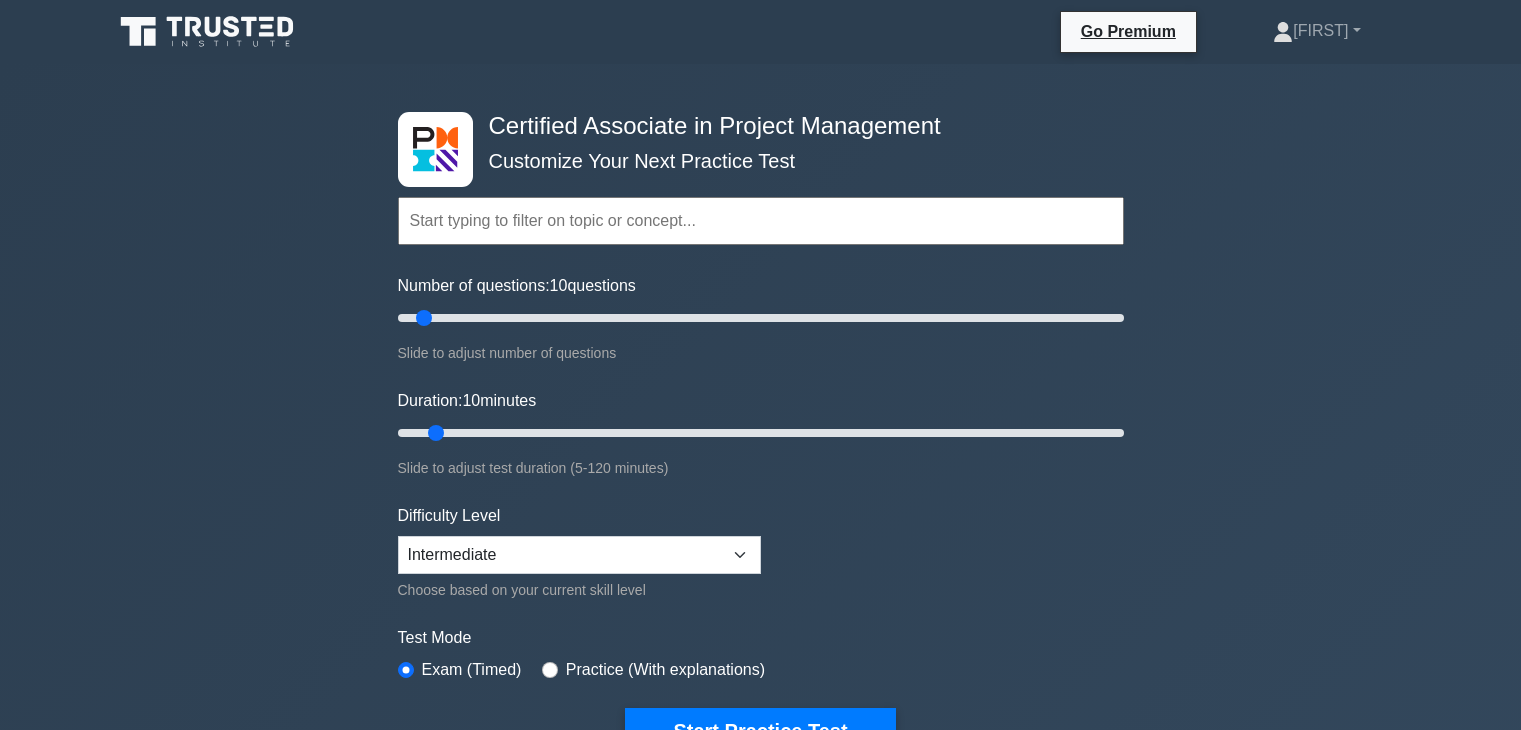 scroll, scrollTop: 0, scrollLeft: 0, axis: both 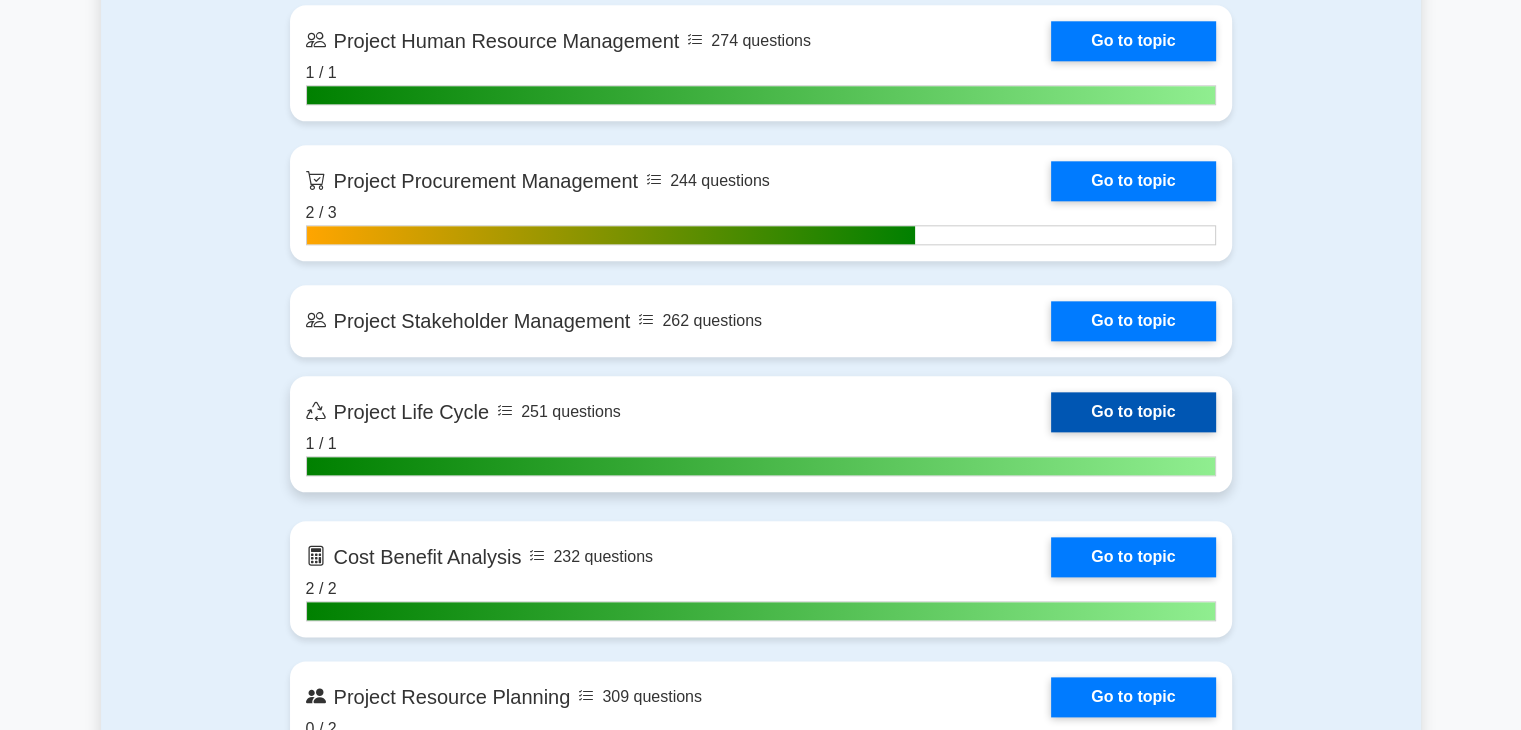 click on "Go to topic" at bounding box center [1133, 412] 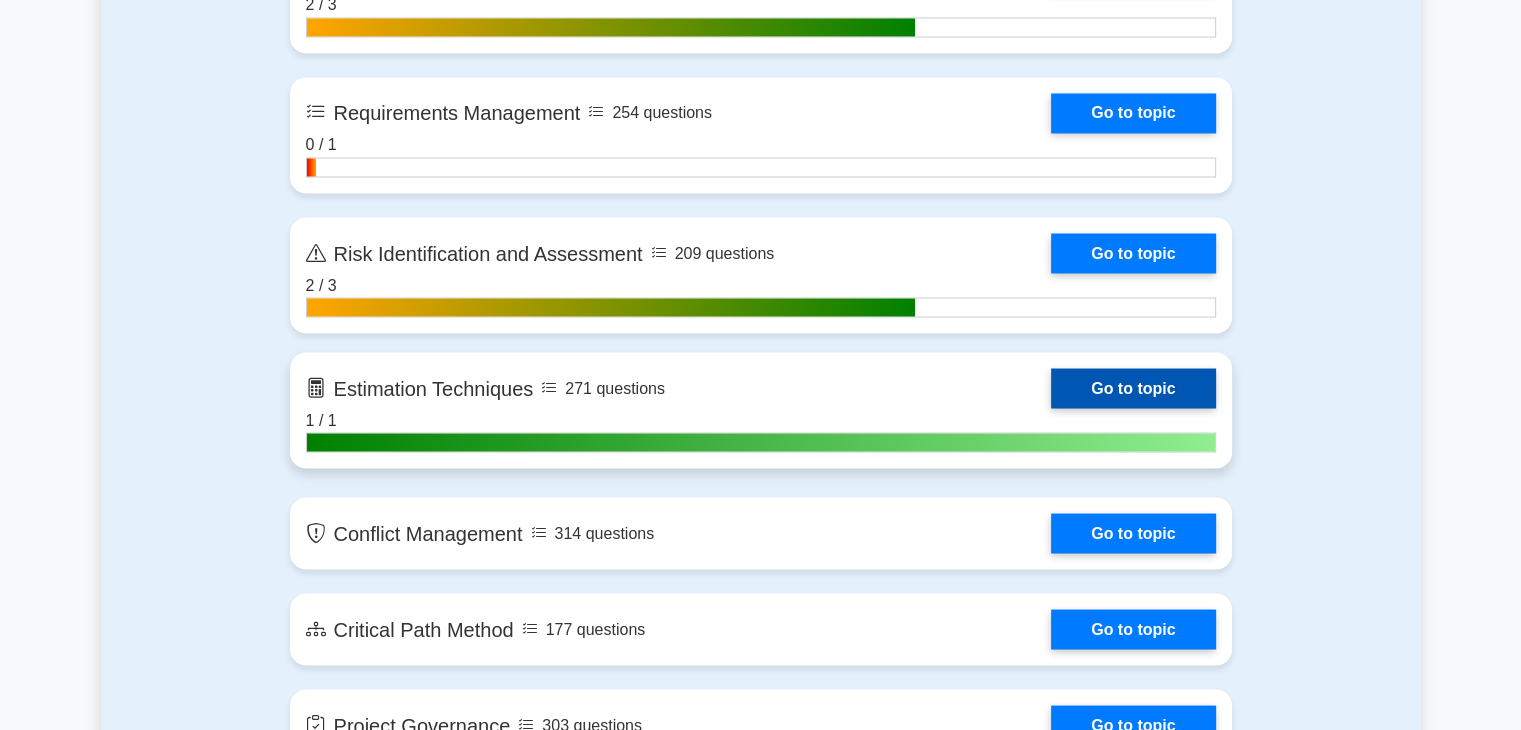 scroll, scrollTop: 3600, scrollLeft: 0, axis: vertical 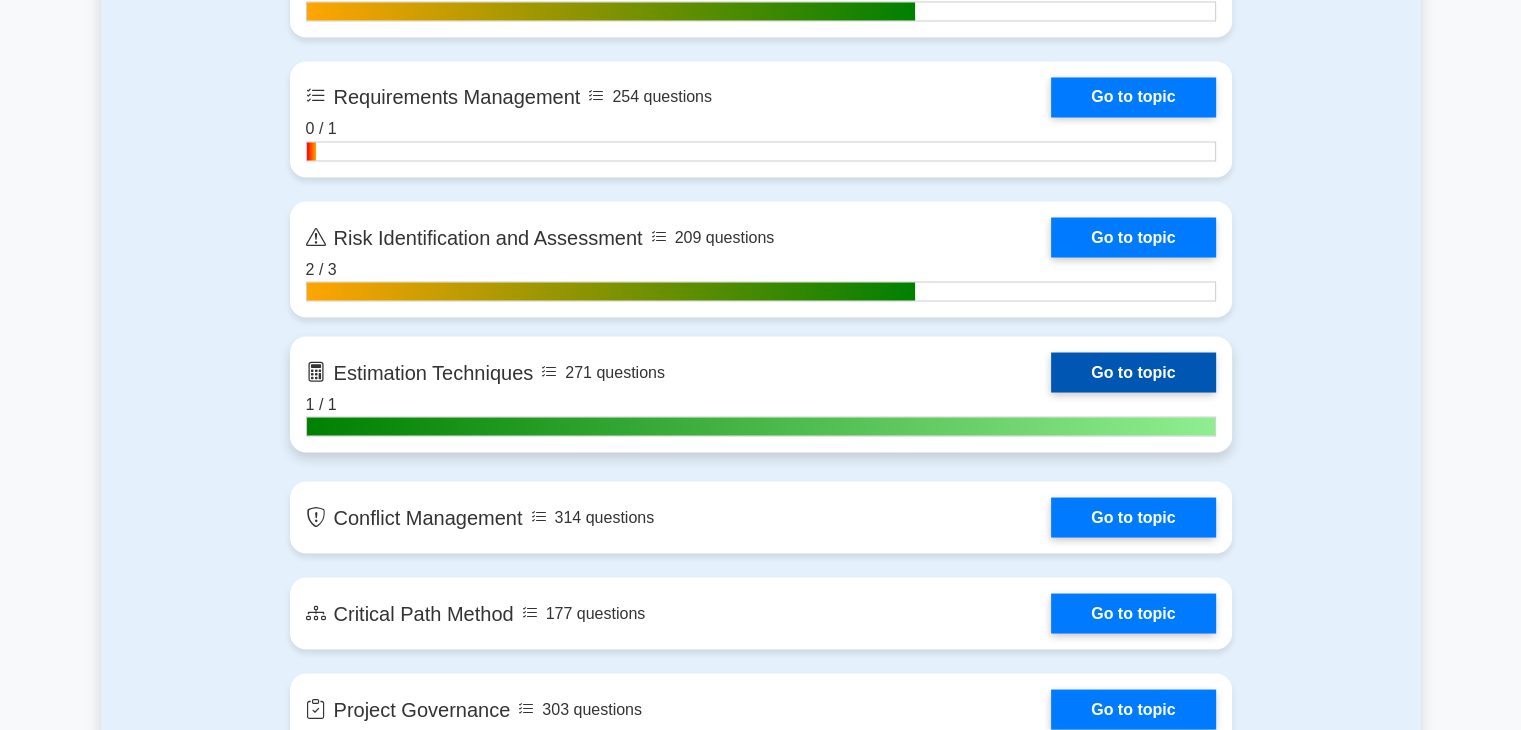 click on "Go to topic" at bounding box center [1133, 372] 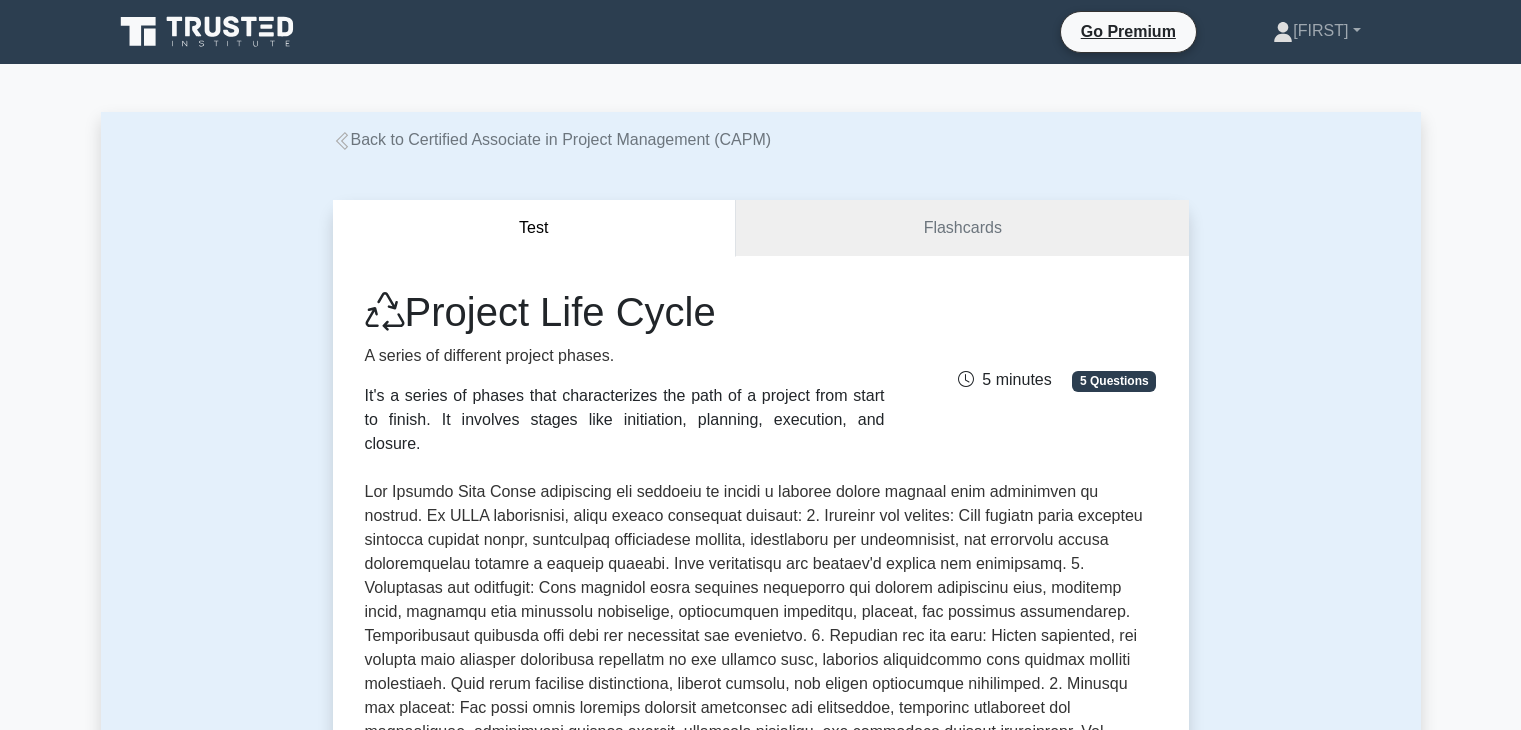 scroll, scrollTop: 0, scrollLeft: 0, axis: both 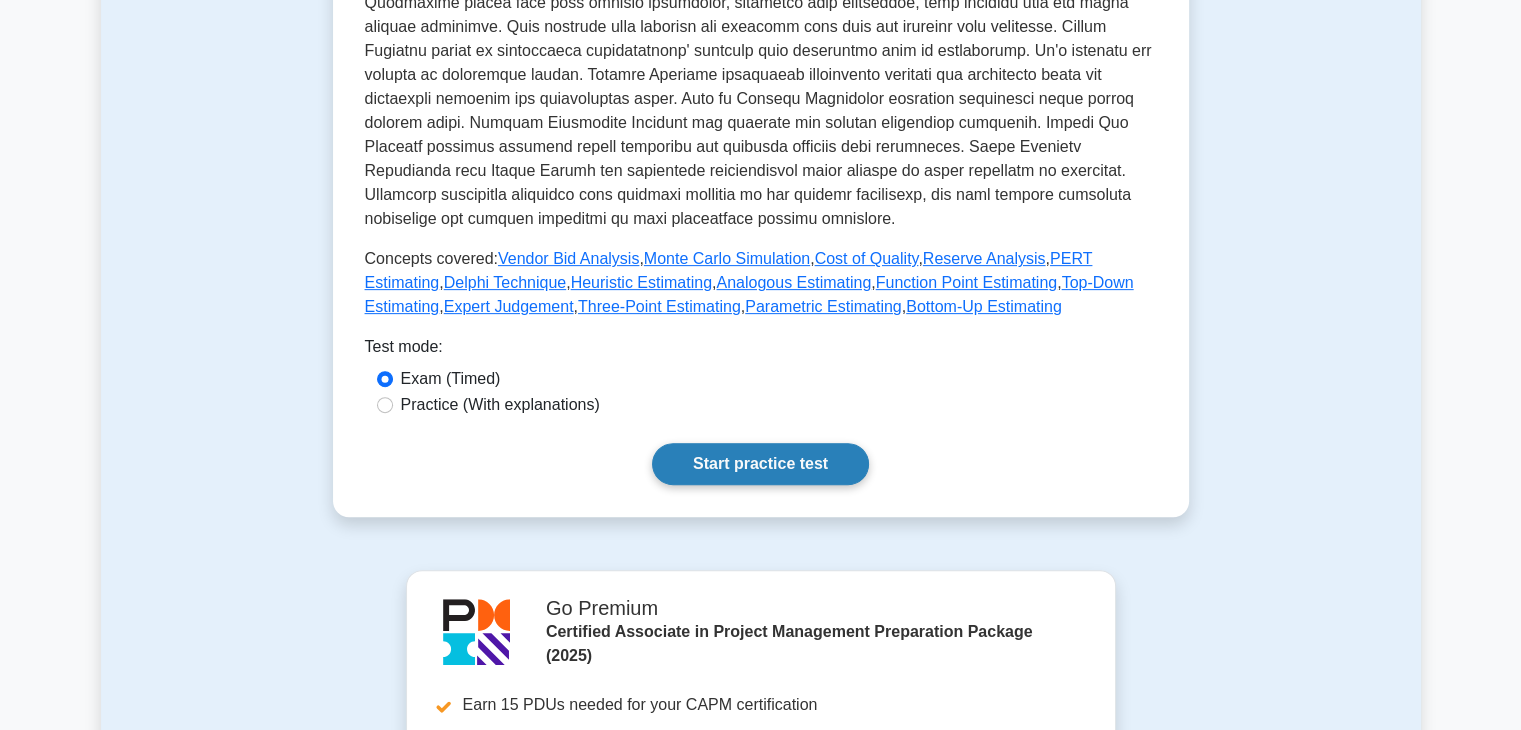 click on "Start practice test" at bounding box center [760, 464] 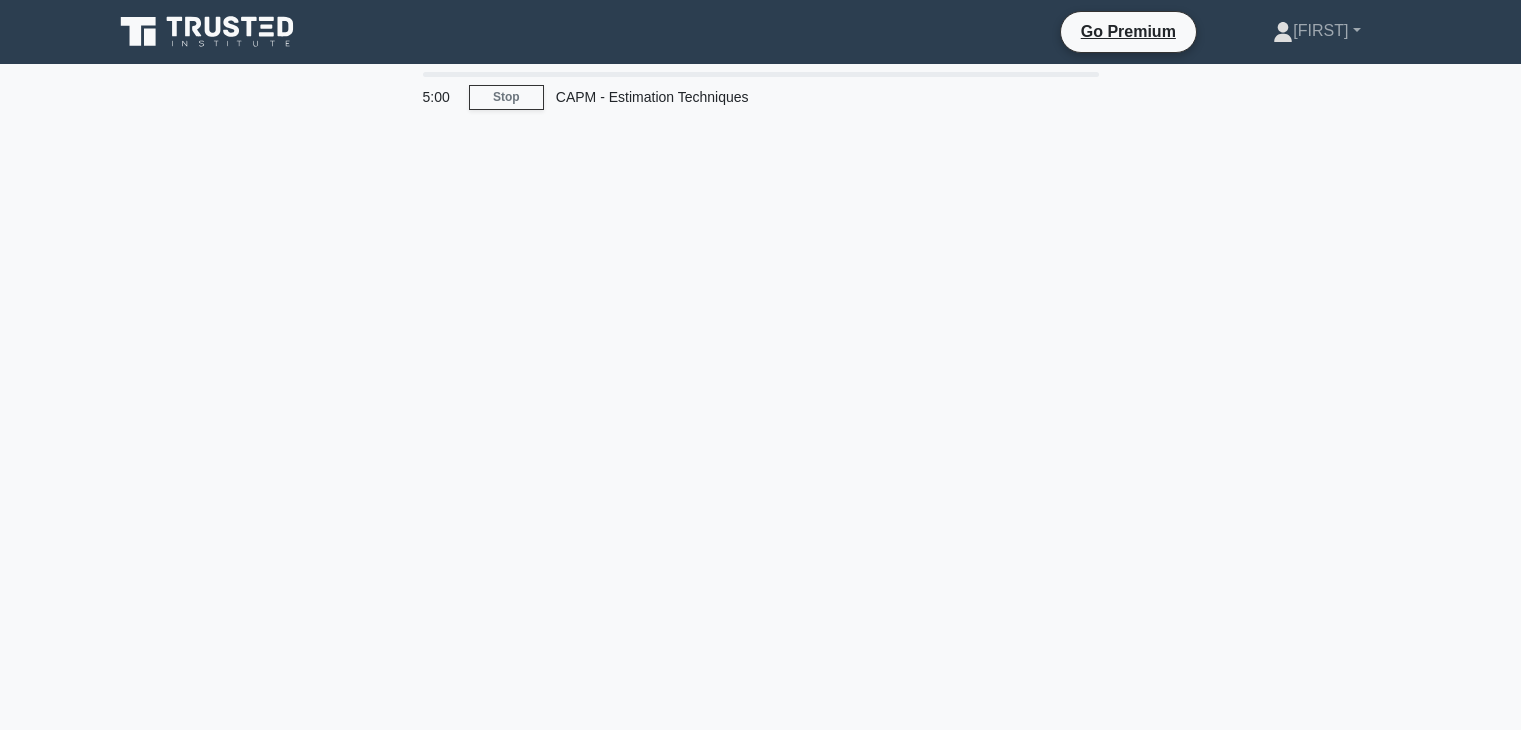 scroll, scrollTop: 0, scrollLeft: 0, axis: both 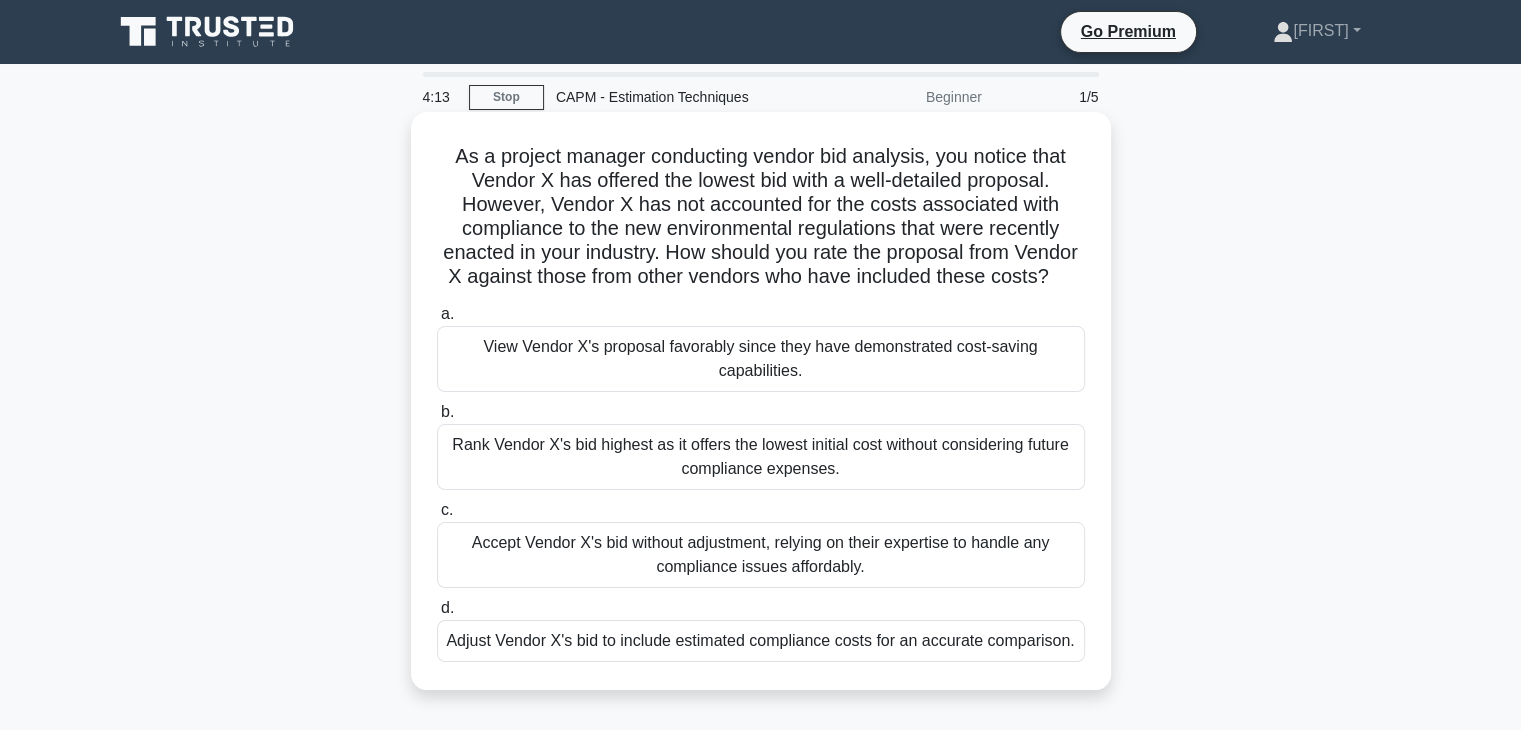 click on "Adjust Vendor X's bid to include estimated compliance costs for an accurate comparison." at bounding box center [761, 641] 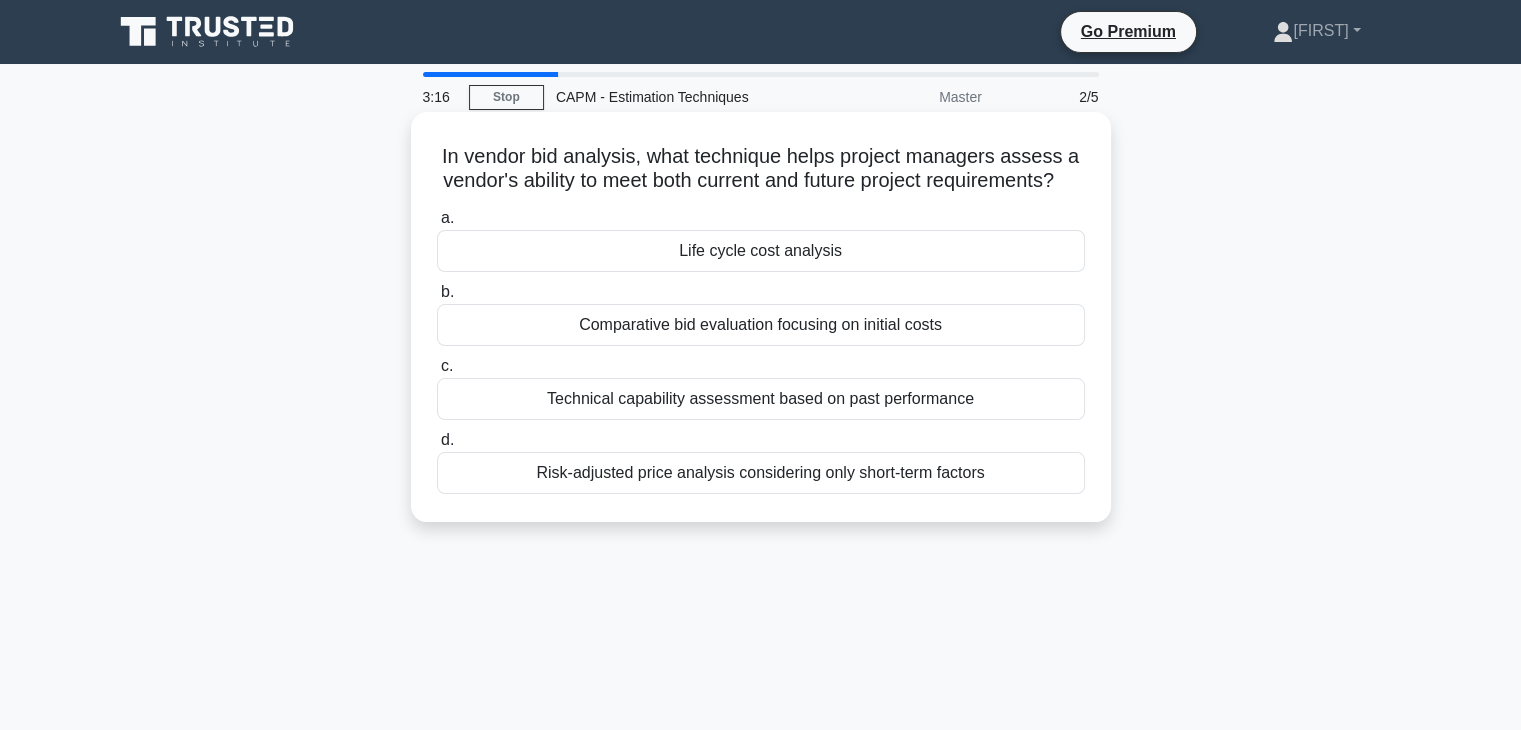 click on "Technical capability assessment based on past performance" at bounding box center (761, 399) 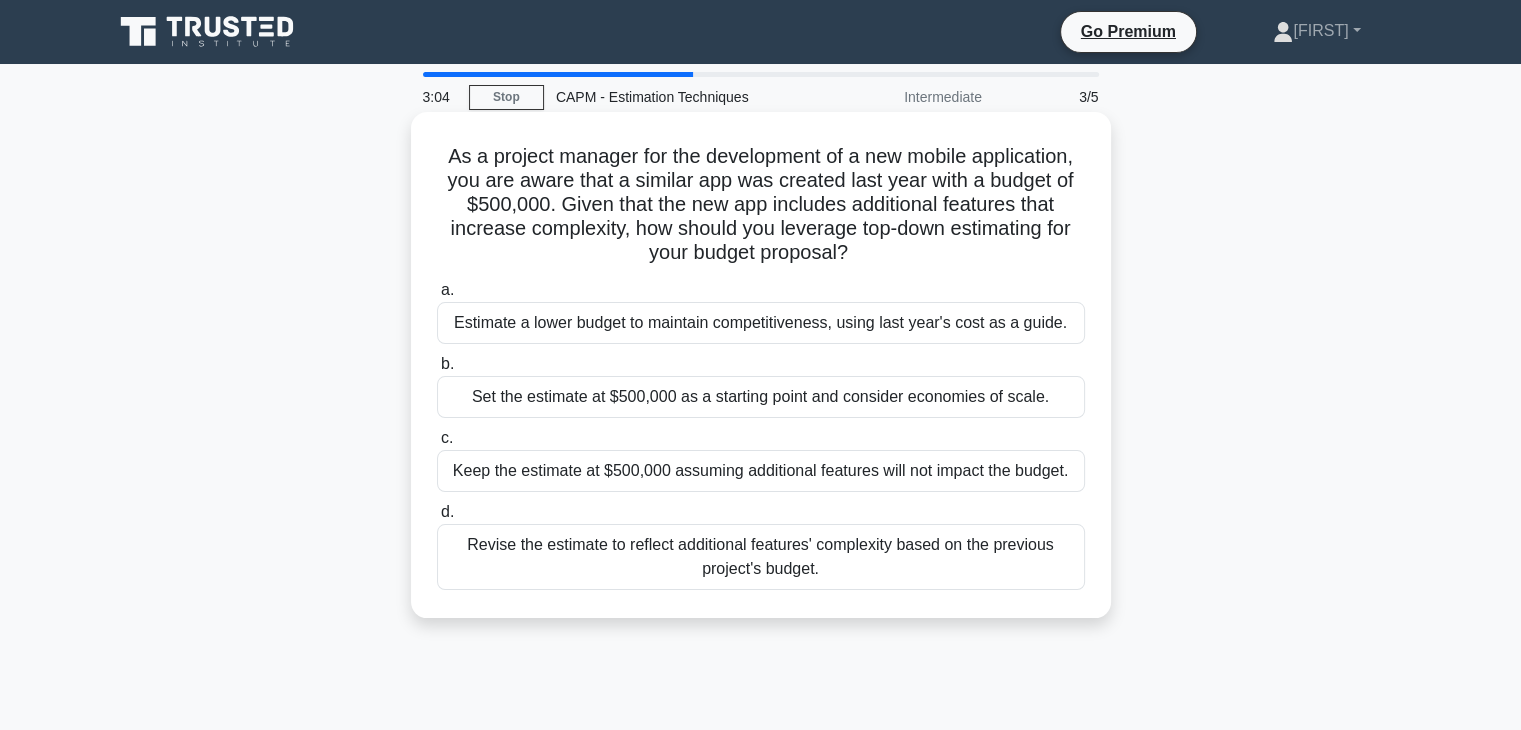 click on "Revise the estimate to reflect additional features' complexity based on the previous project's budget." at bounding box center [761, 557] 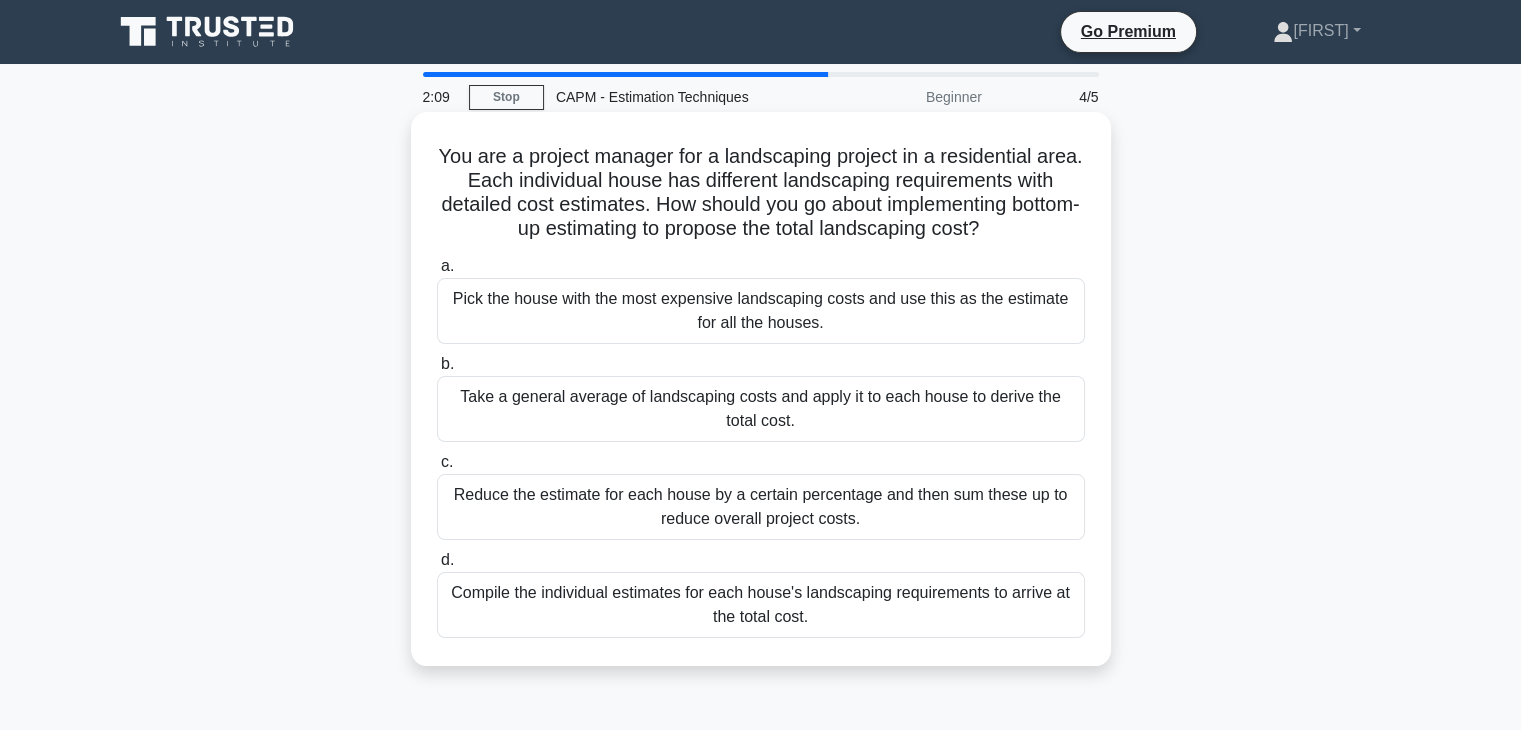 click on "Take a general average of landscaping costs and apply it to each house to derive the total cost." at bounding box center (761, 409) 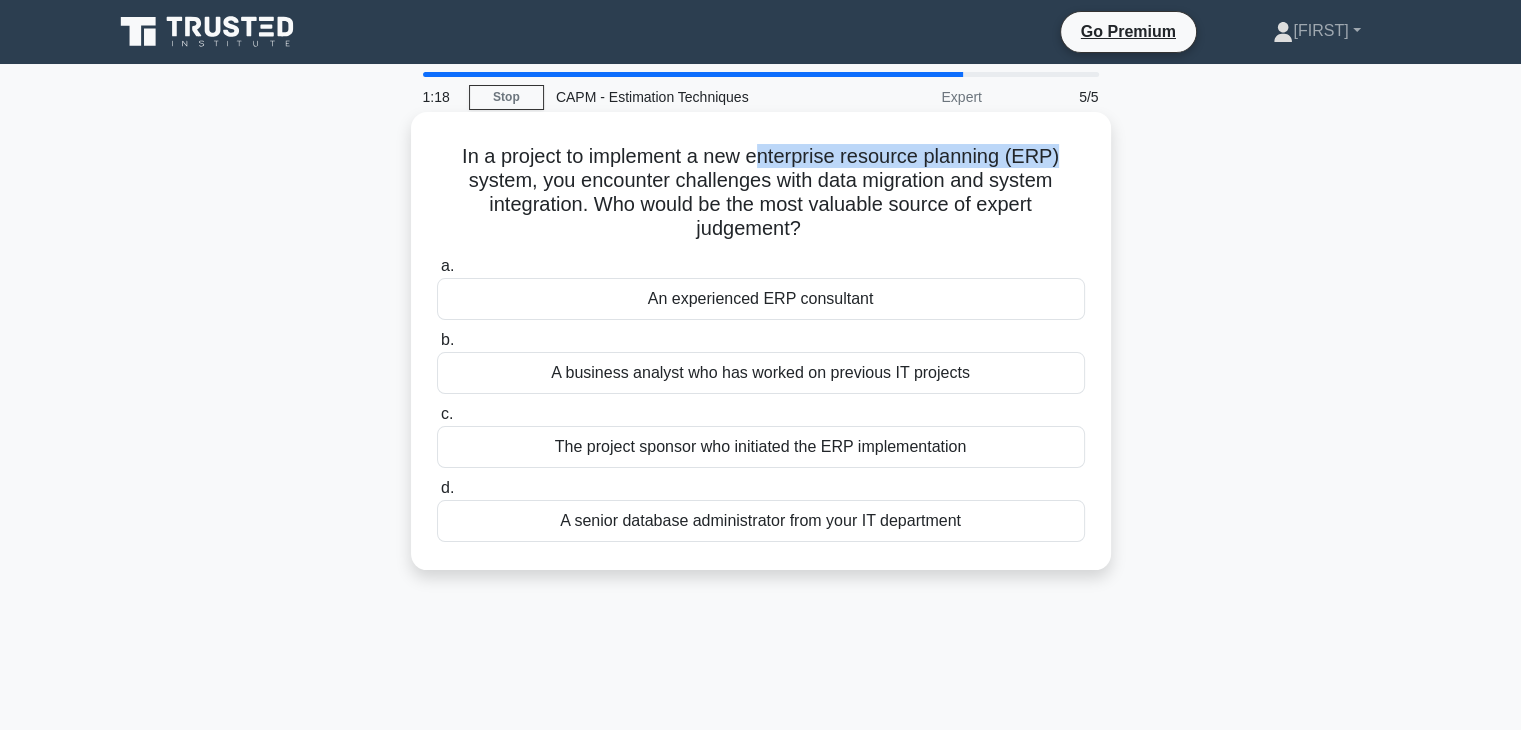 drag, startPoint x: 756, startPoint y: 157, endPoint x: 1071, endPoint y: 153, distance: 315.0254 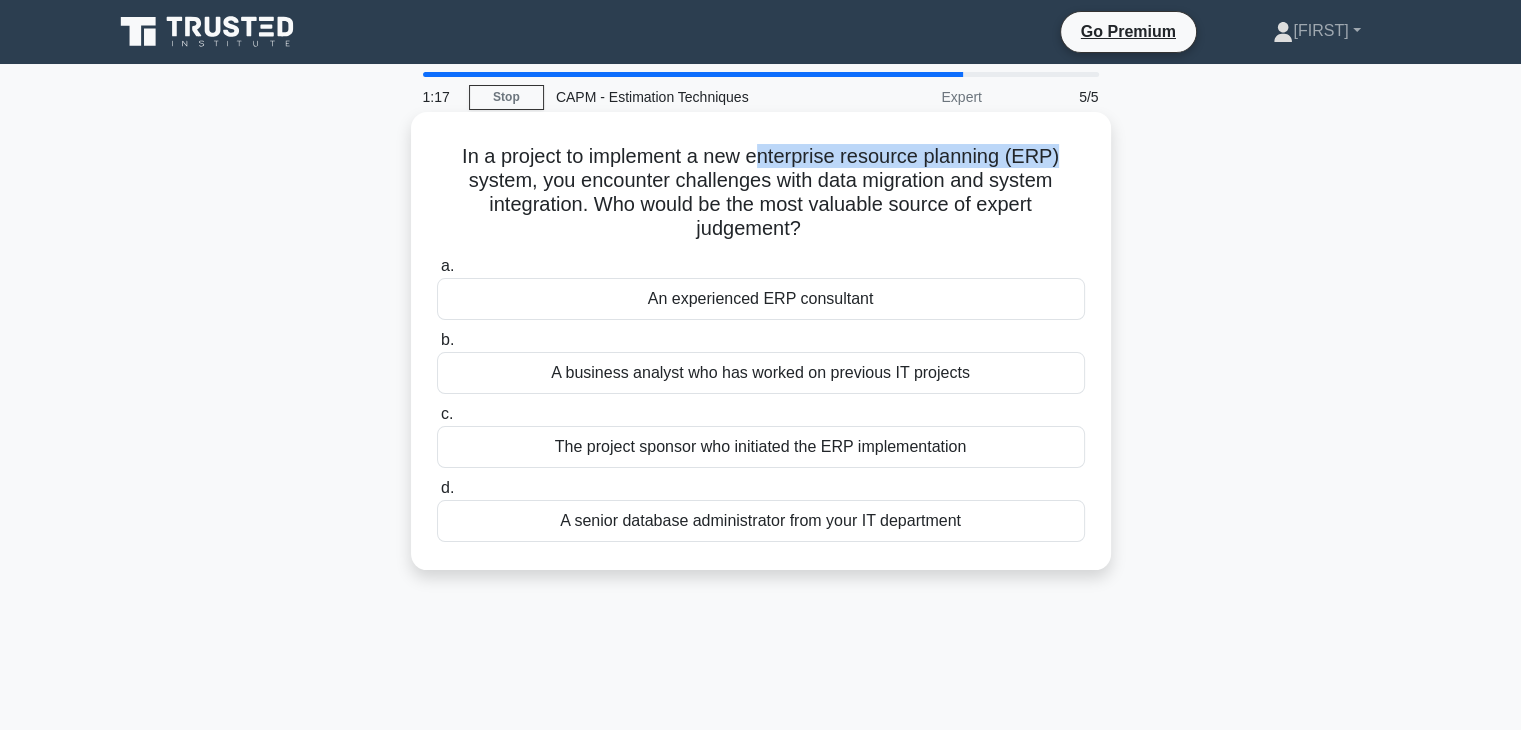 copy on "nterprise resource planning (ERP)" 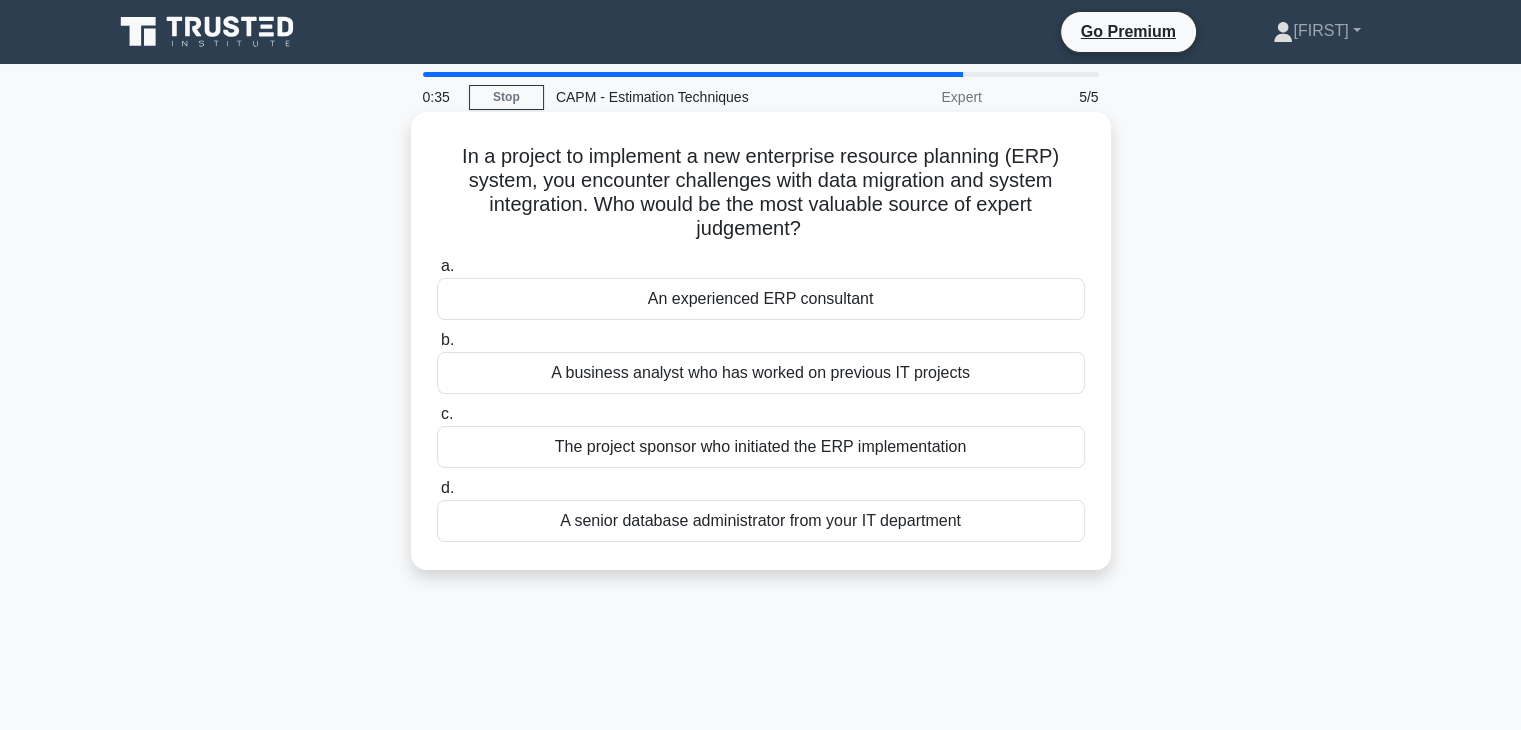 click on "A business analyst who has worked on previous IT projects" at bounding box center [761, 373] 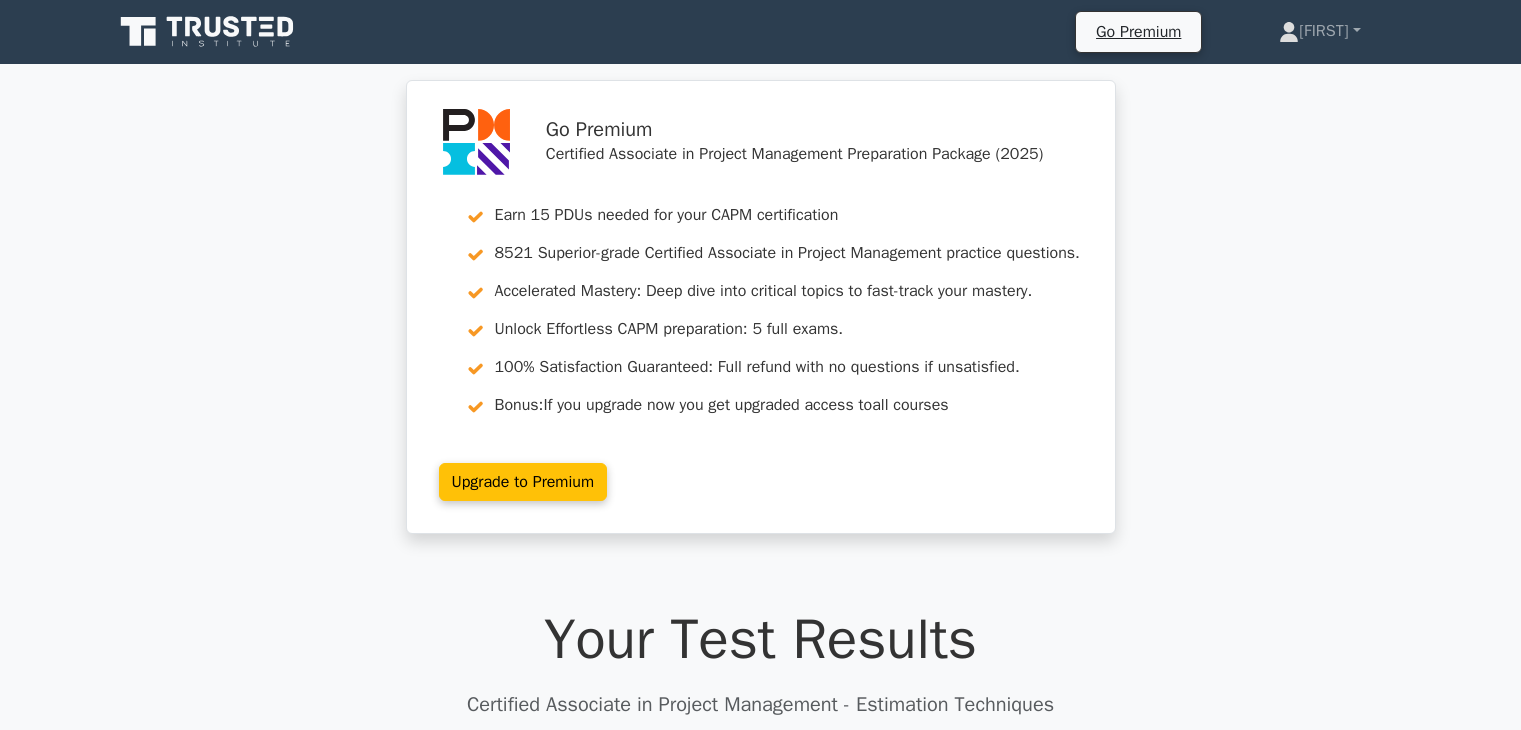 scroll, scrollTop: 0, scrollLeft: 0, axis: both 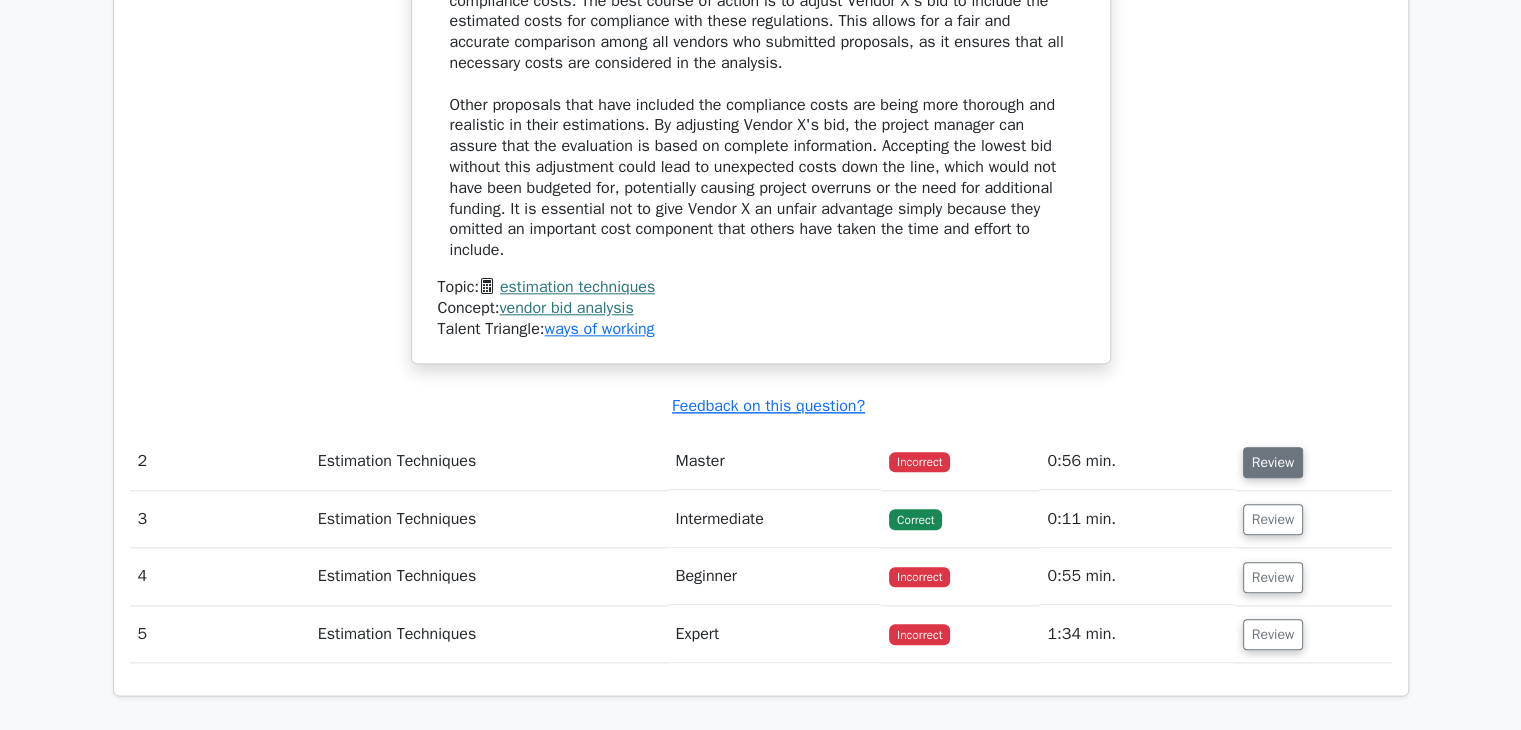 click on "Review" at bounding box center [1273, 462] 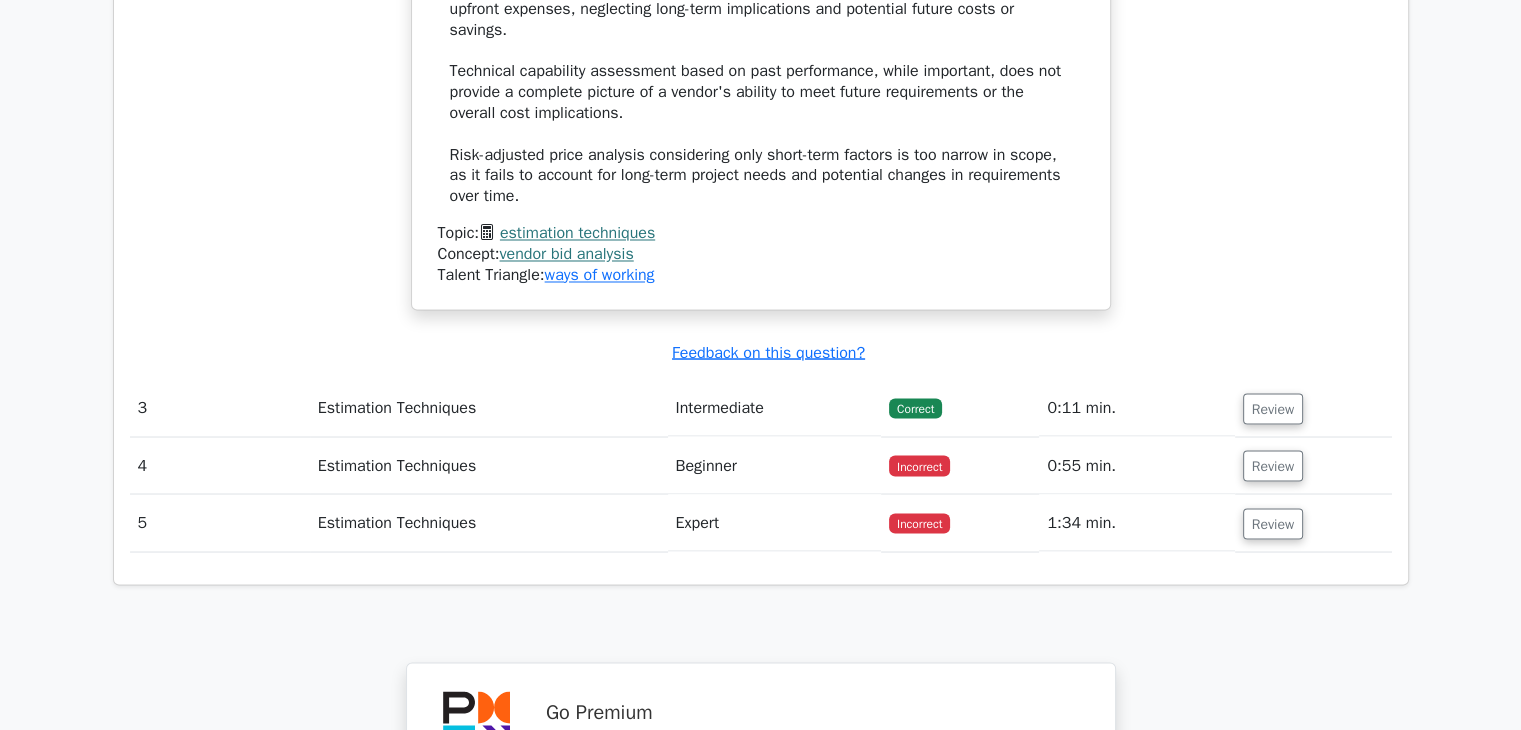 scroll, scrollTop: 3500, scrollLeft: 0, axis: vertical 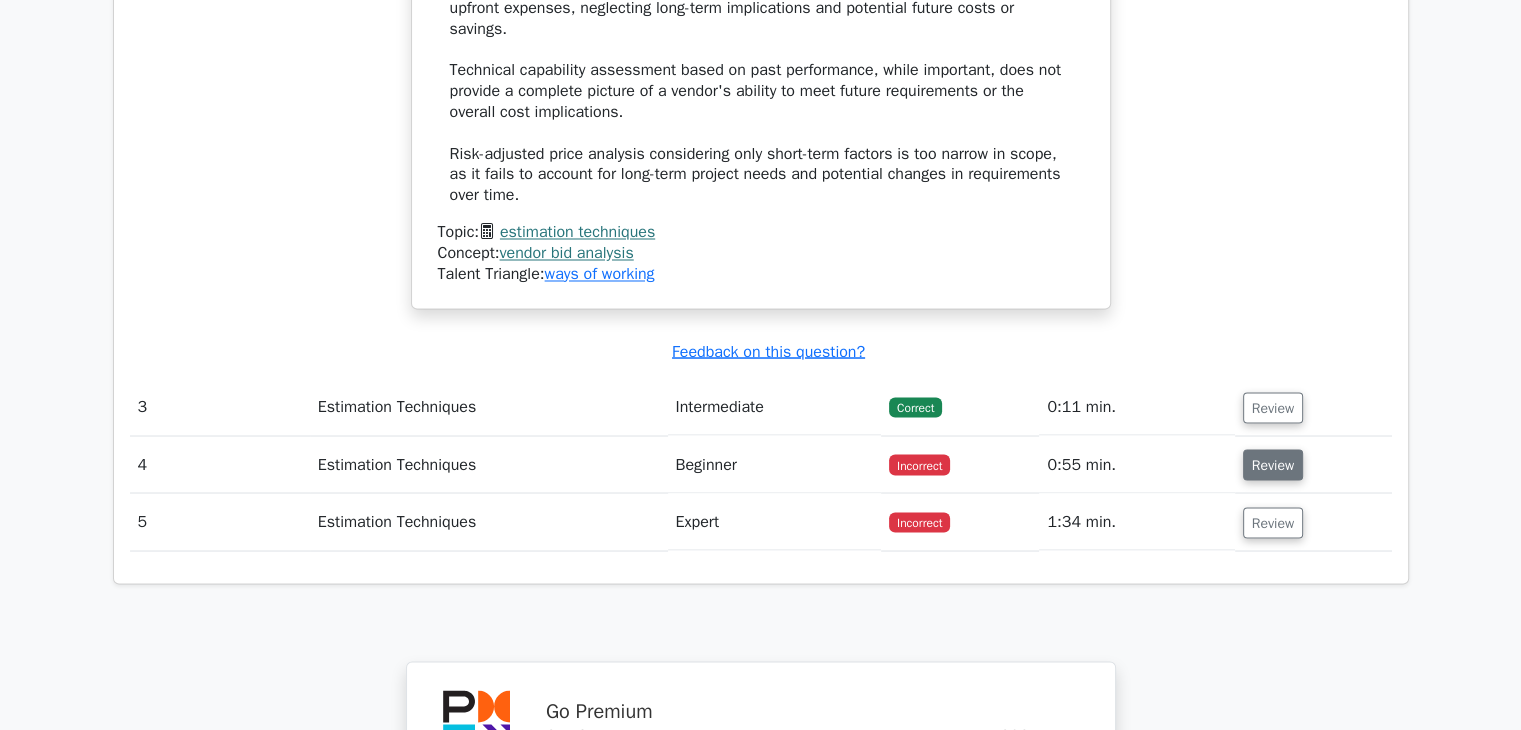 click on "Review" at bounding box center (1273, 464) 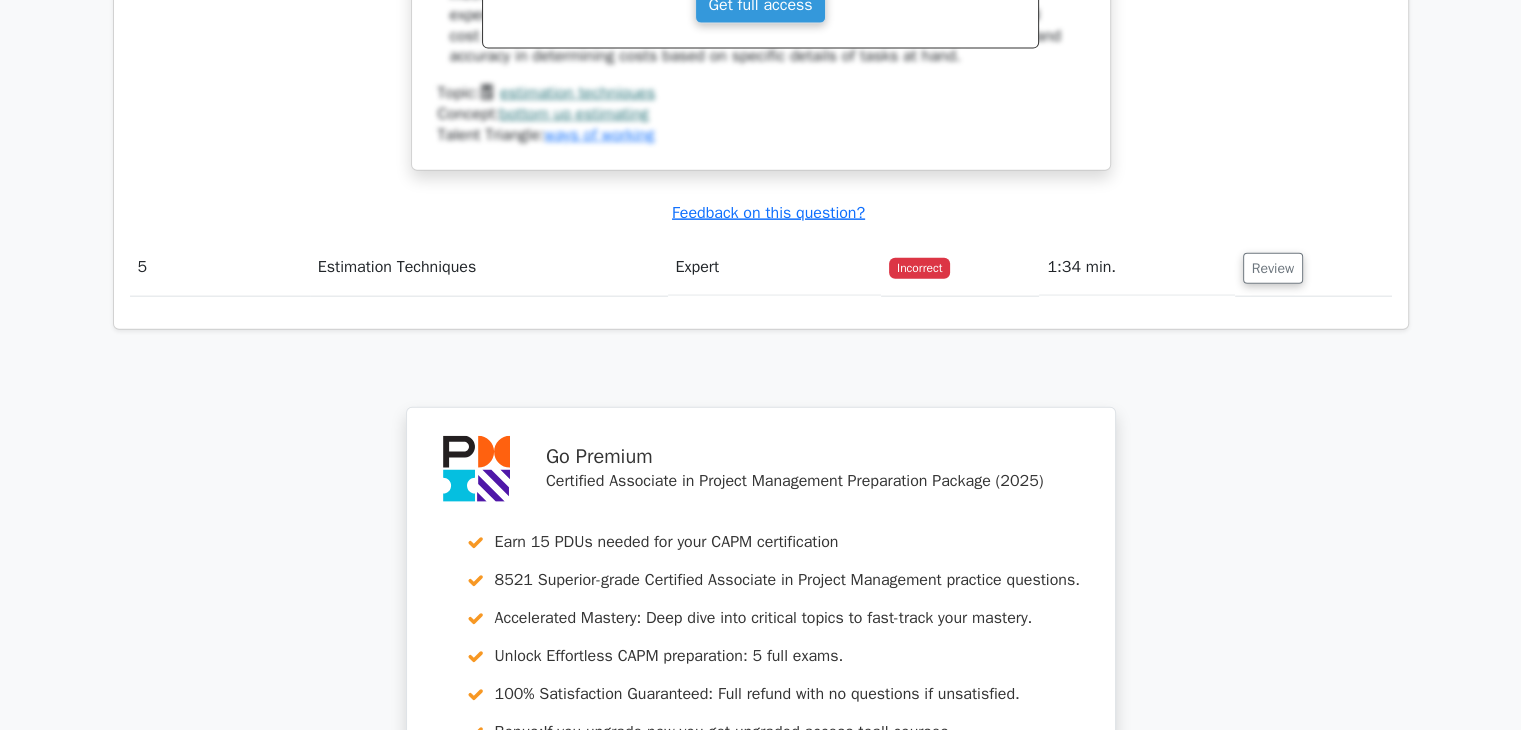 scroll, scrollTop: 4700, scrollLeft: 0, axis: vertical 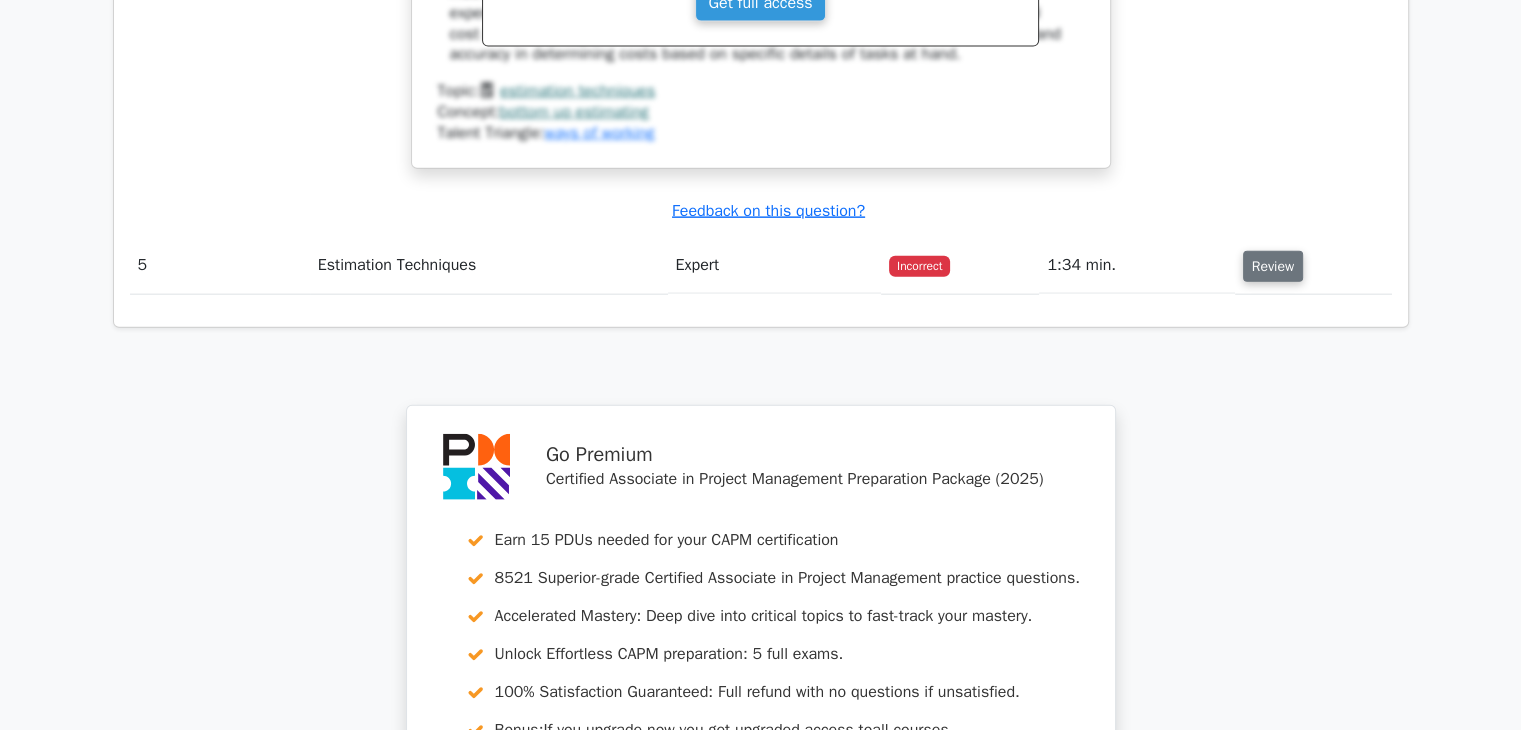 click on "Review" at bounding box center (1273, 266) 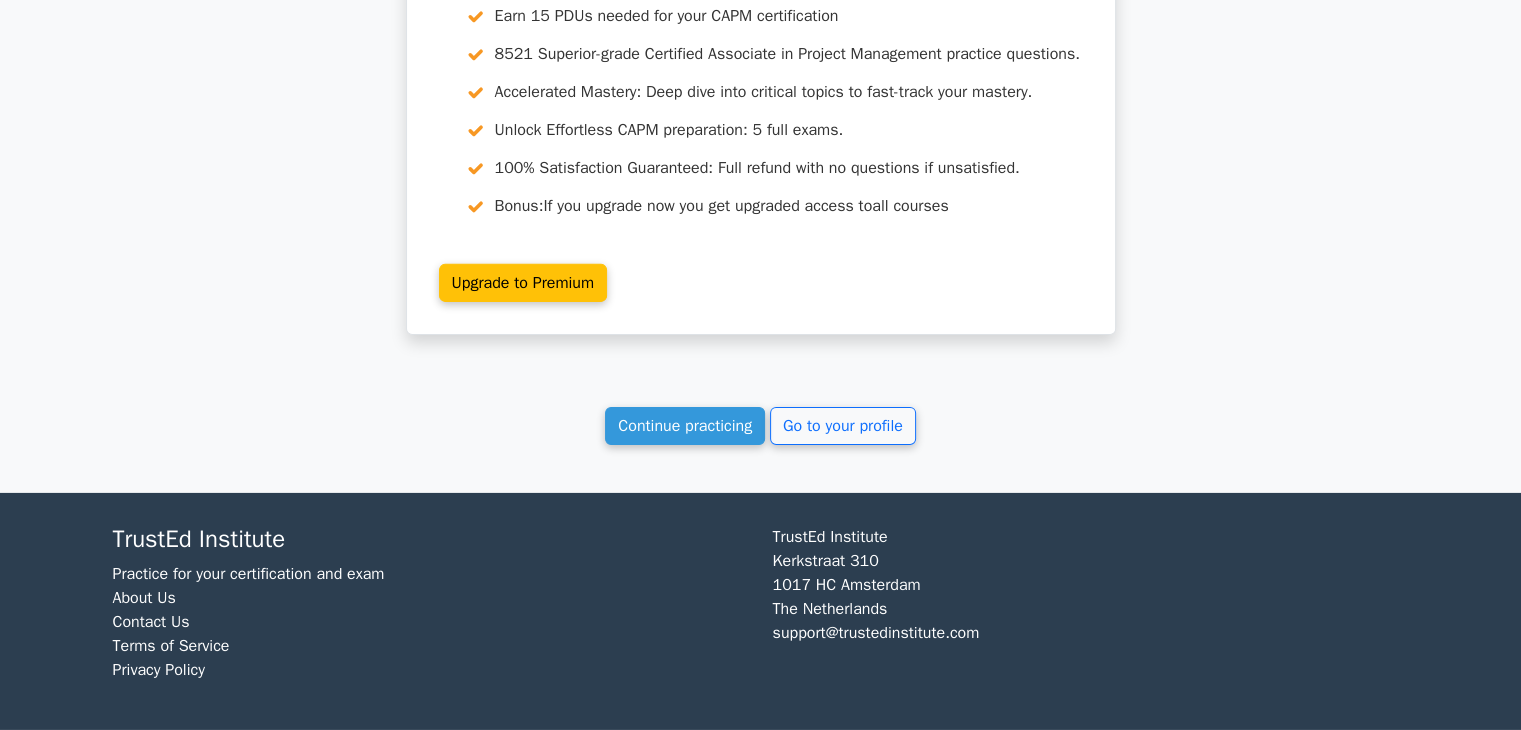 scroll, scrollTop: 6444, scrollLeft: 0, axis: vertical 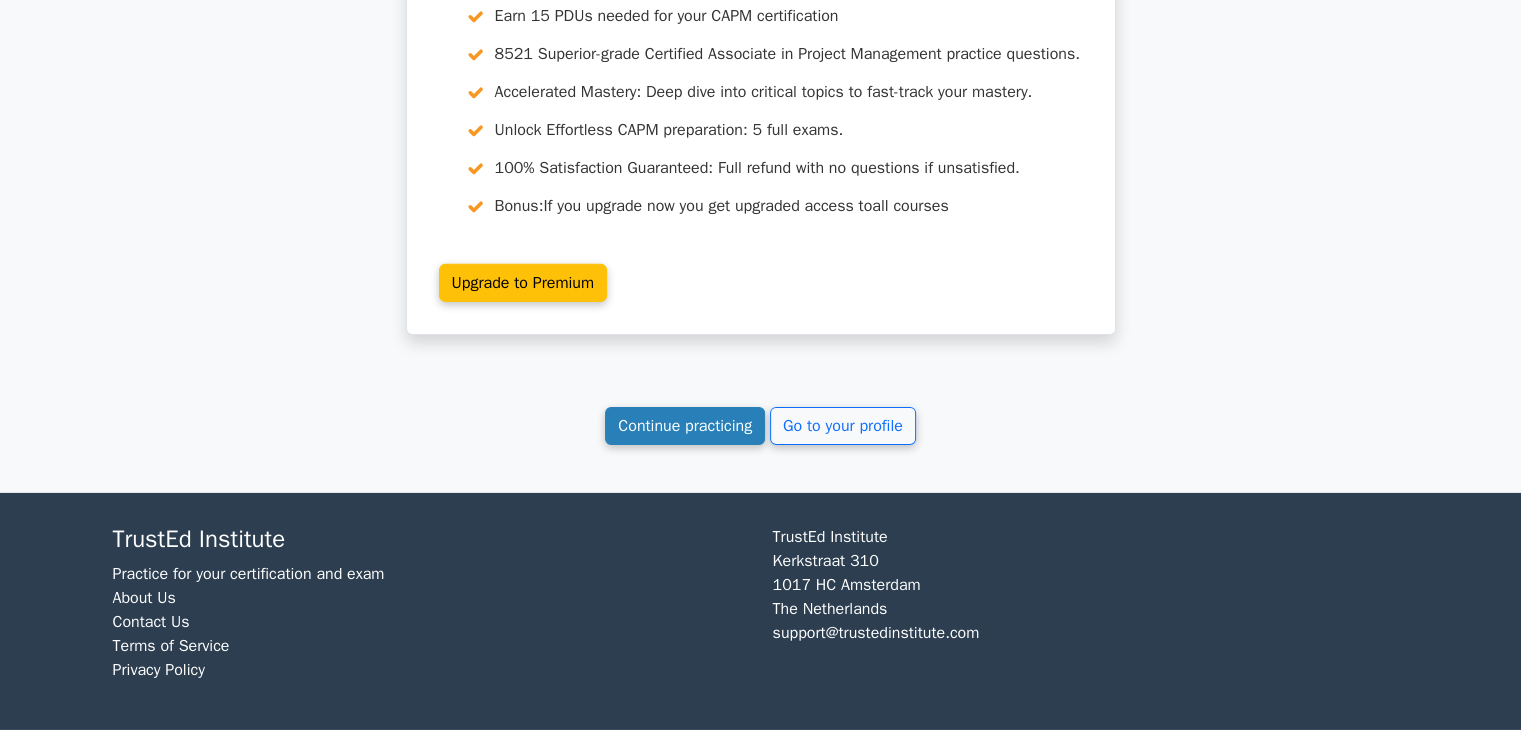 click on "Continue practicing" at bounding box center (685, 426) 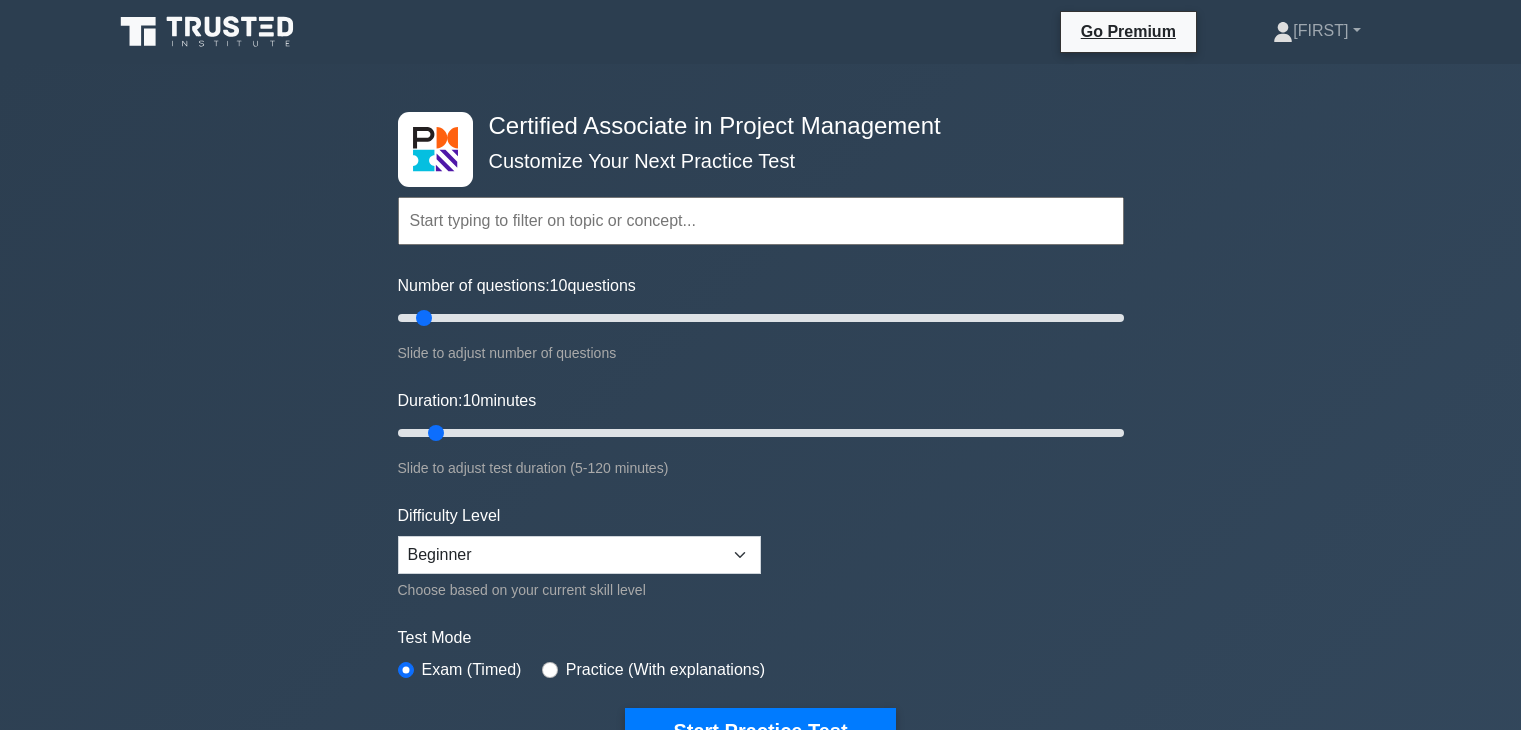 scroll, scrollTop: 0, scrollLeft: 0, axis: both 